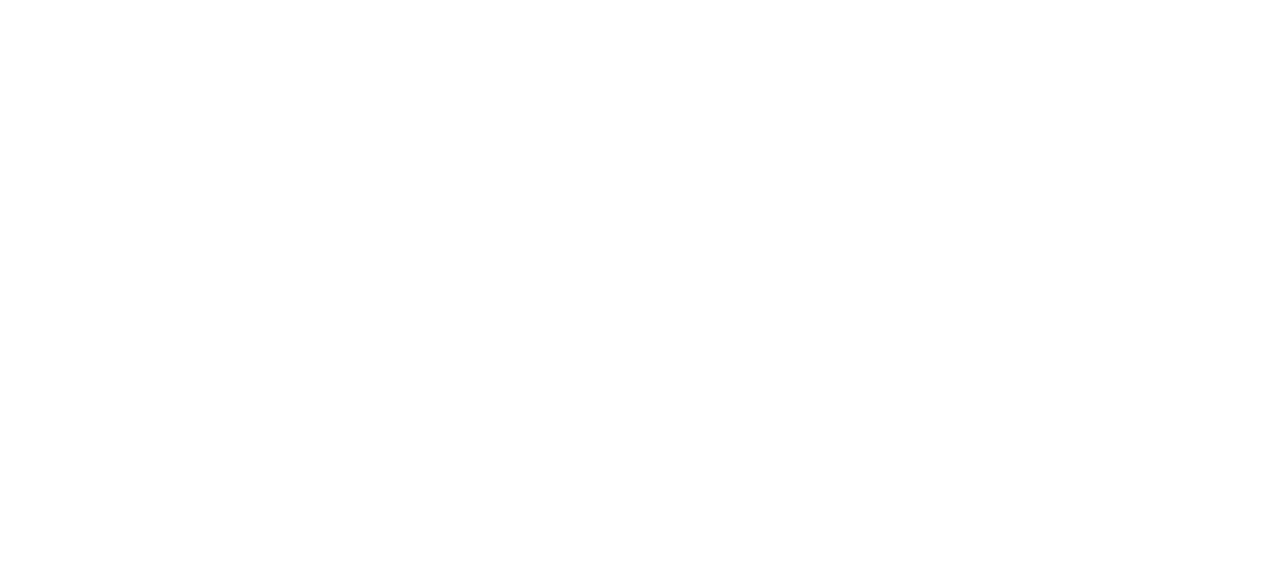scroll, scrollTop: 0, scrollLeft: 0, axis: both 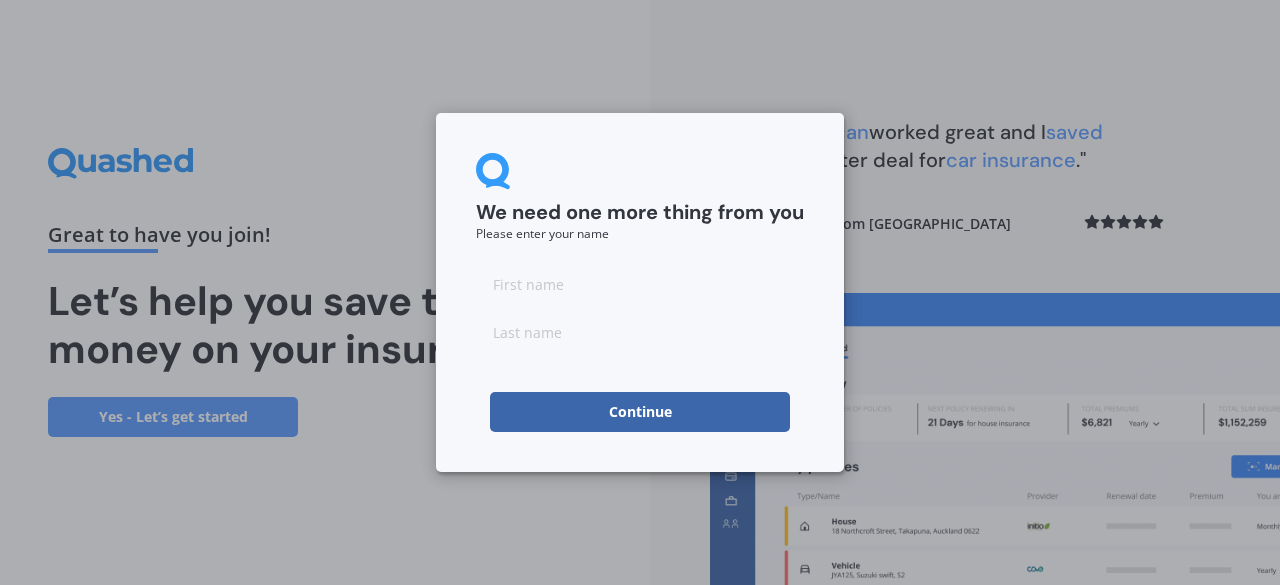 click at bounding box center (640, 284) 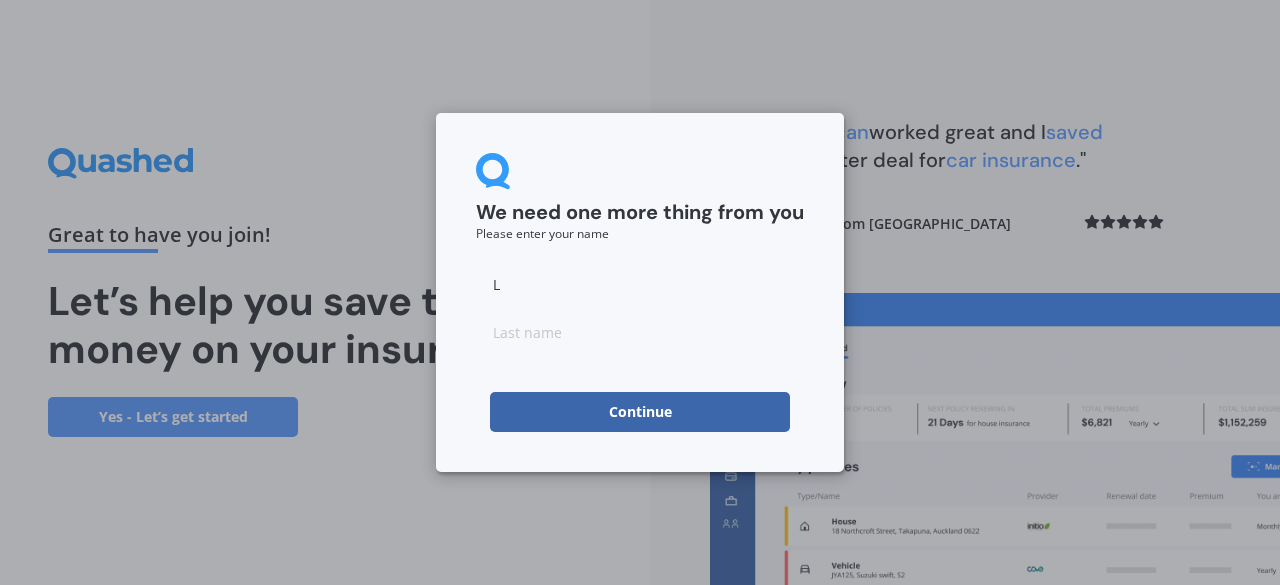 type on "L" 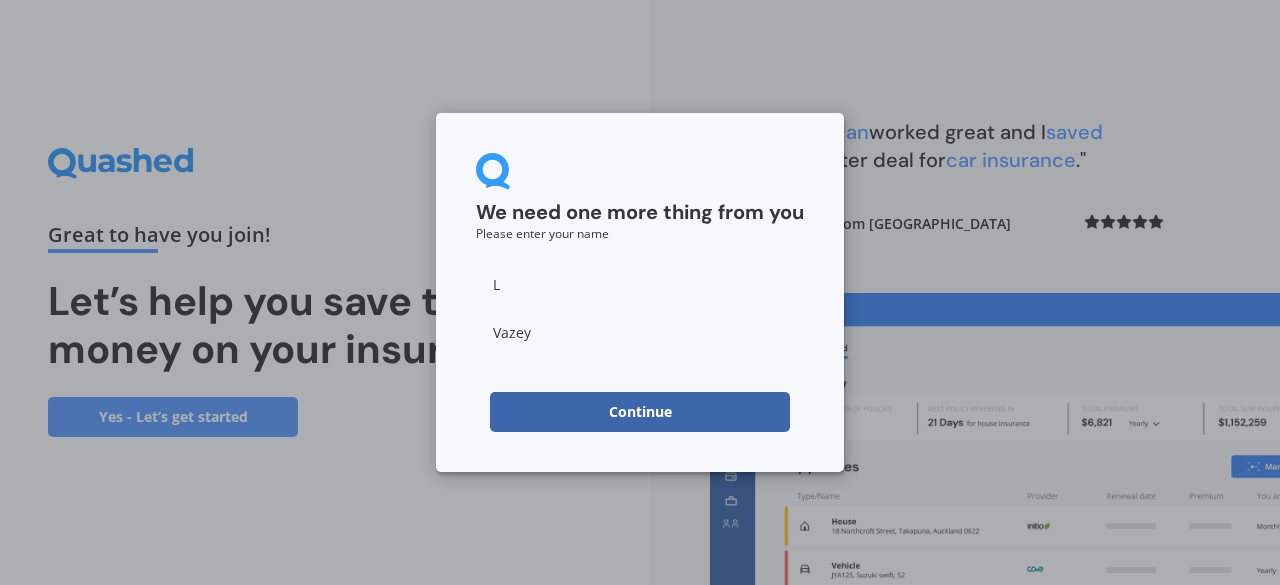 type on "Vazey" 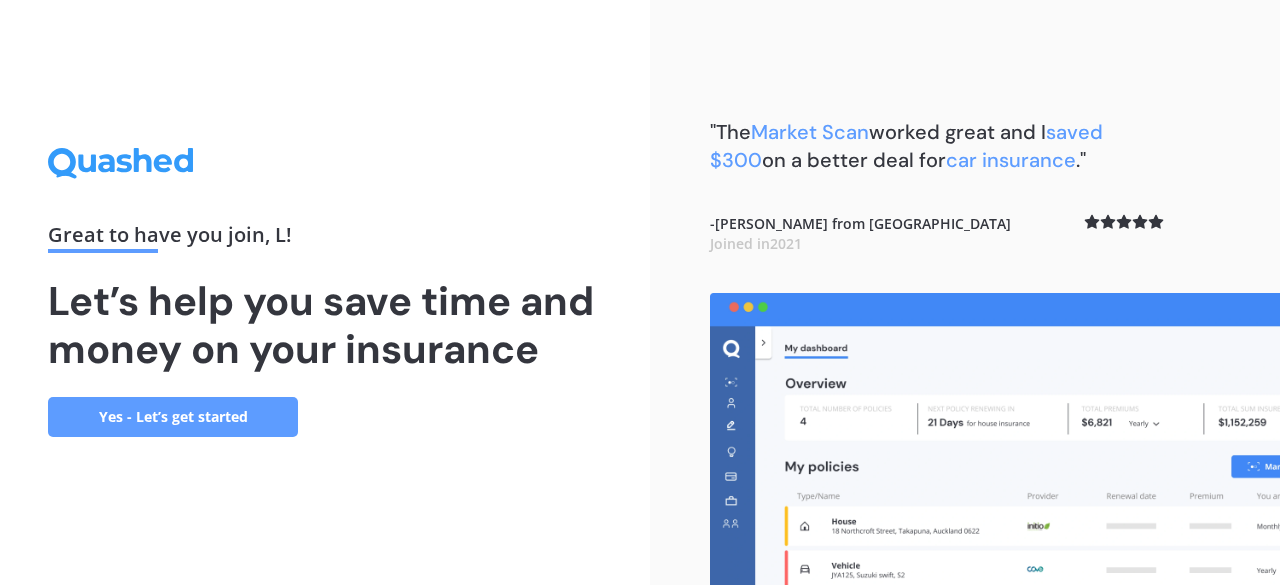 click on "Yes - Let’s get started" at bounding box center [173, 417] 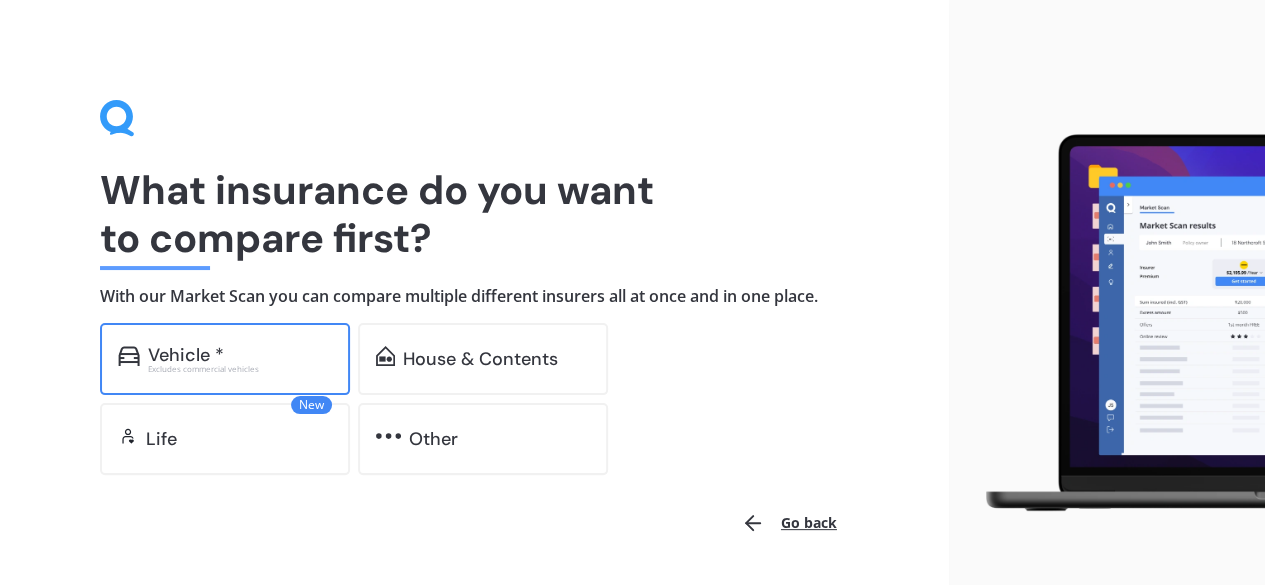 click on "Vehicle *" at bounding box center [240, 355] 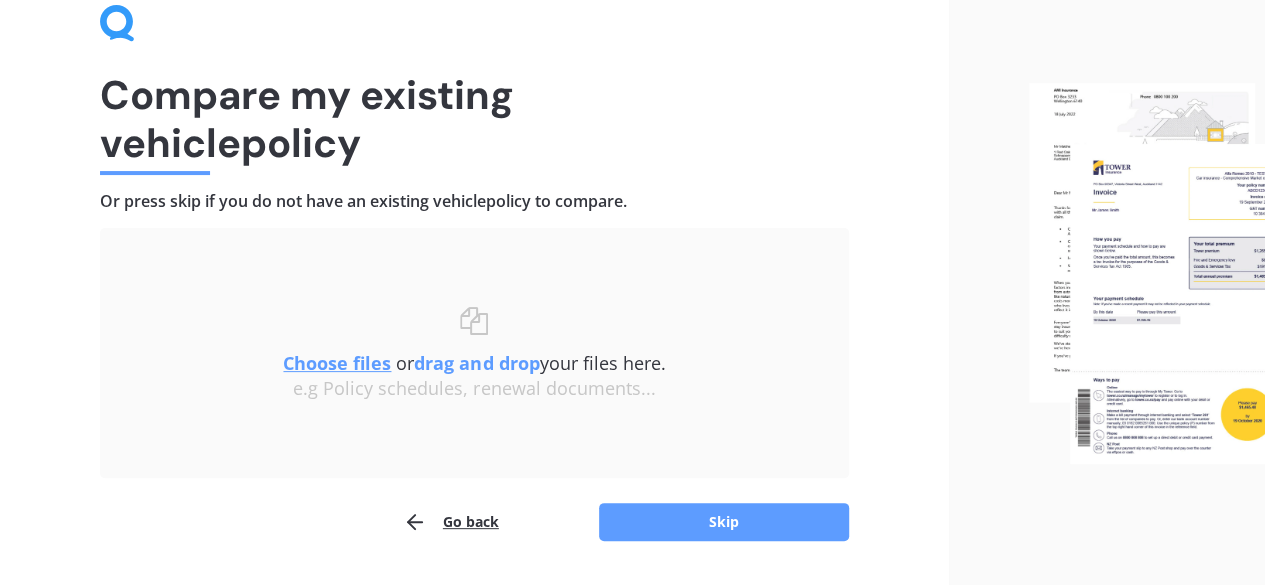 scroll, scrollTop: 96, scrollLeft: 0, axis: vertical 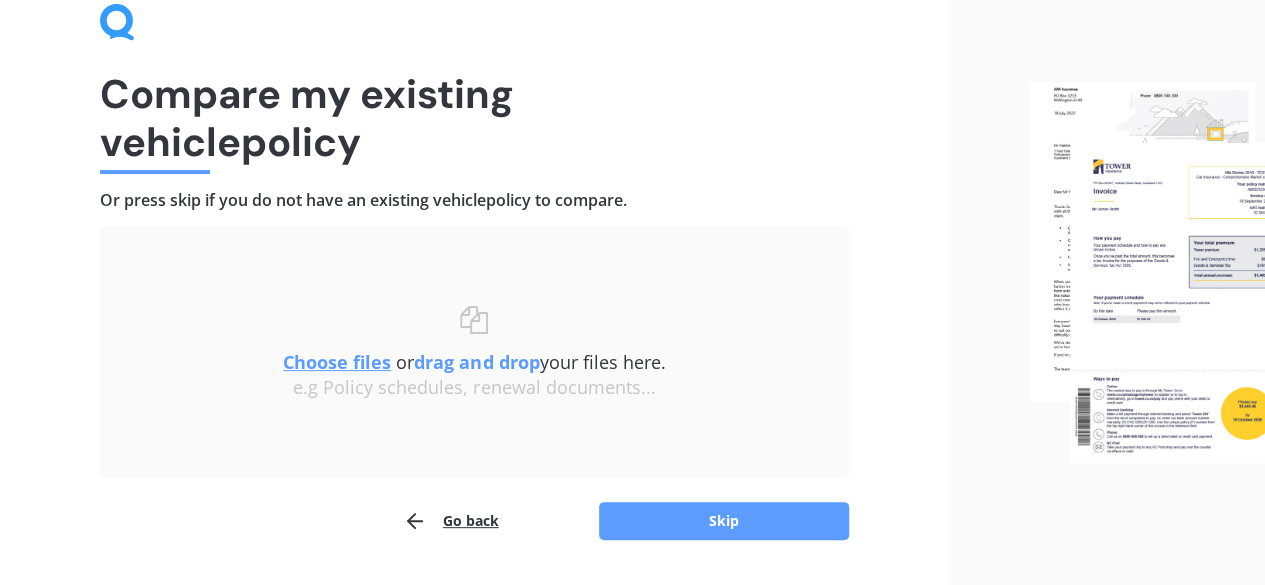 click on "Choose files" at bounding box center (337, 362) 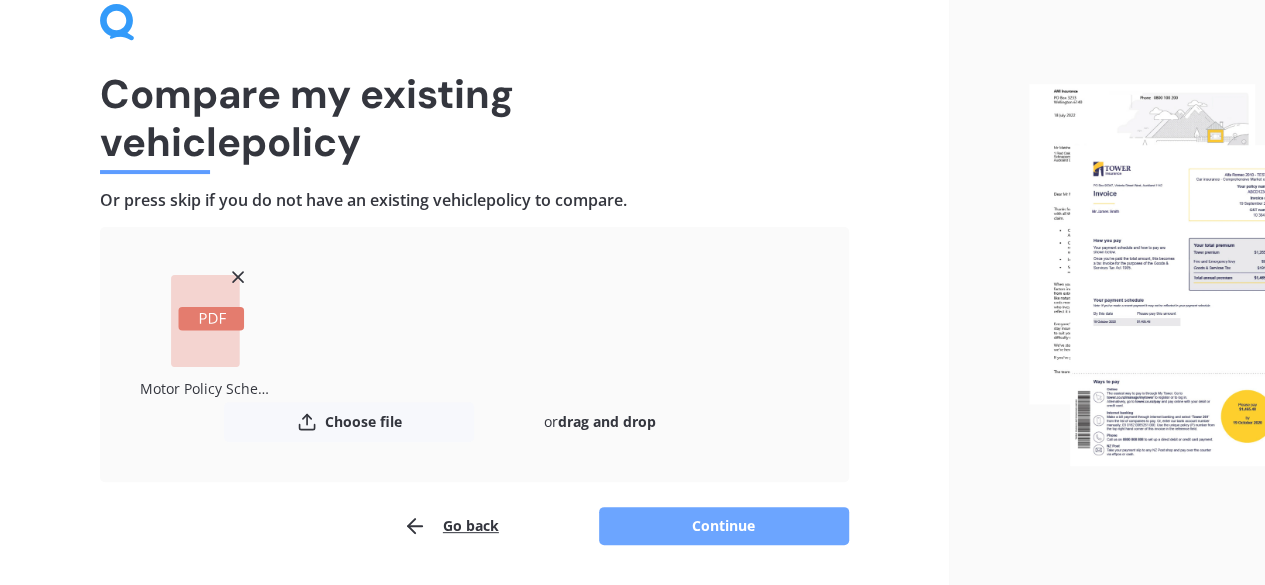 click on "Continue" at bounding box center [724, 526] 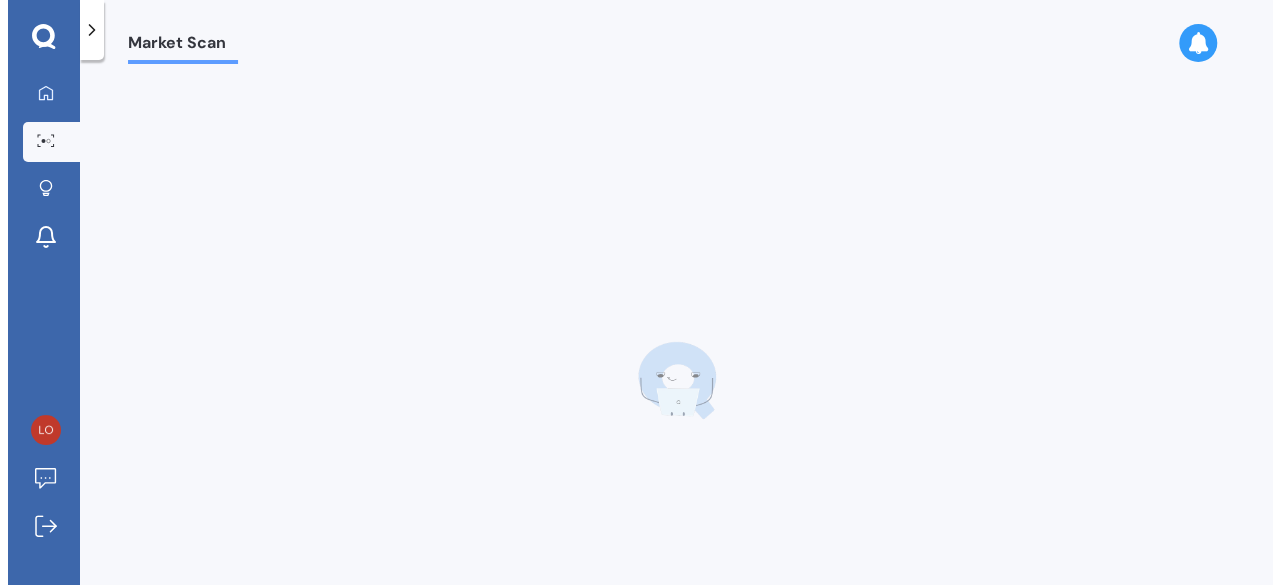 scroll, scrollTop: 0, scrollLeft: 0, axis: both 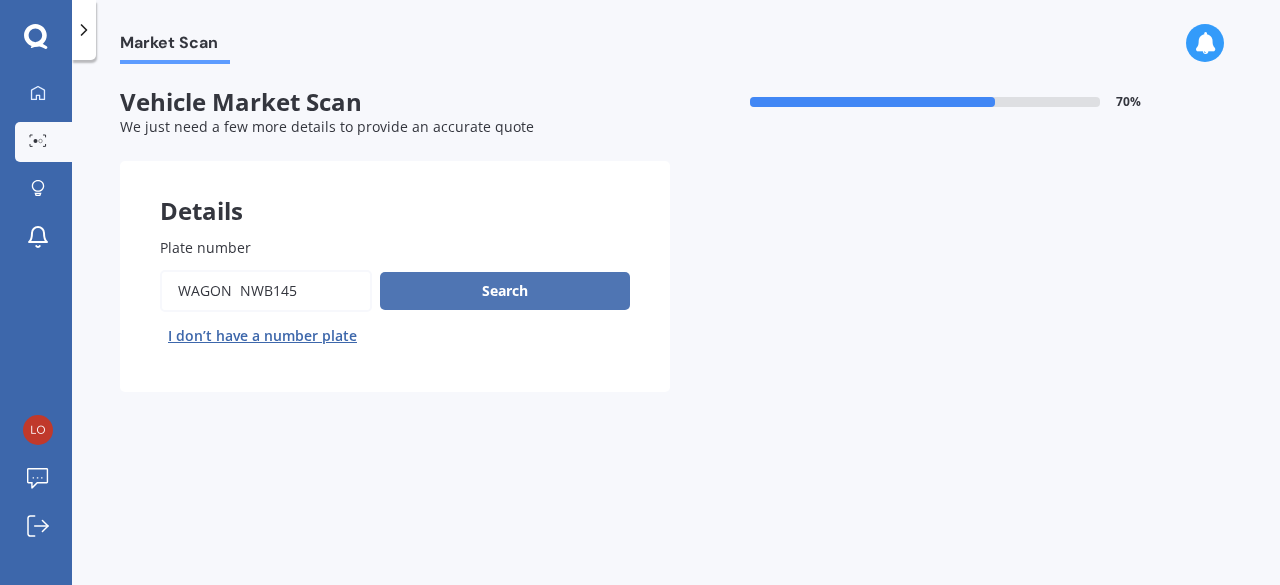 click on "Search" at bounding box center [505, 291] 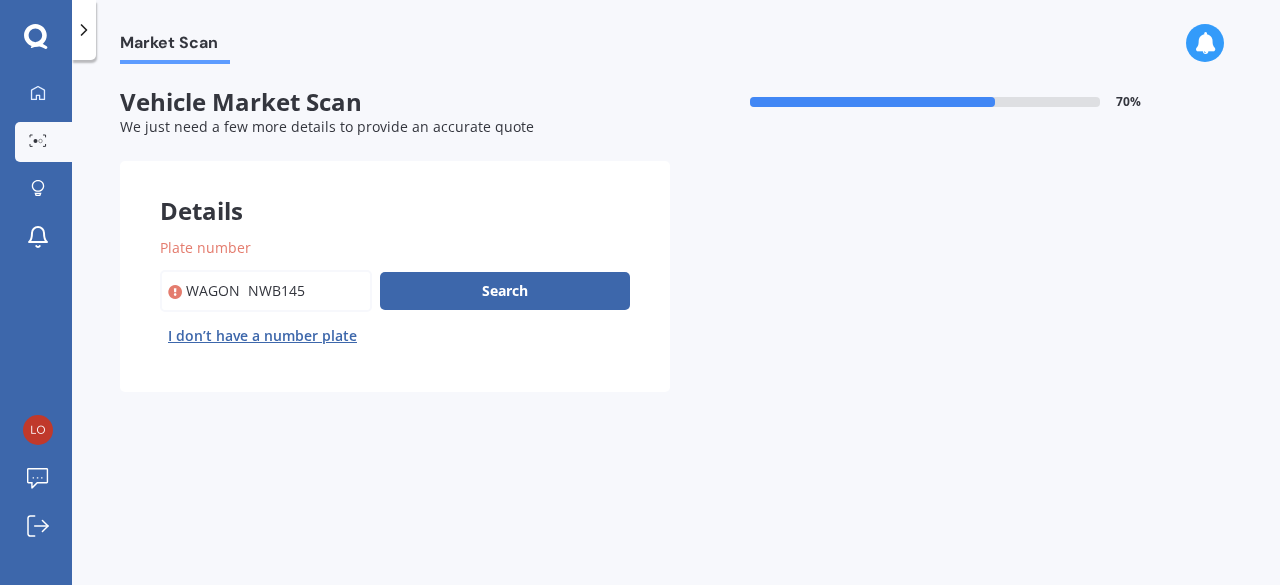 click on "Plate number" at bounding box center (266, 291) 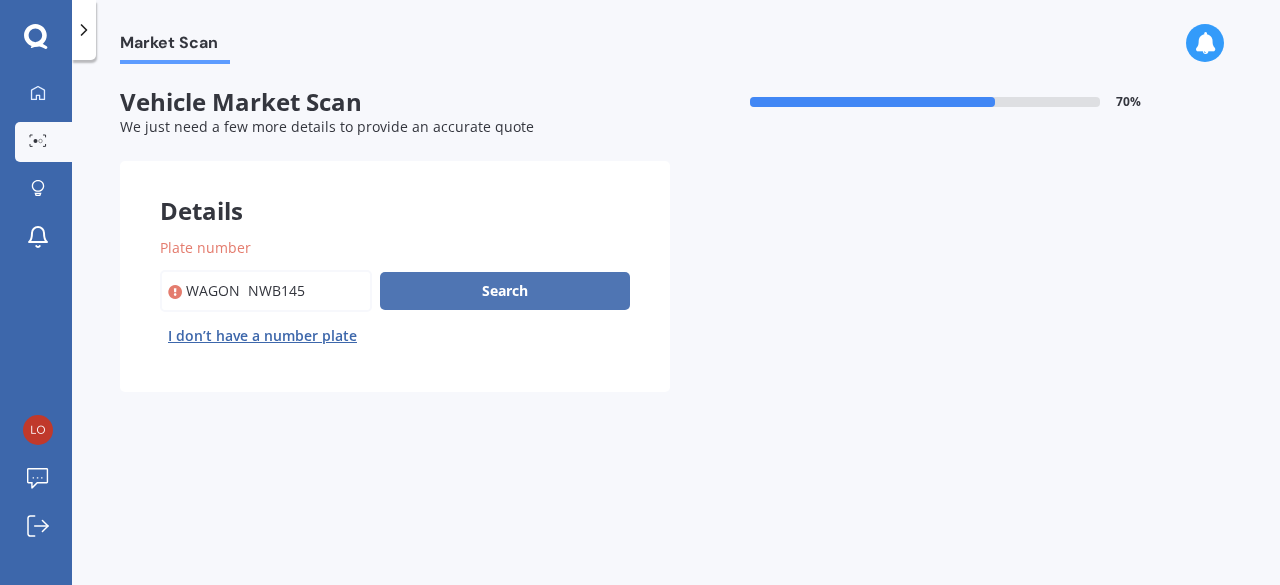 click on "Search" at bounding box center (505, 291) 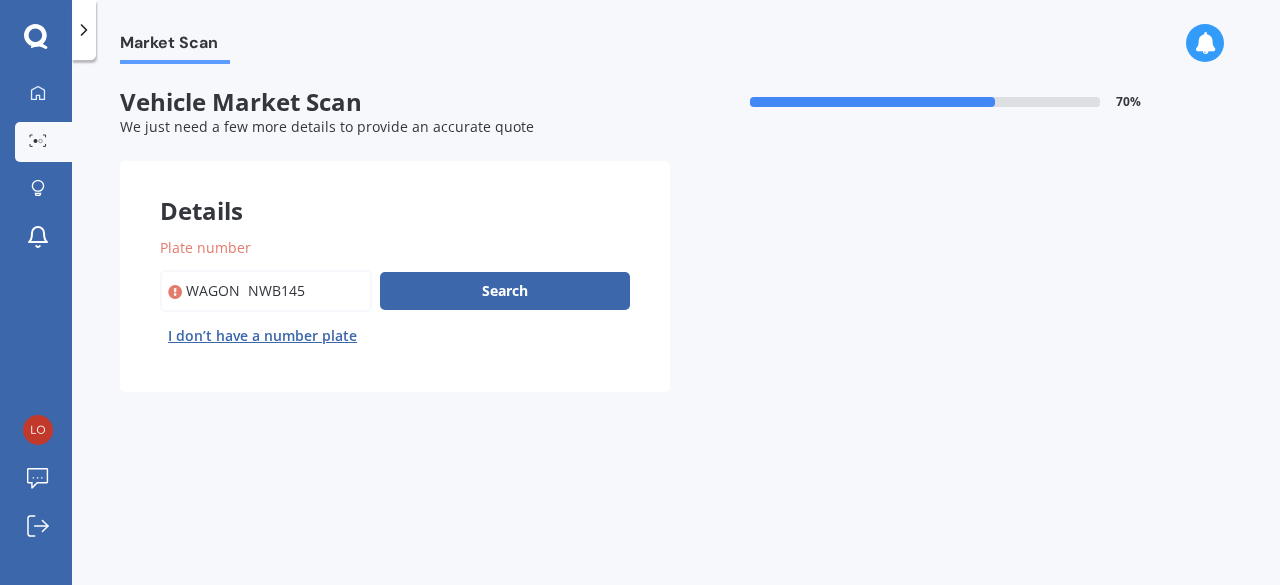 click on "Plate number" at bounding box center [266, 291] 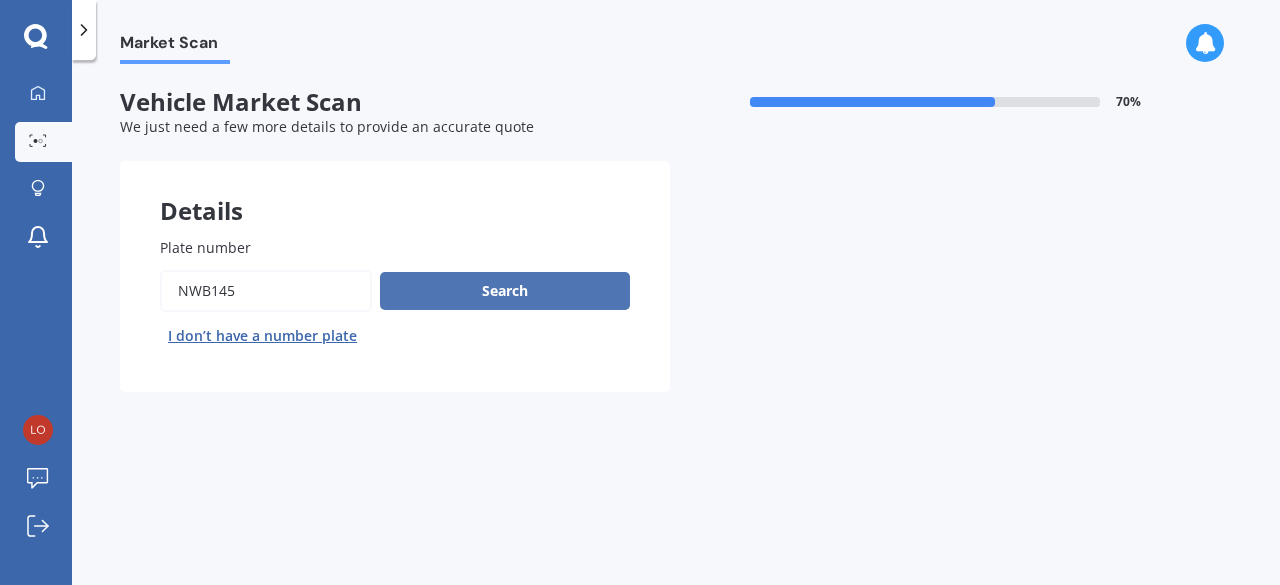 type on "NWB145" 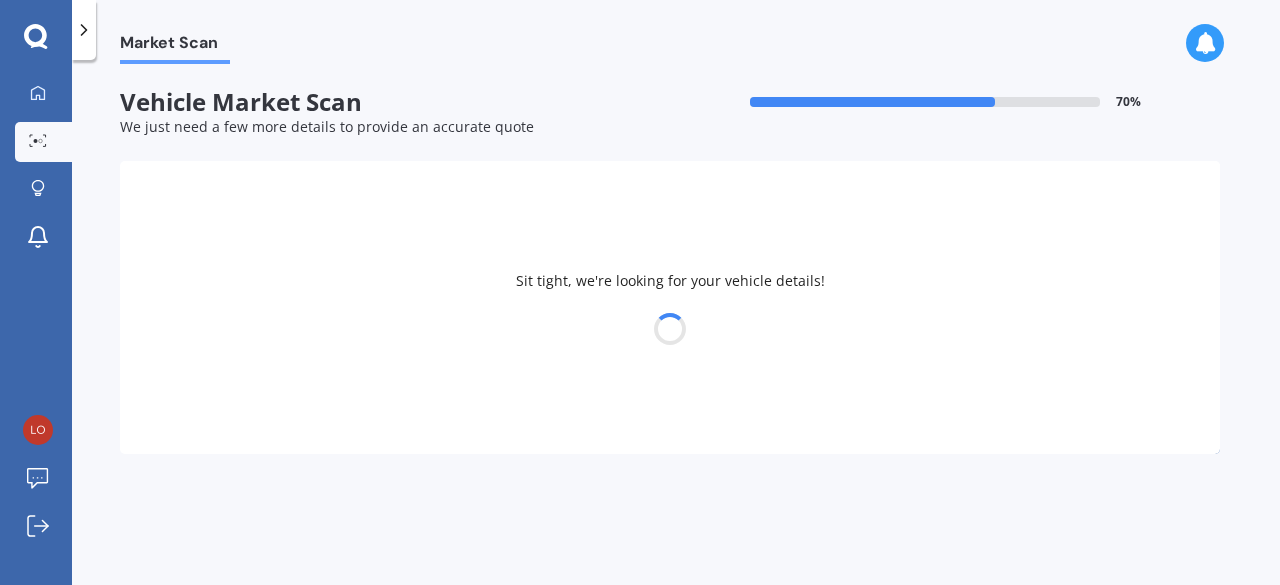 select on "HAVAL" 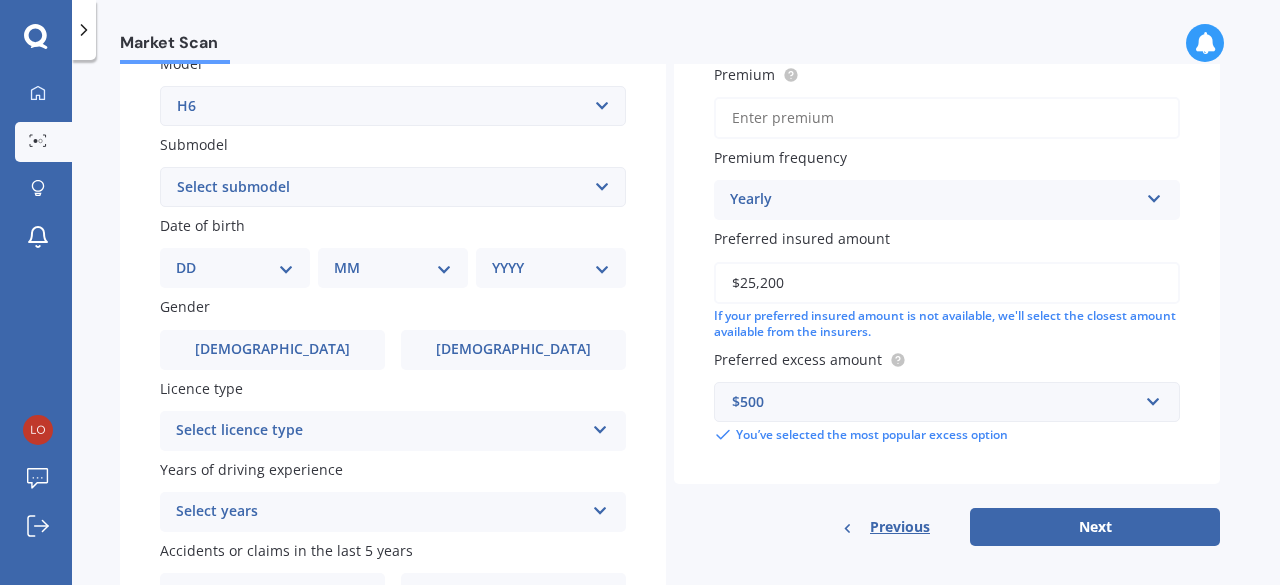 scroll, scrollTop: 468, scrollLeft: 0, axis: vertical 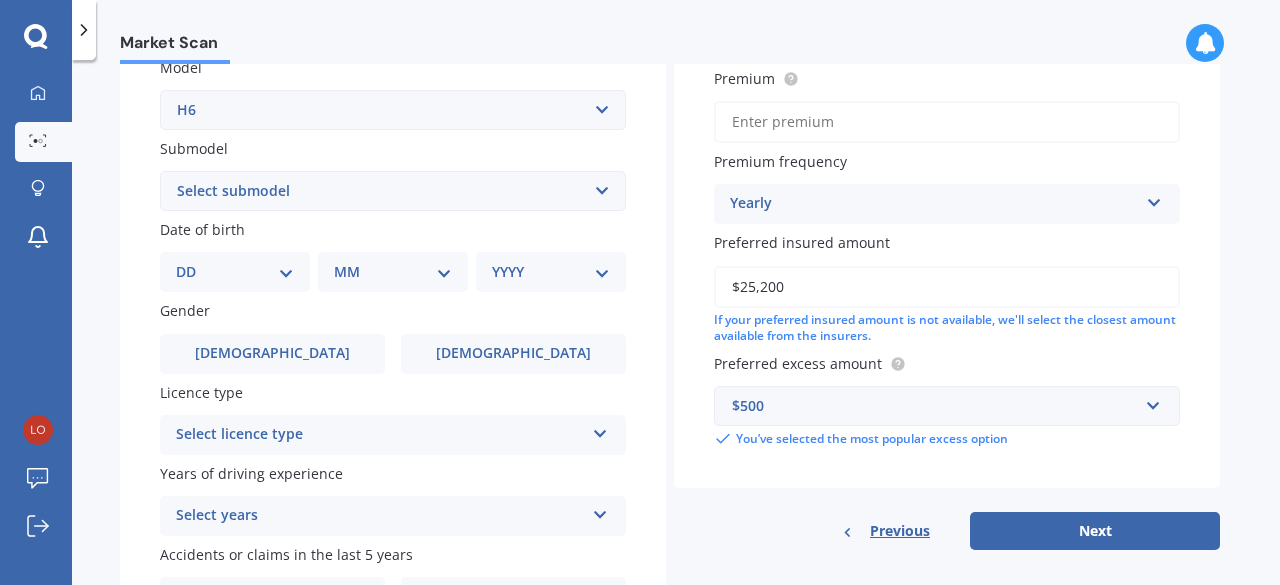 click on "DD 01 02 03 04 05 06 07 08 09 10 11 12 13 14 15 16 17 18 19 20 21 22 23 24 25 26 27 28 29 30 31" at bounding box center (235, 272) 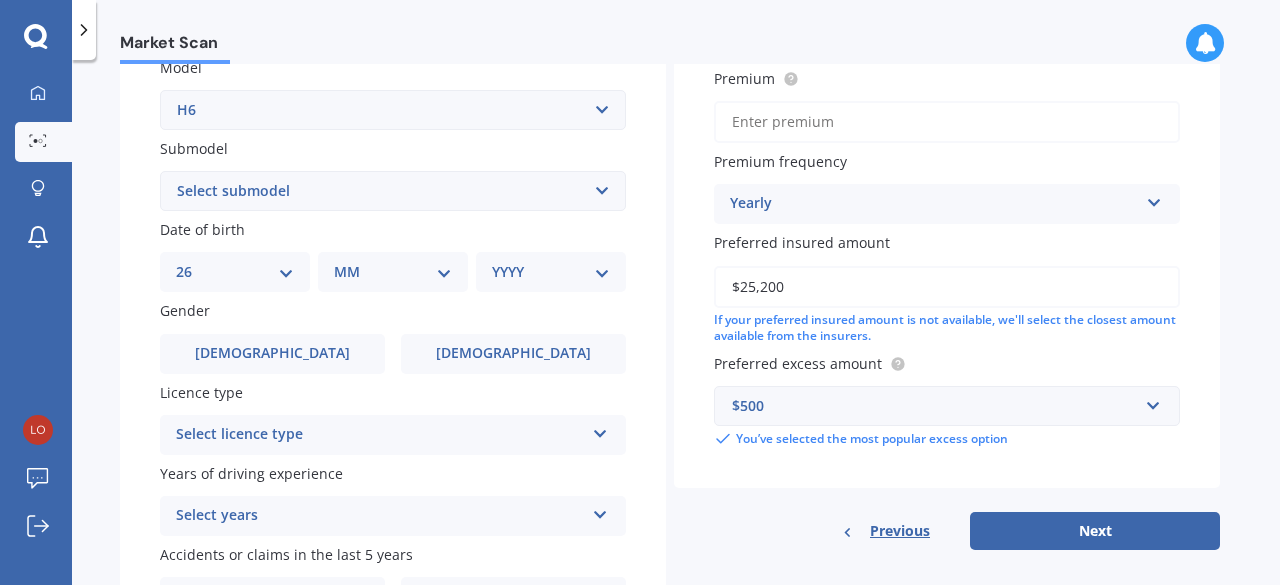 click on "DD 01 02 03 04 05 06 07 08 09 10 11 12 13 14 15 16 17 18 19 20 21 22 23 24 25 26 27 28 29 30 31" at bounding box center [235, 272] 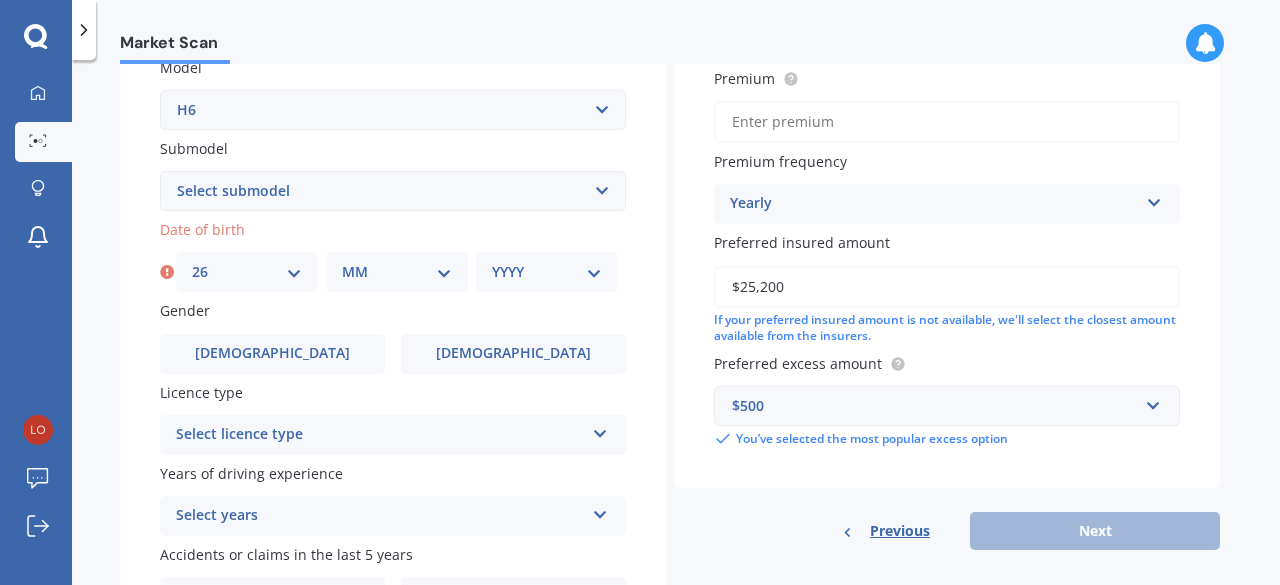 click on "MM 01 02 03 04 05 06 07 08 09 10 11 12" at bounding box center [397, 272] 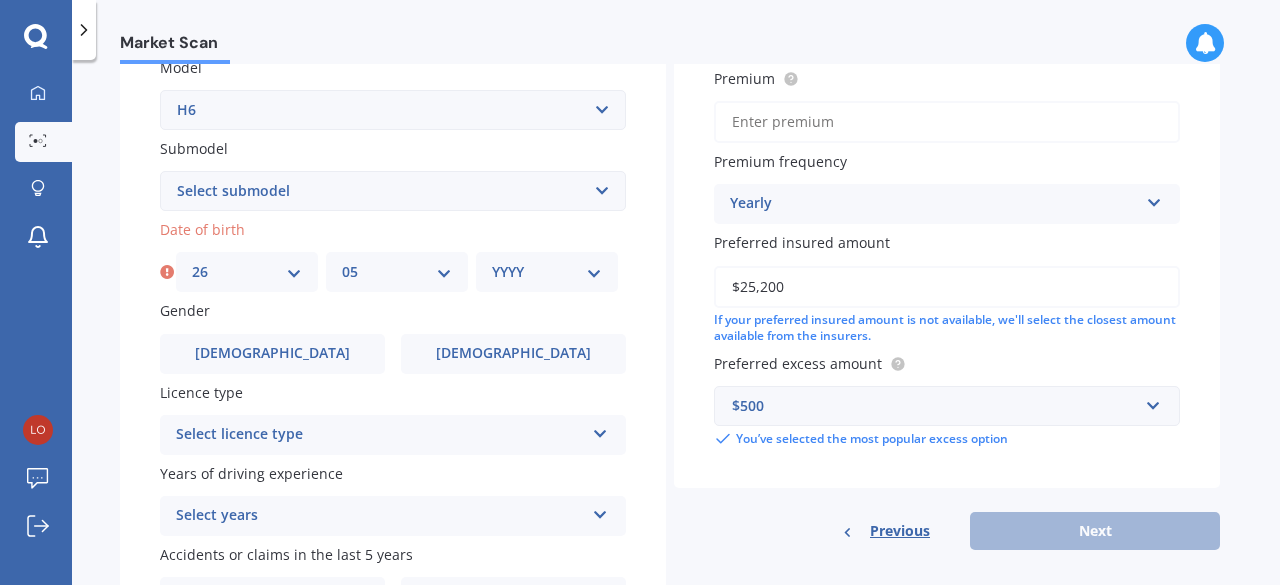 click on "MM 01 02 03 04 05 06 07 08 09 10 11 12" at bounding box center [397, 272] 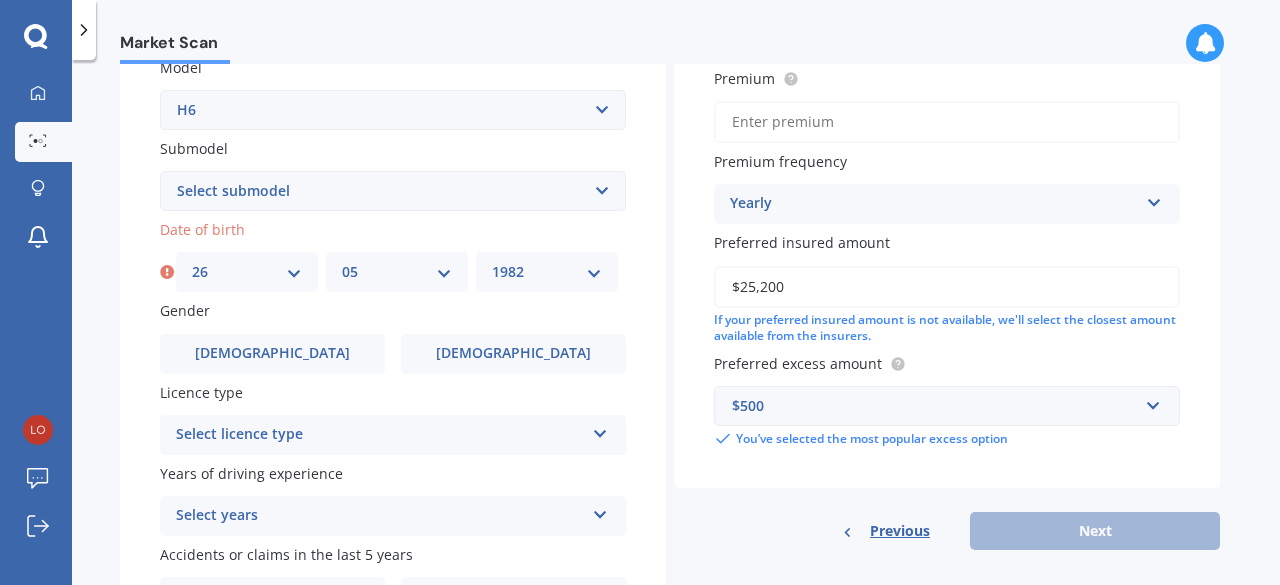 click on "YYYY 2025 2024 2023 2022 2021 2020 2019 2018 2017 2016 2015 2014 2013 2012 2011 2010 2009 2008 2007 2006 2005 2004 2003 2002 2001 2000 1999 1998 1997 1996 1995 1994 1993 1992 1991 1990 1989 1988 1987 1986 1985 1984 1983 1982 1981 1980 1979 1978 1977 1976 1975 1974 1973 1972 1971 1970 1969 1968 1967 1966 1965 1964 1963 1962 1961 1960 1959 1958 1957 1956 1955 1954 1953 1952 1951 1950 1949 1948 1947 1946 1945 1944 1943 1942 1941 1940 1939 1938 1937 1936 1935 1934 1933 1932 1931 1930 1929 1928 1927 1926" at bounding box center (547, 272) 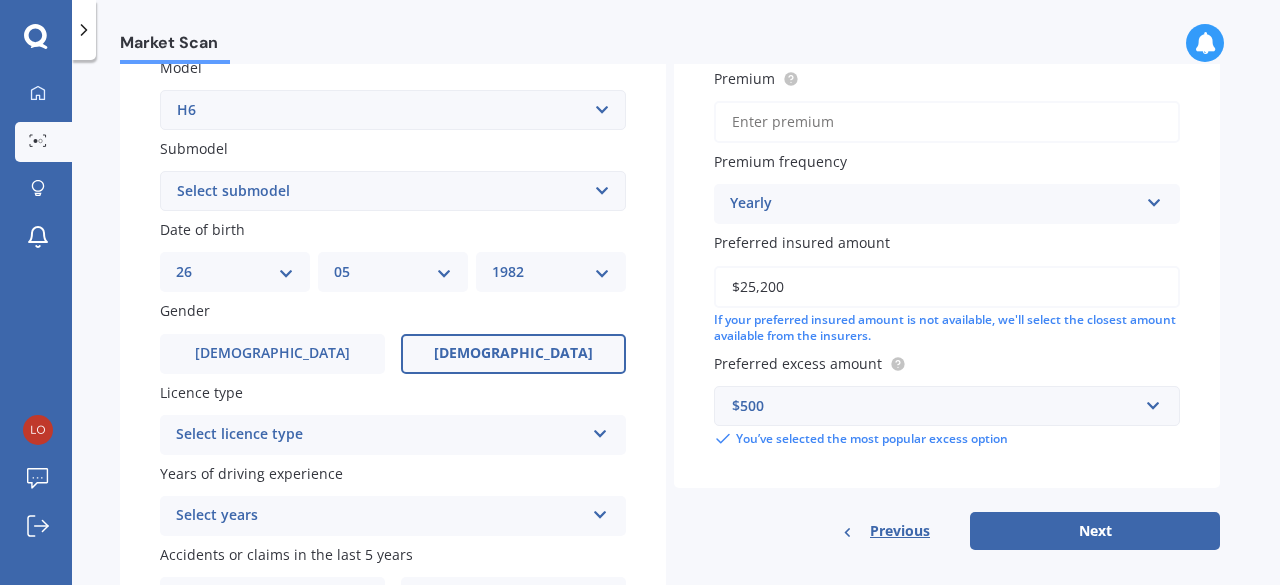 click on "[DEMOGRAPHIC_DATA]" at bounding box center (513, 353) 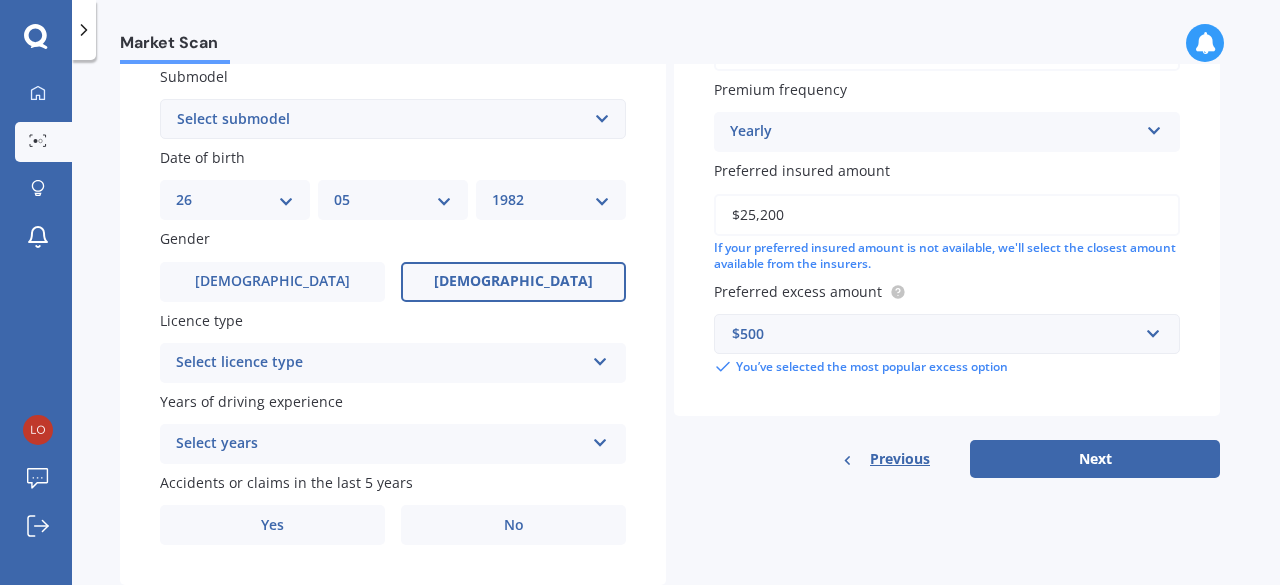 click on "Select licence type" at bounding box center [380, 363] 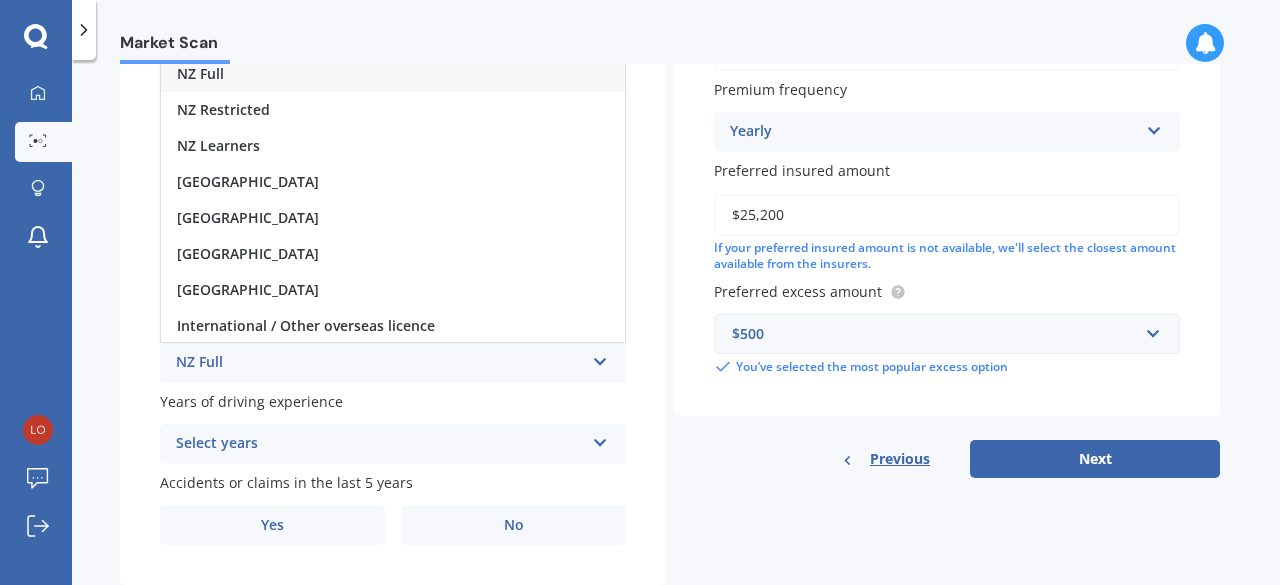 click on "NZ Full" at bounding box center (393, 74) 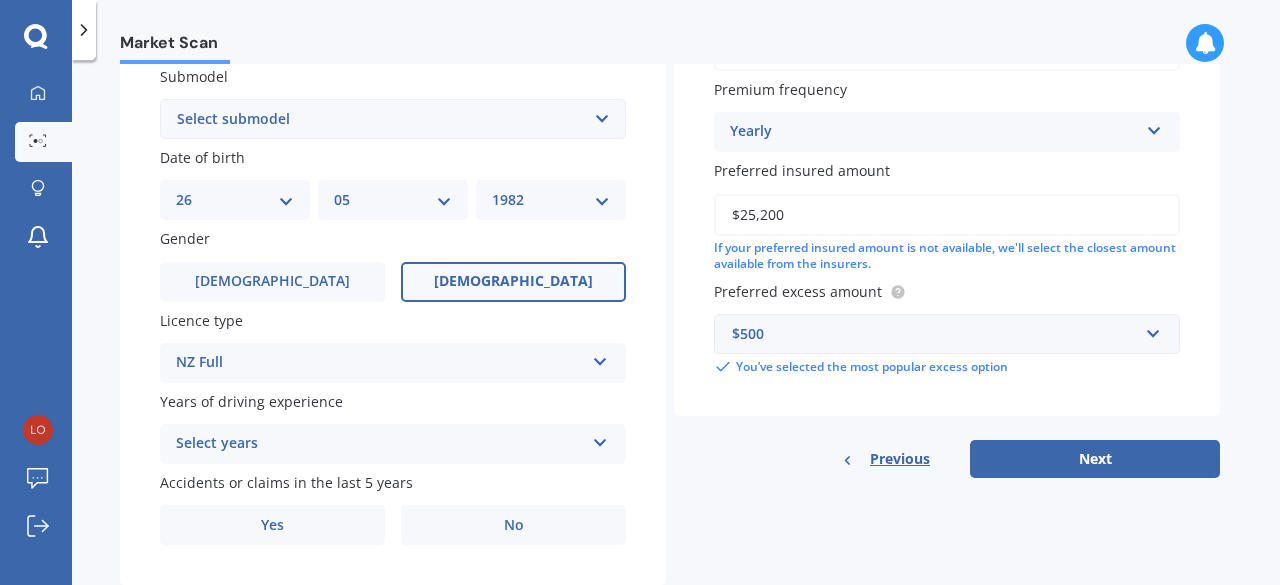 scroll, scrollTop: 595, scrollLeft: 0, axis: vertical 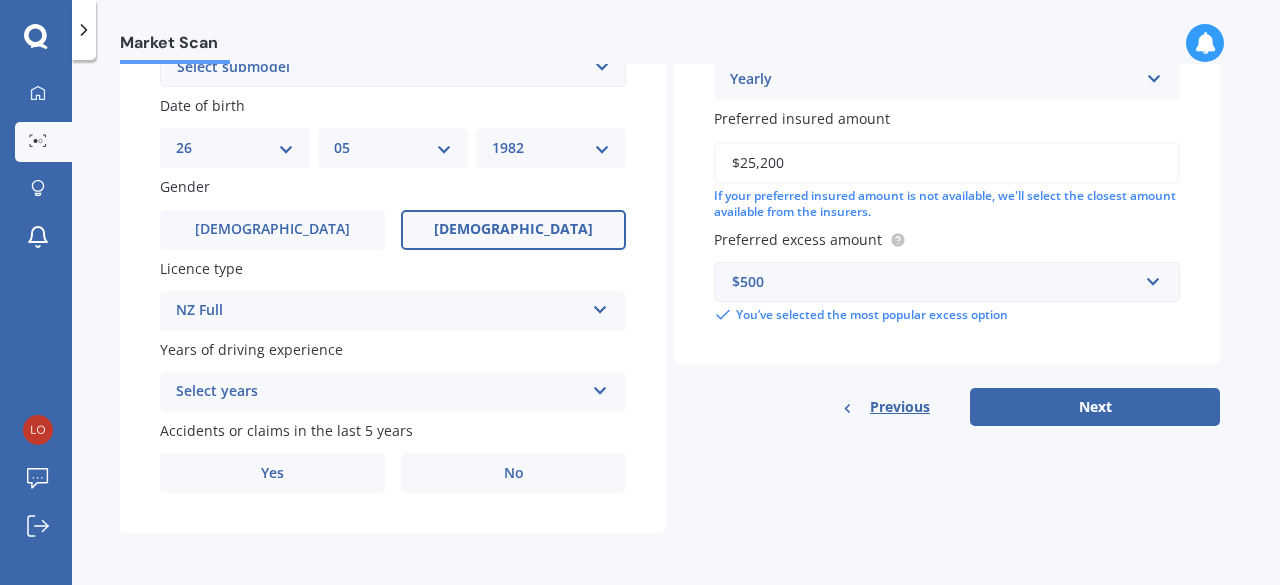 click on "Select years" at bounding box center [380, 392] 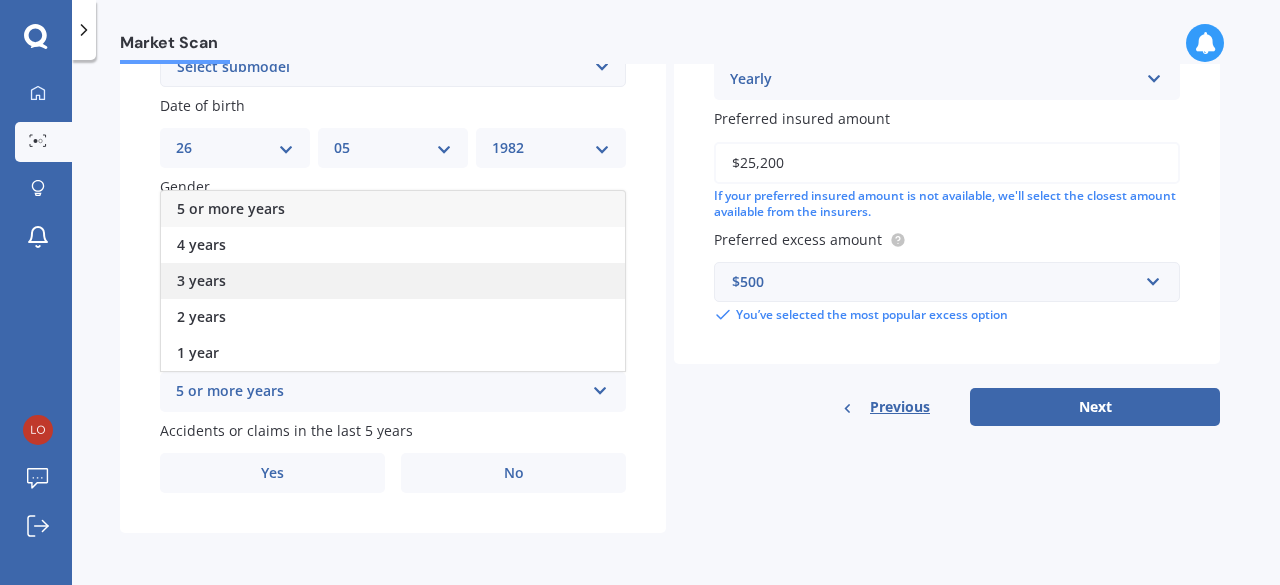 scroll, scrollTop: 502, scrollLeft: 0, axis: vertical 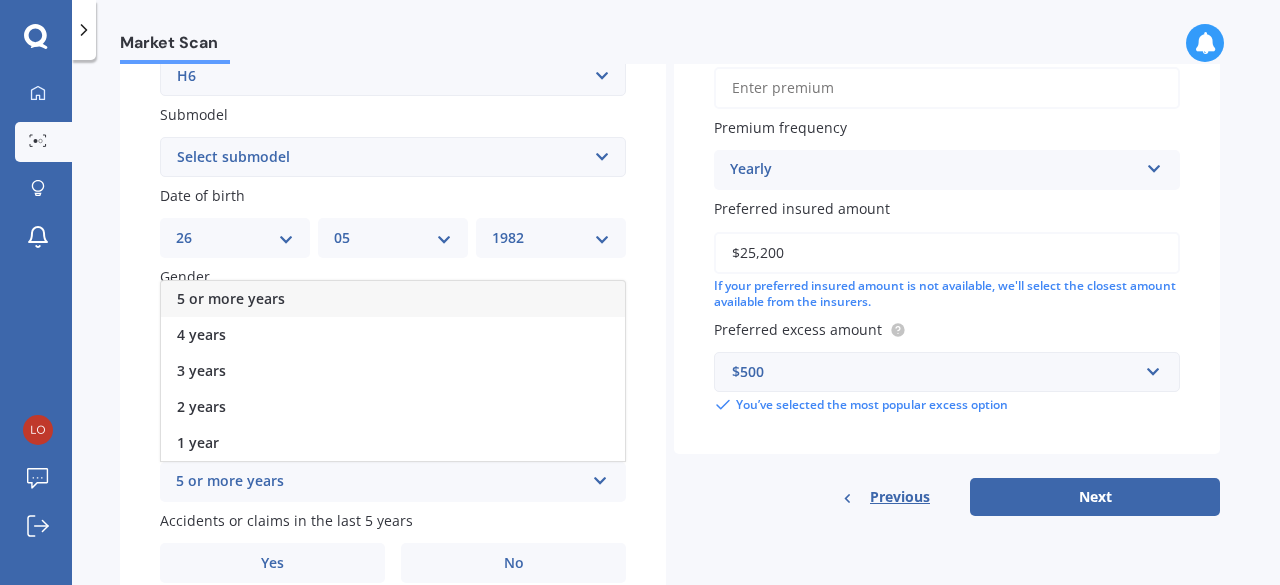 click on "5 or more years" at bounding box center (393, 299) 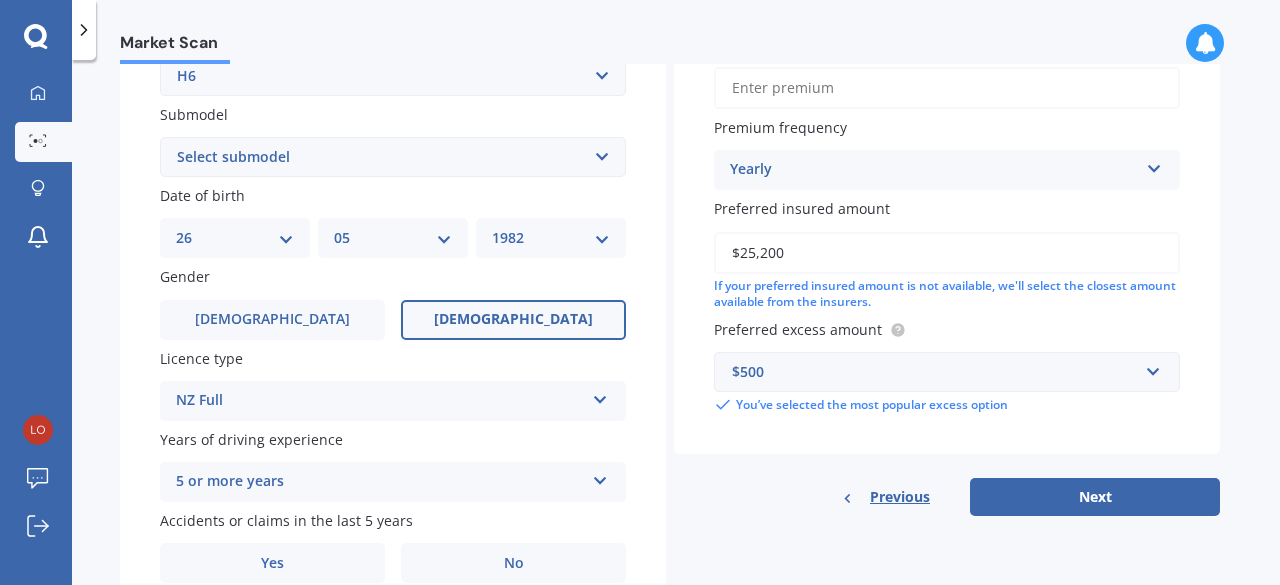 scroll, scrollTop: 595, scrollLeft: 0, axis: vertical 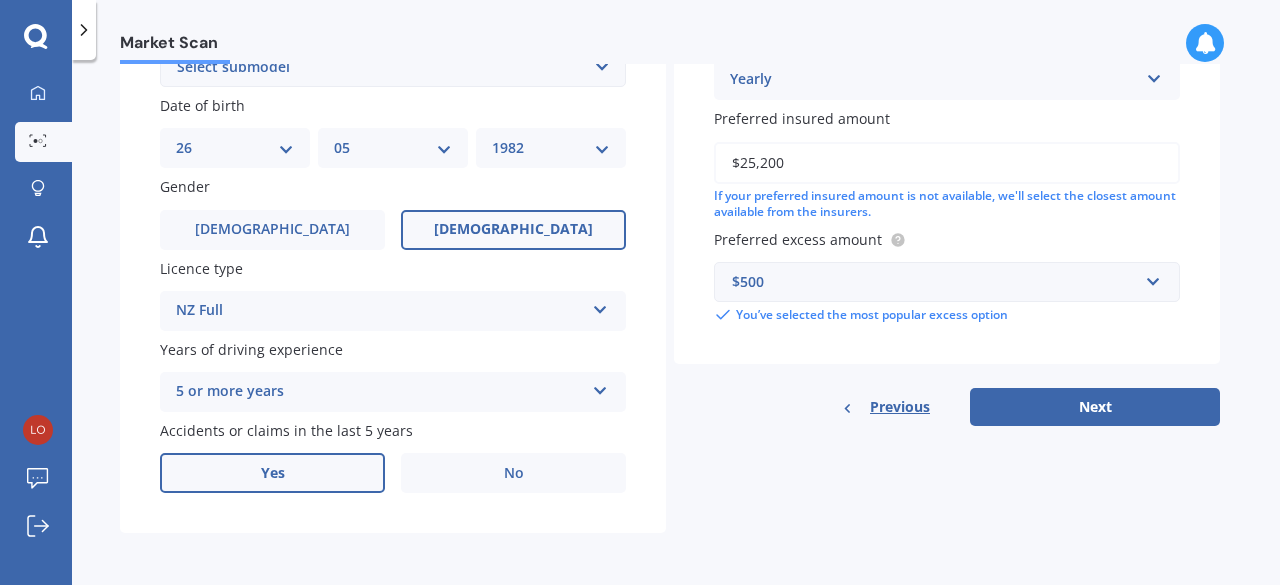 click on "Yes" at bounding box center [272, 473] 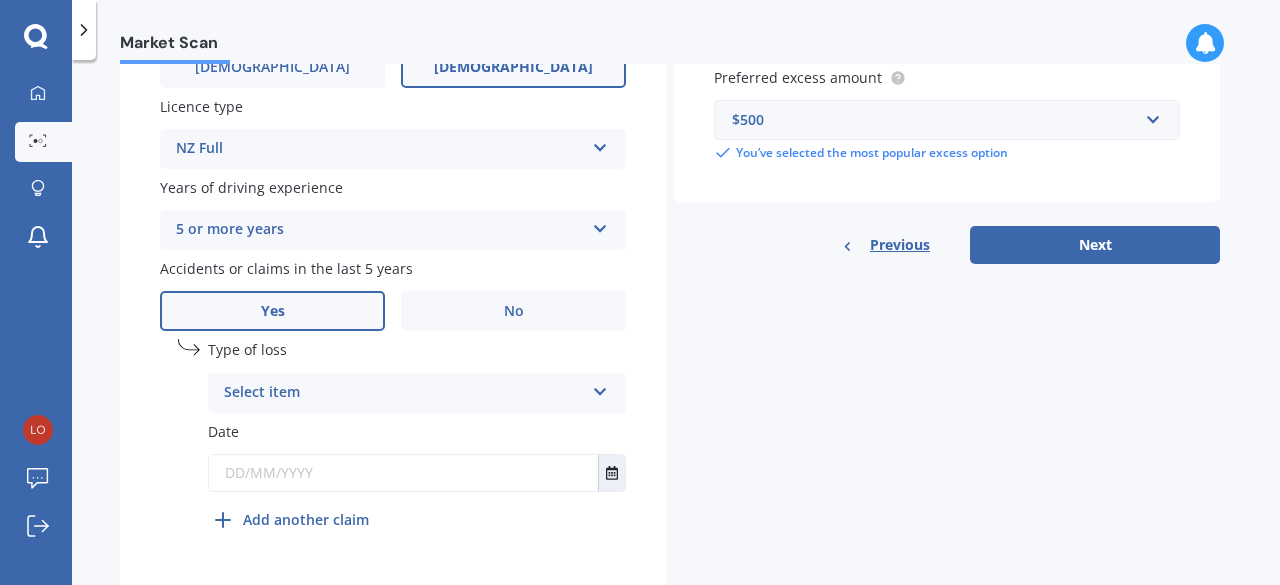 scroll, scrollTop: 756, scrollLeft: 0, axis: vertical 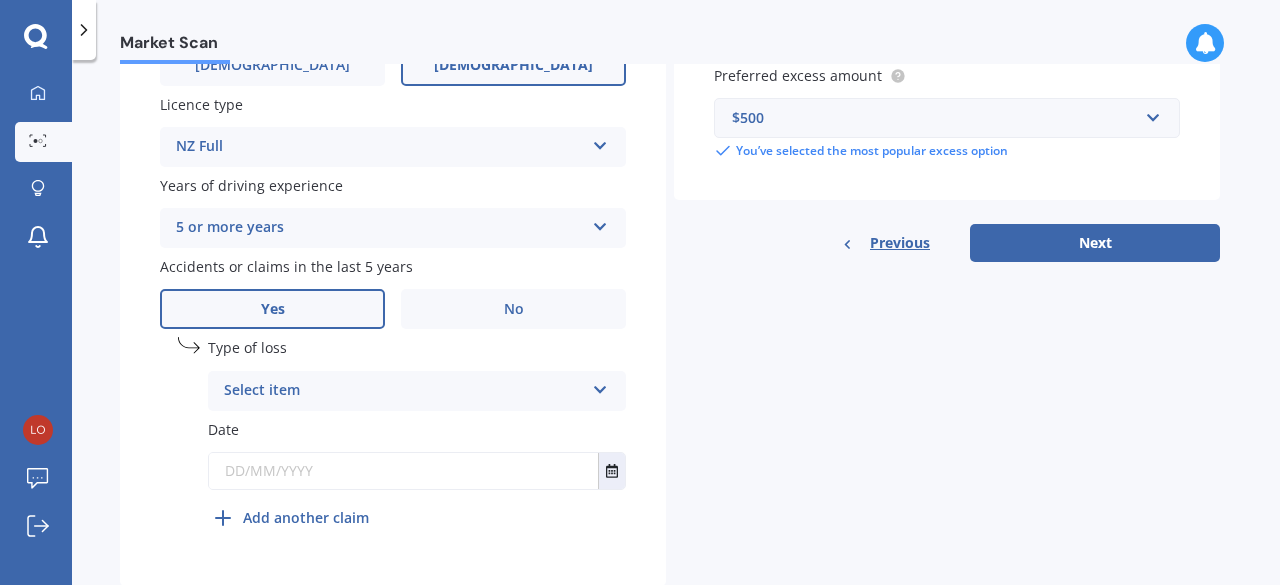 click on "Select item" at bounding box center (404, 391) 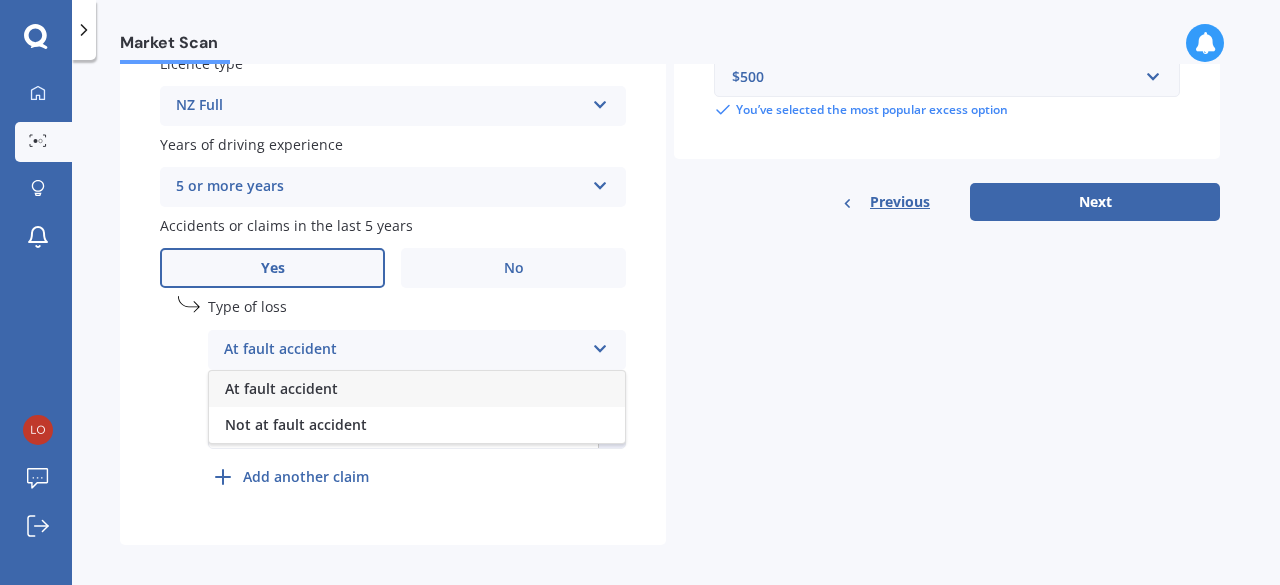 scroll, scrollTop: 798, scrollLeft: 0, axis: vertical 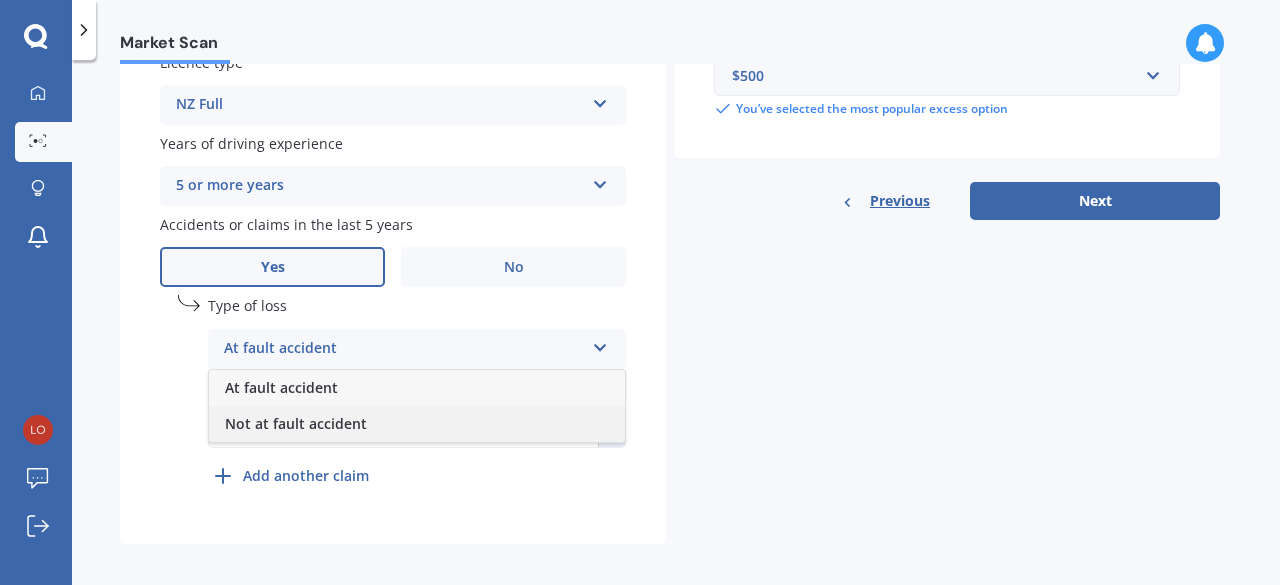 click on "Not at fault accident" at bounding box center [417, 424] 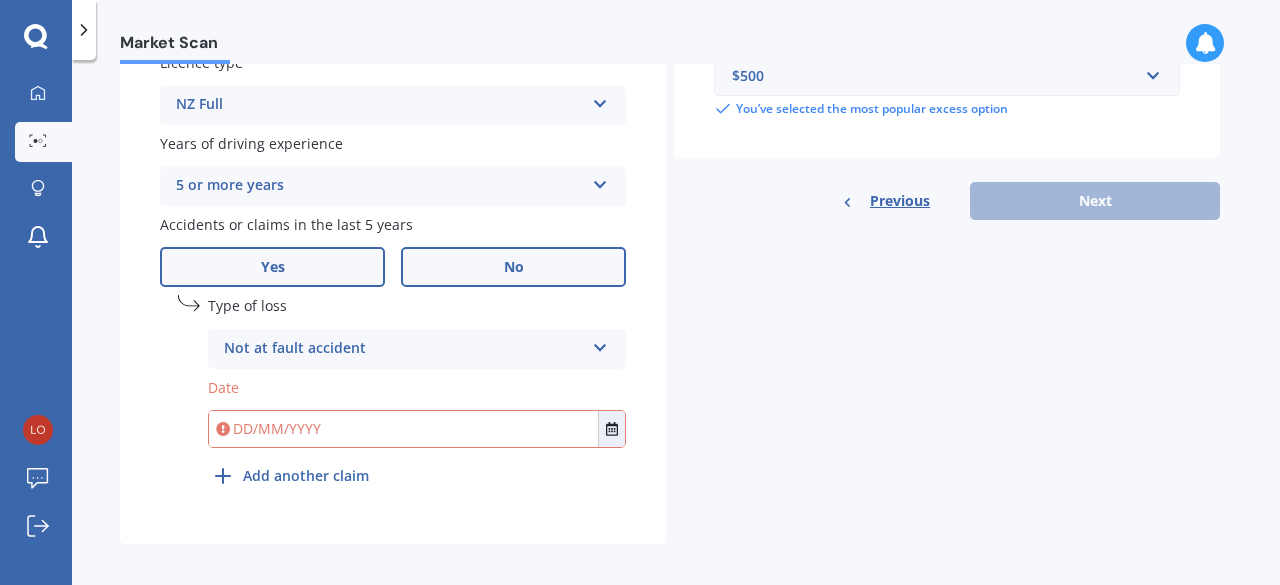 click on "No" at bounding box center [513, 267] 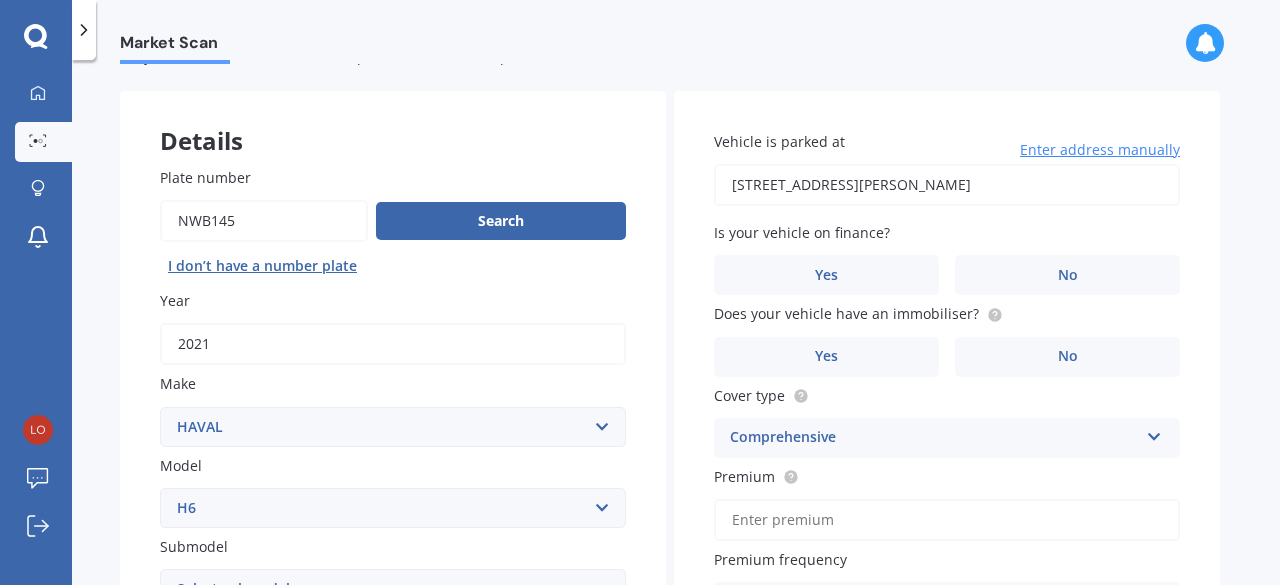 scroll, scrollTop: 73, scrollLeft: 0, axis: vertical 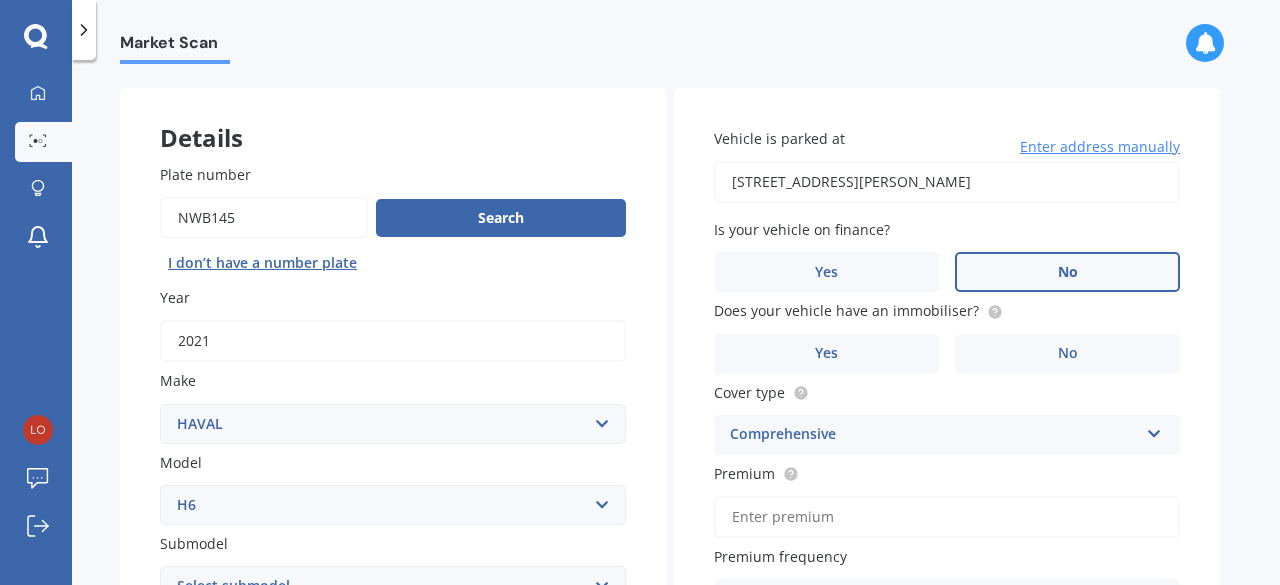 click on "No" at bounding box center (1067, 272) 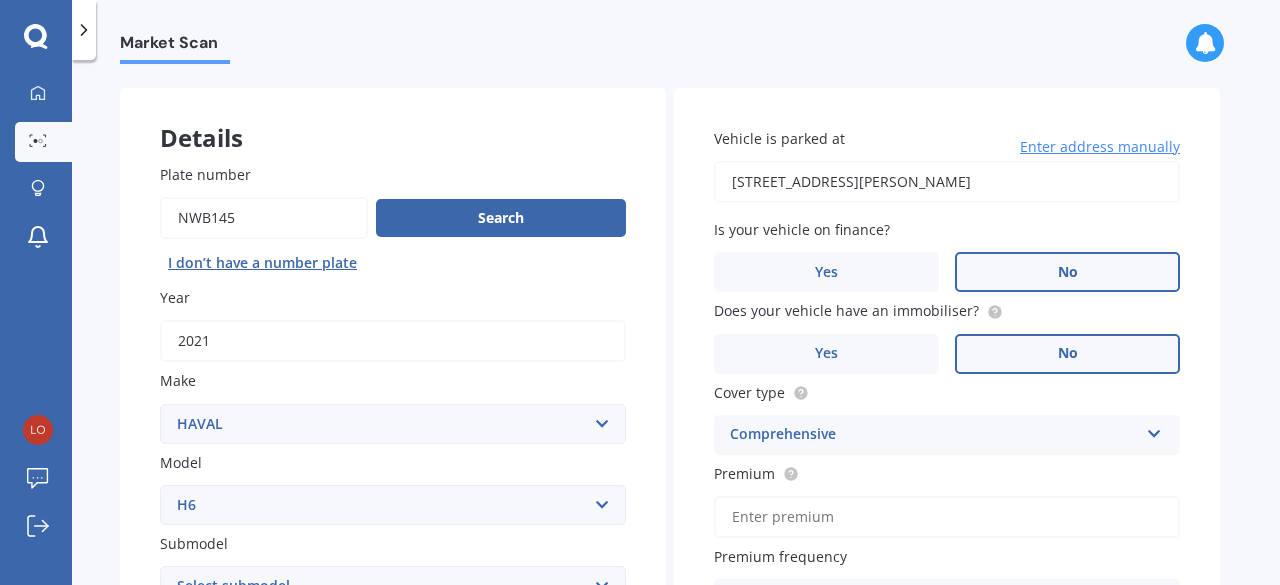 click on "No" at bounding box center [1067, 354] 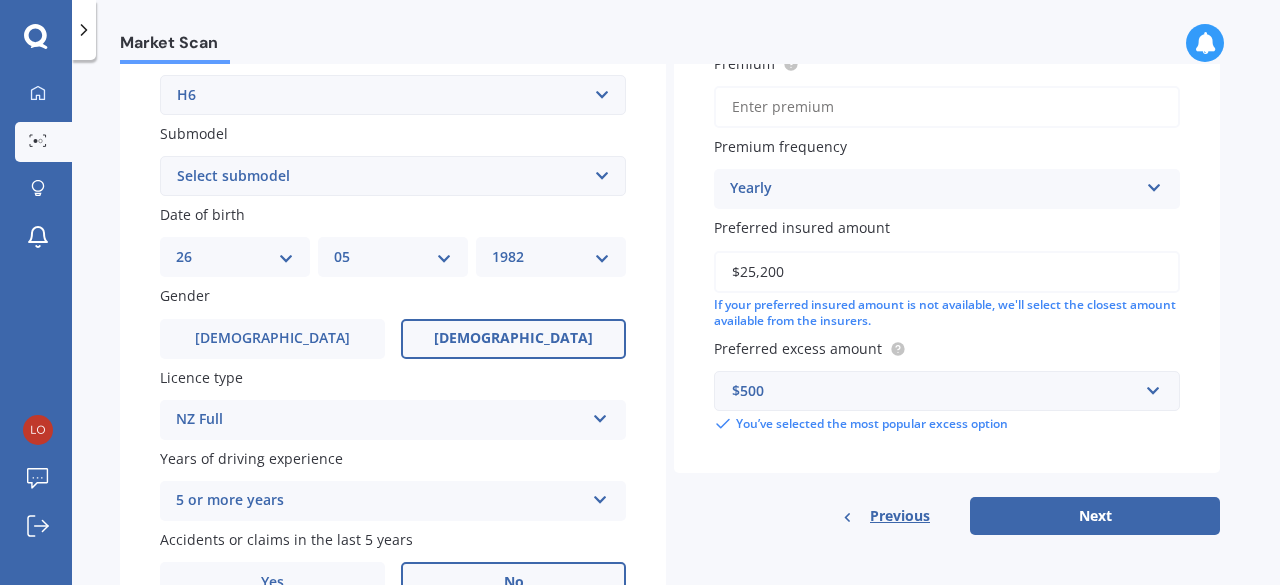 scroll, scrollTop: 484, scrollLeft: 0, axis: vertical 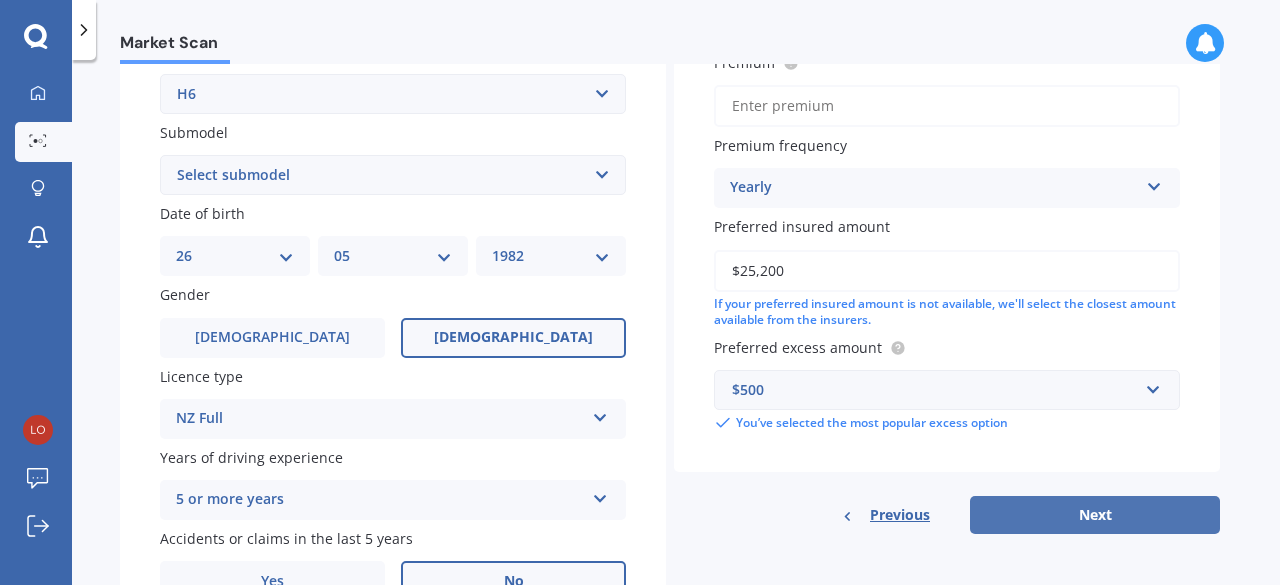 click on "Next" at bounding box center (1095, 515) 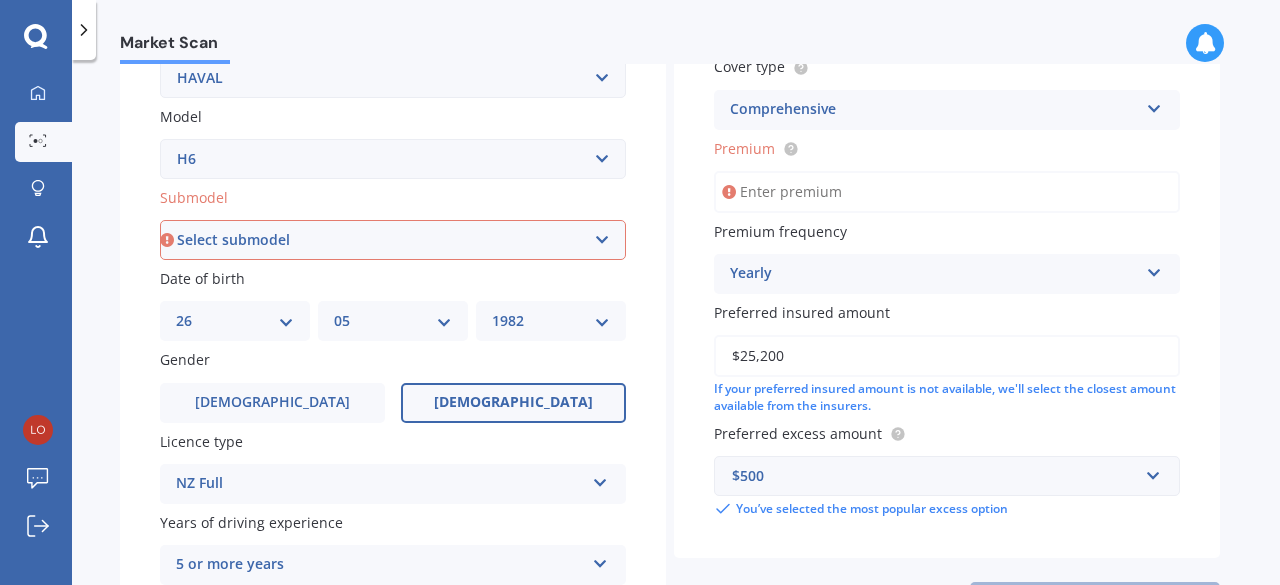 scroll, scrollTop: 418, scrollLeft: 0, axis: vertical 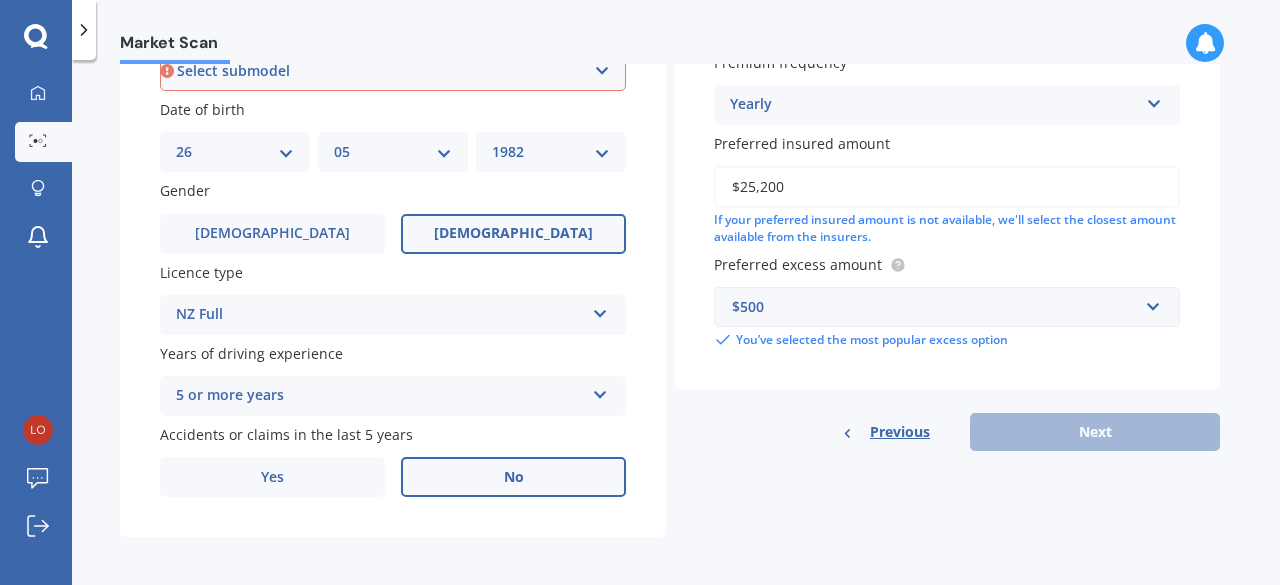 type on "$821.97" 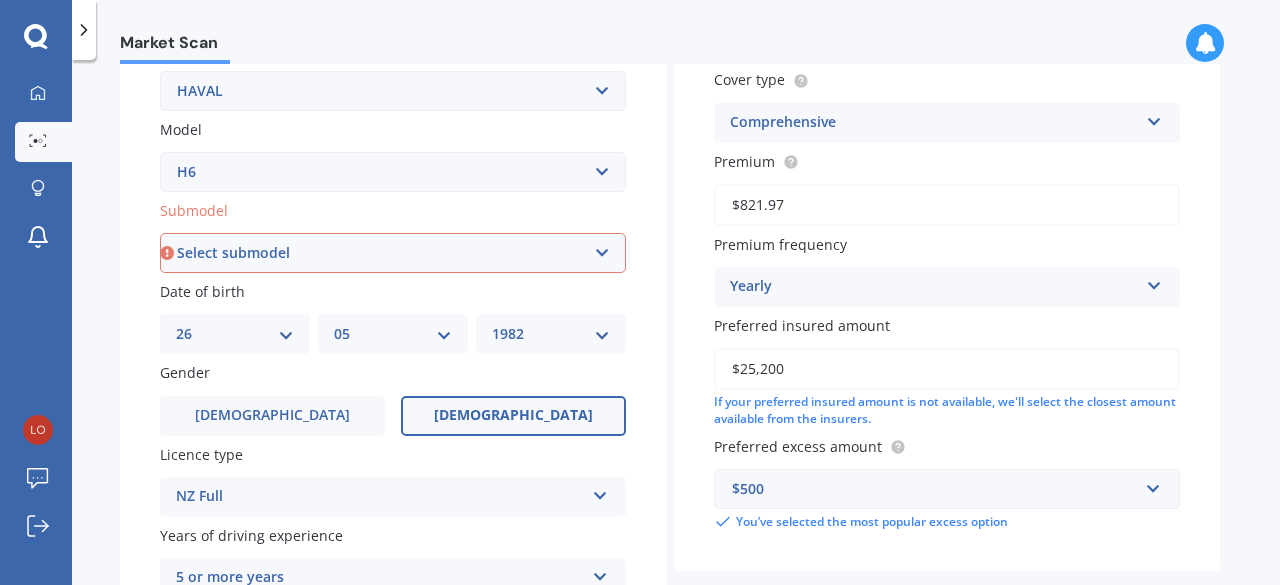 scroll, scrollTop: 387, scrollLeft: 0, axis: vertical 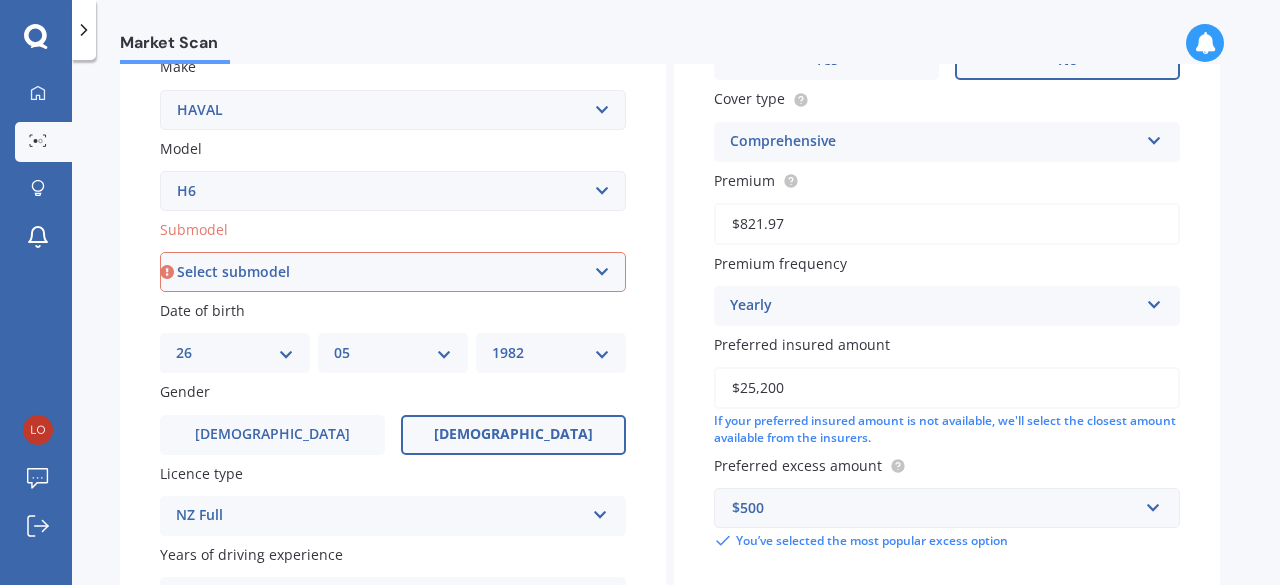 click on "Select submodel Lux Premium Ultra Ultra Hybrid 2WD" at bounding box center [393, 272] 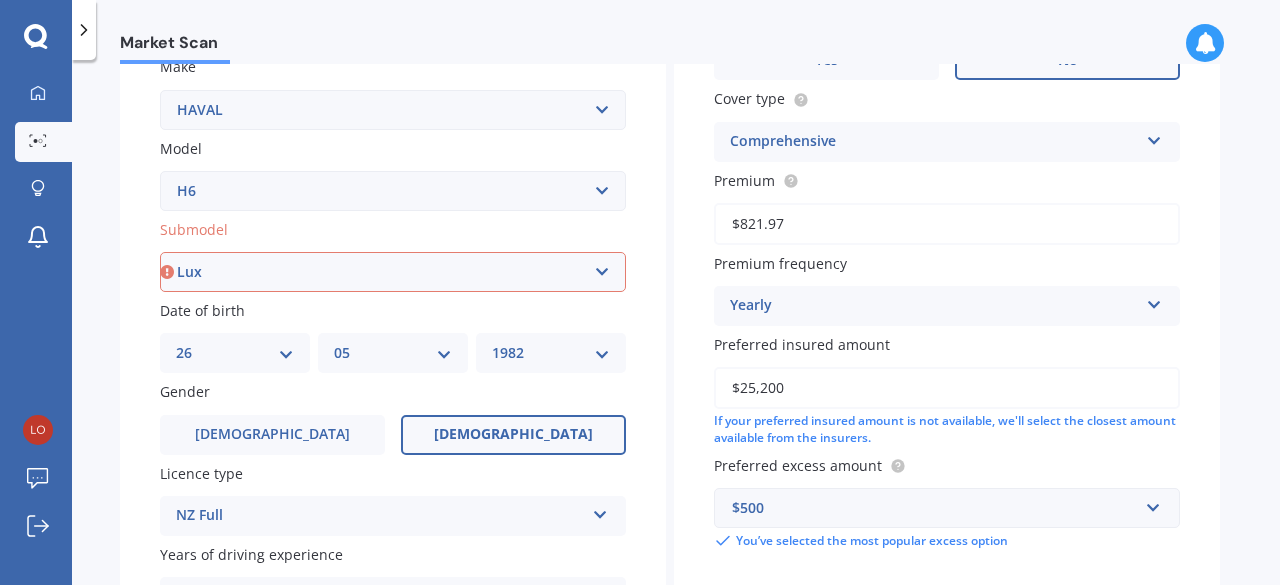 click on "Select submodel Lux Premium Ultra Ultra Hybrid 2WD" at bounding box center (393, 272) 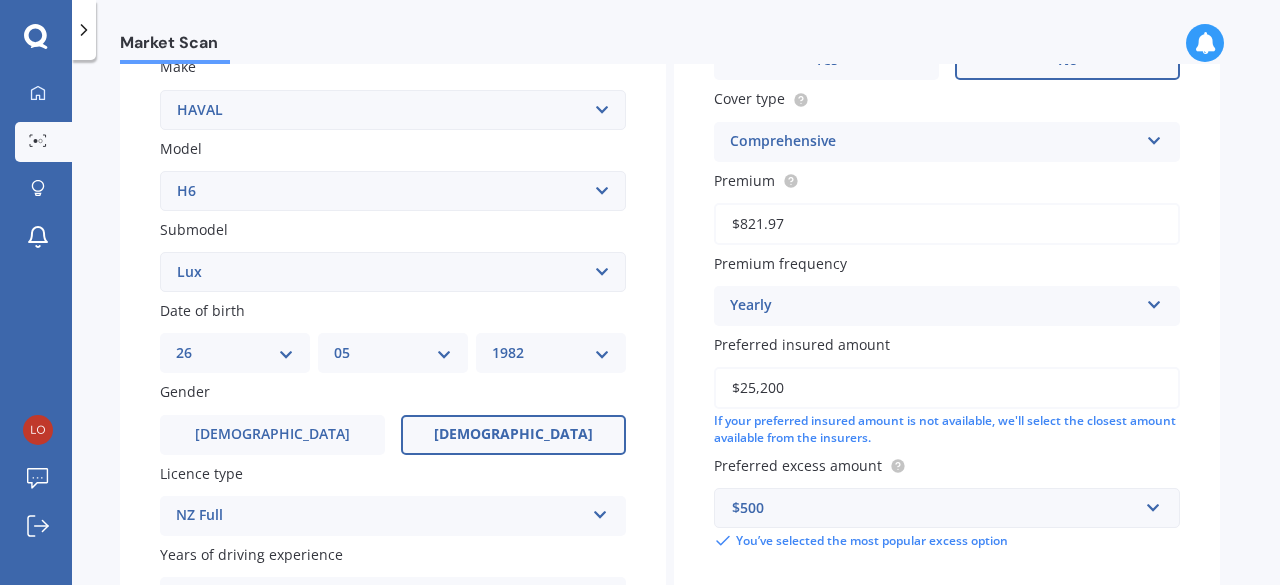 scroll, scrollTop: 136, scrollLeft: 0, axis: vertical 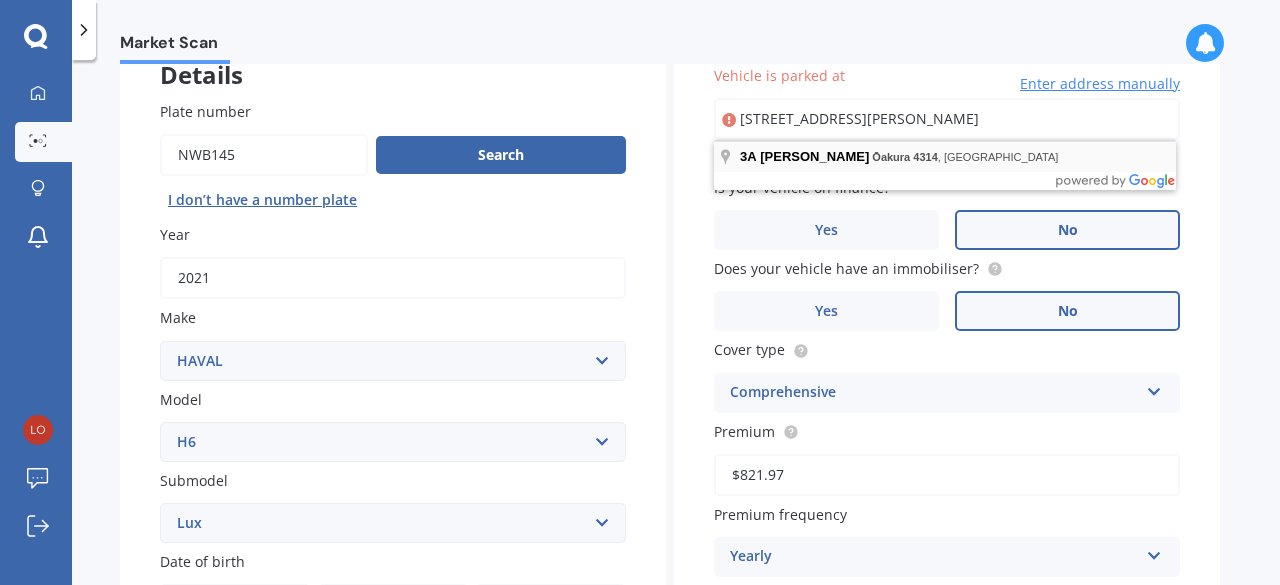 type on "[STREET_ADDRESS][PERSON_NAME]" 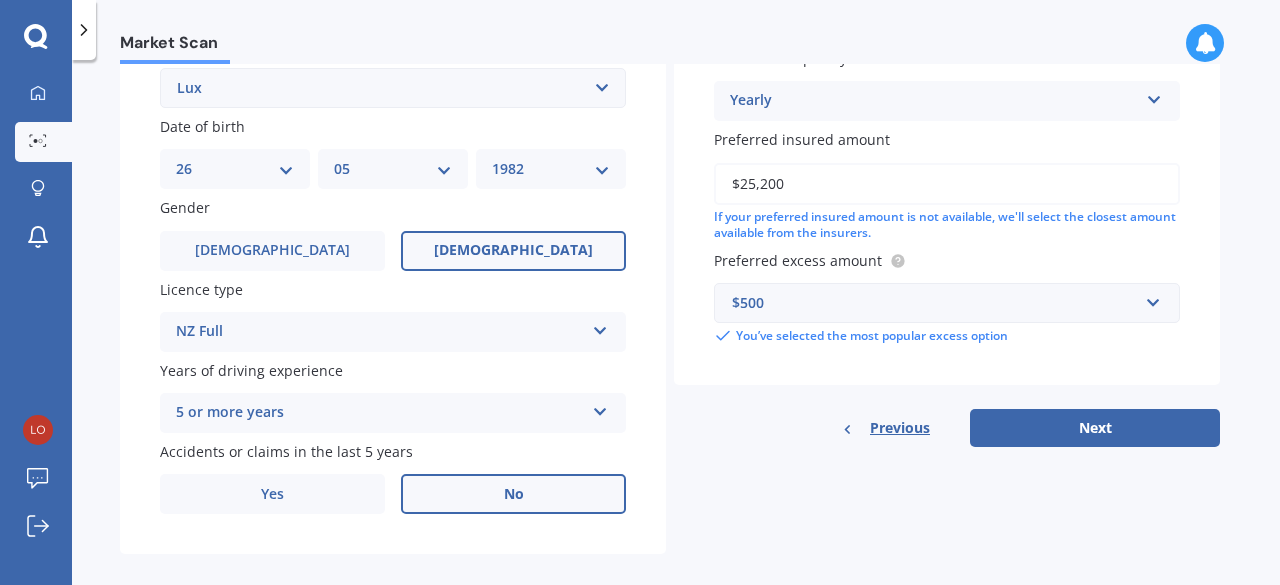 scroll, scrollTop: 595, scrollLeft: 0, axis: vertical 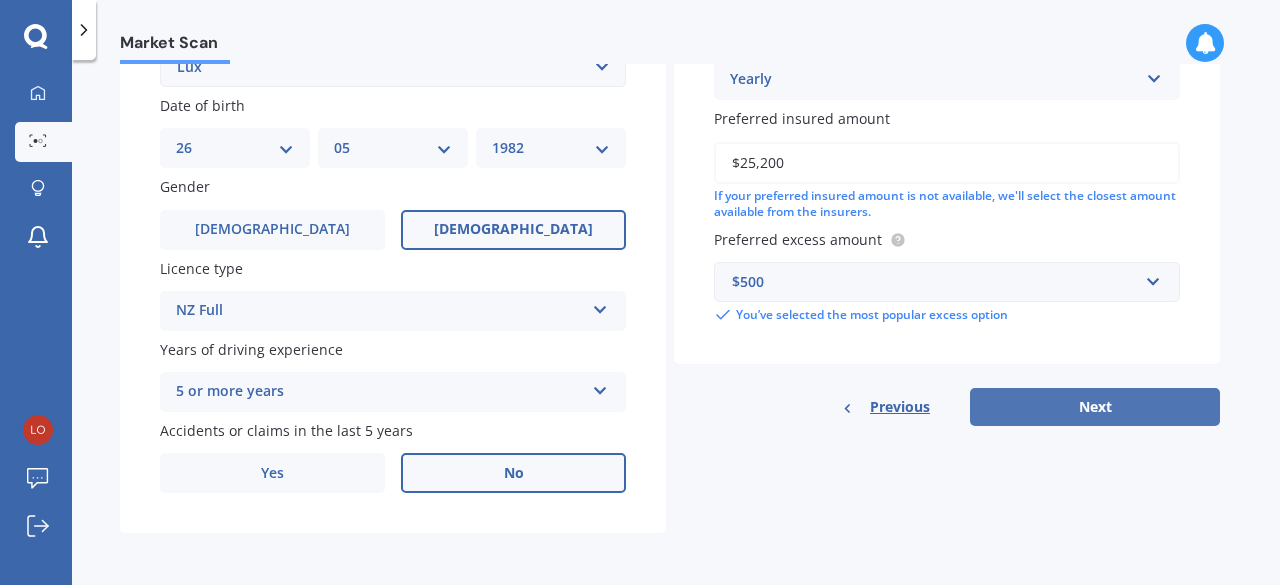 click on "Next" at bounding box center [1095, 407] 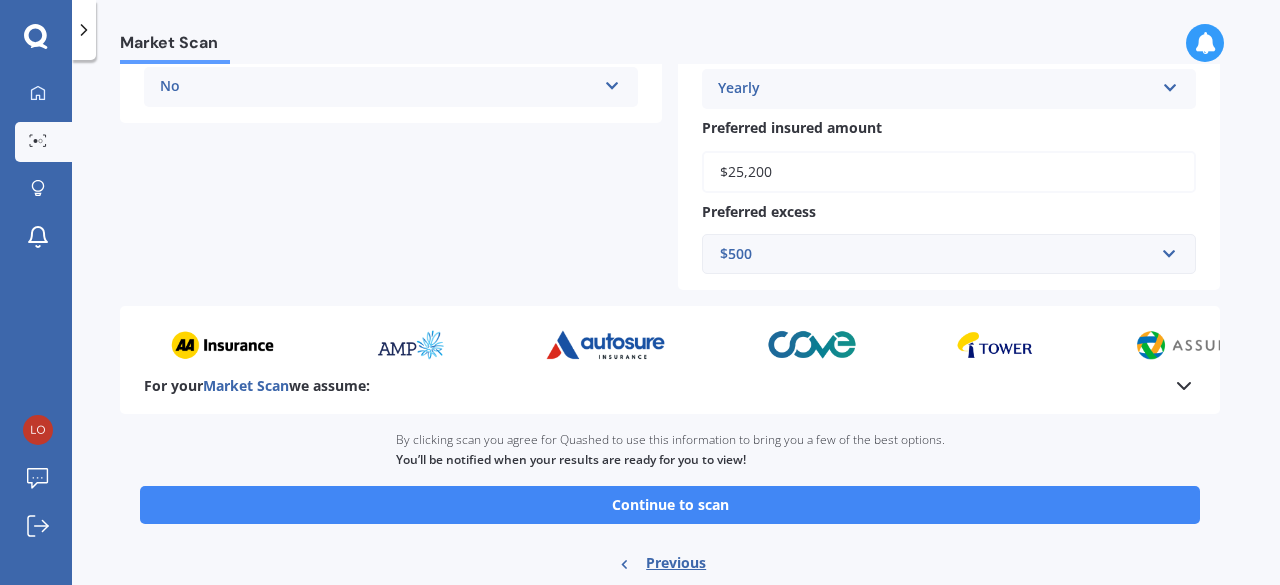 scroll, scrollTop: 552, scrollLeft: 0, axis: vertical 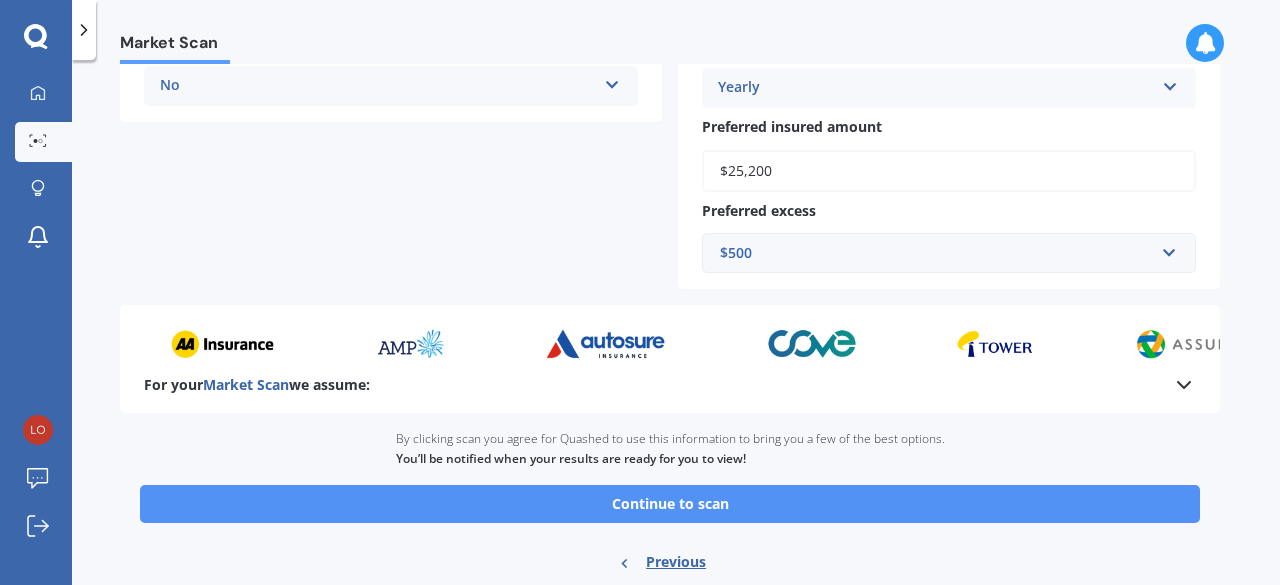 click on "Continue to scan" at bounding box center (670, 504) 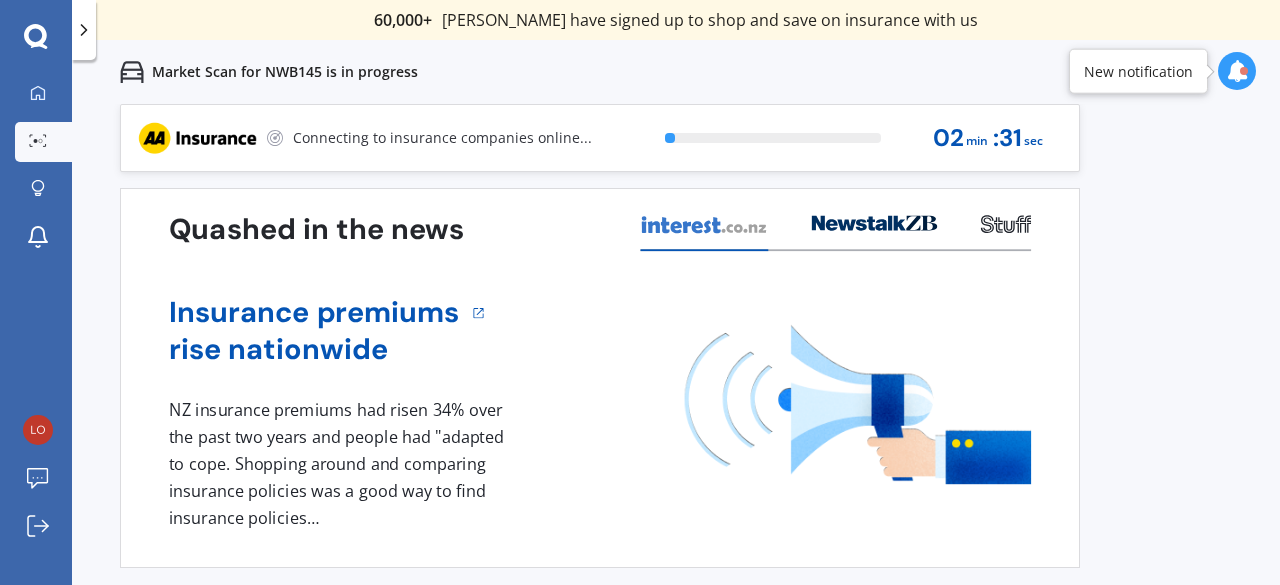 scroll, scrollTop: 0, scrollLeft: 0, axis: both 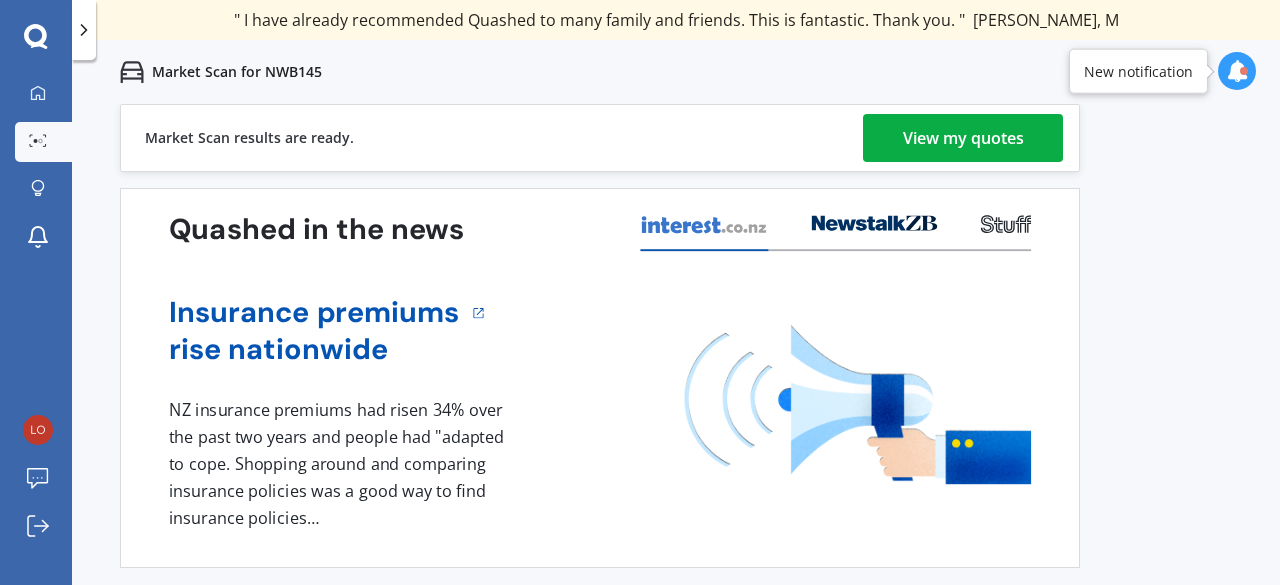 click on "View my quotes" at bounding box center (963, 138) 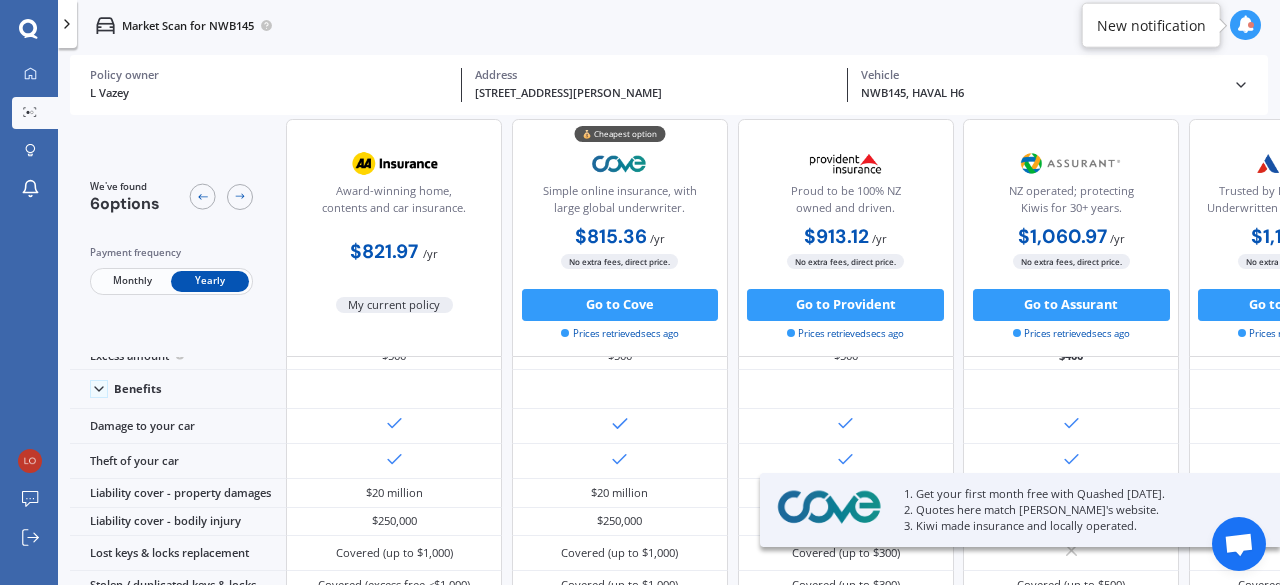 scroll, scrollTop: 0, scrollLeft: 0, axis: both 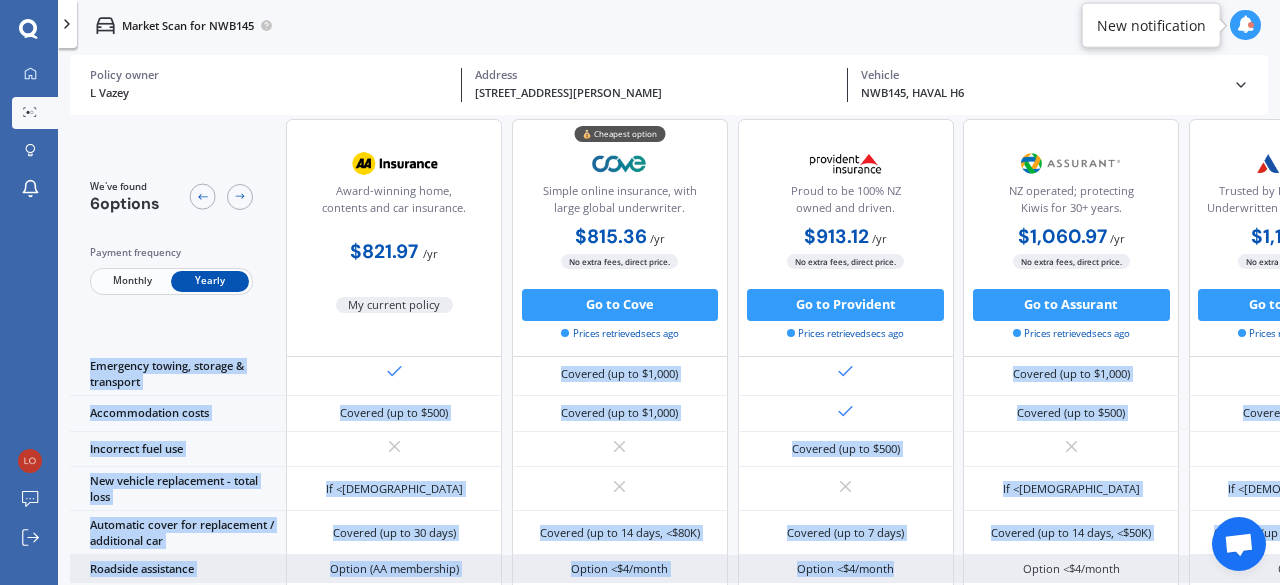 drag, startPoint x: 816, startPoint y: 577, endPoint x: 943, endPoint y: 563, distance: 127.769325 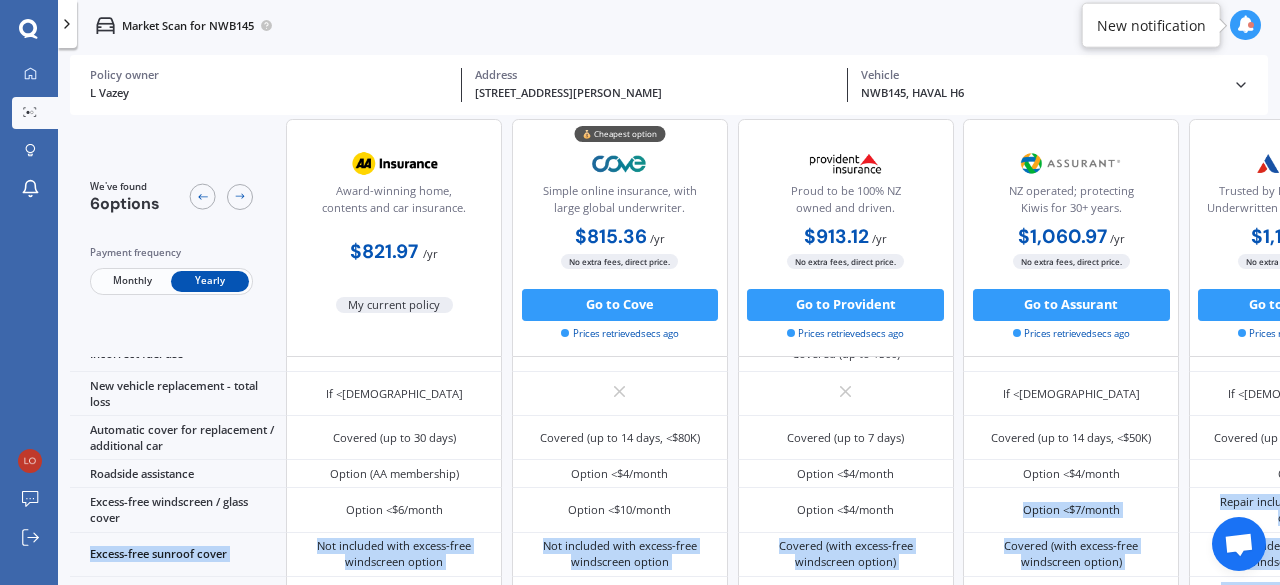 drag, startPoint x: 942, startPoint y: 578, endPoint x: 969, endPoint y: 575, distance: 27.166155 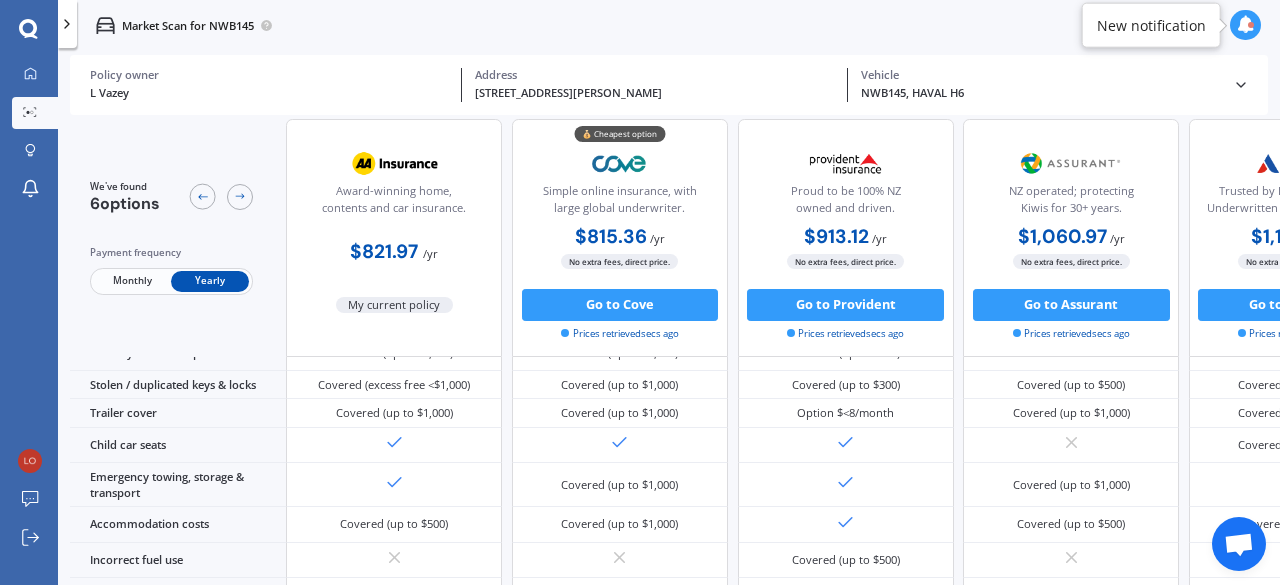 scroll, scrollTop: 0, scrollLeft: 0, axis: both 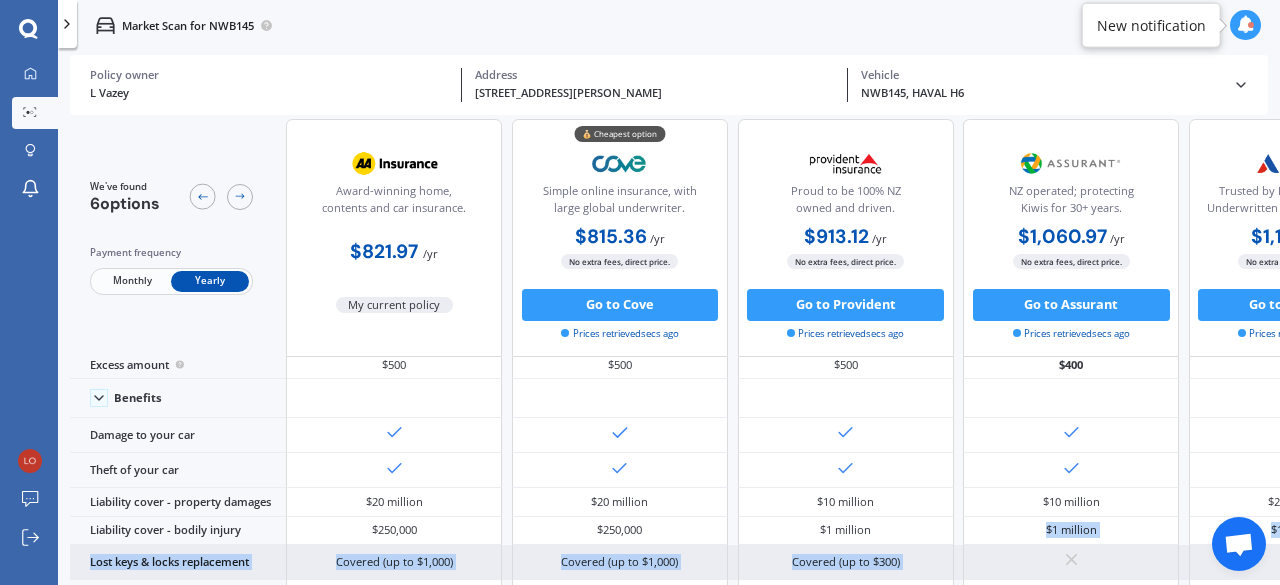 drag, startPoint x: 919, startPoint y: 577, endPoint x: 967, endPoint y: 570, distance: 48.507732 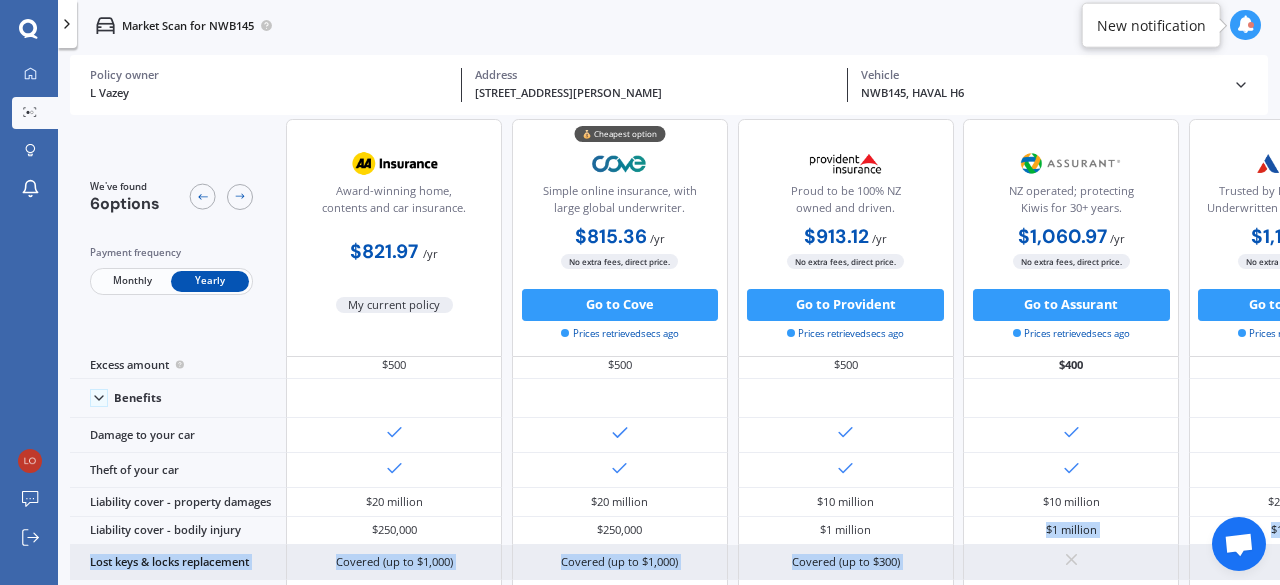 click on "Sum insured (incl. GST) $25,200 $25,200 $25,200 $25,200 $25,200 $25,200 Excess amount $500 $500 $500 $400 $500 $500 Benefits Damage to your car Theft of your car Liability cover - property damages $20 million $20 million $10 million $10 million $20 million $20 million Liability cover - bodily injury $250,000 $250,000 $1 million $1 million $1 million $1 million Lost keys & locks replacement Covered (up to $1,000) Covered (up to $1,000) Covered (up to $300) Stolen / duplicated keys & locks Covered (excess free <$1,000) Covered (up to $1,000) Covered (up to $300) Covered (up to $500) Covered (up to $1,000) Covered (up to $1,000) Trailer cover Covered (up to $1,000) Covered (up to $1,000) Option $<8/month Covered (up to $1,000) Covered (up to $1,000) Covered (up to $1,000) Child car seats Covered (if kept in car) Covered (if kept in car) Emergency towing, storage & transport Covered (up to $1,000) Covered (up to $1,000) Accommodation costs Covered (up to $500) Covered (up to $1,000) Covered (up to $500) Option No" at bounding box center [850, 817] 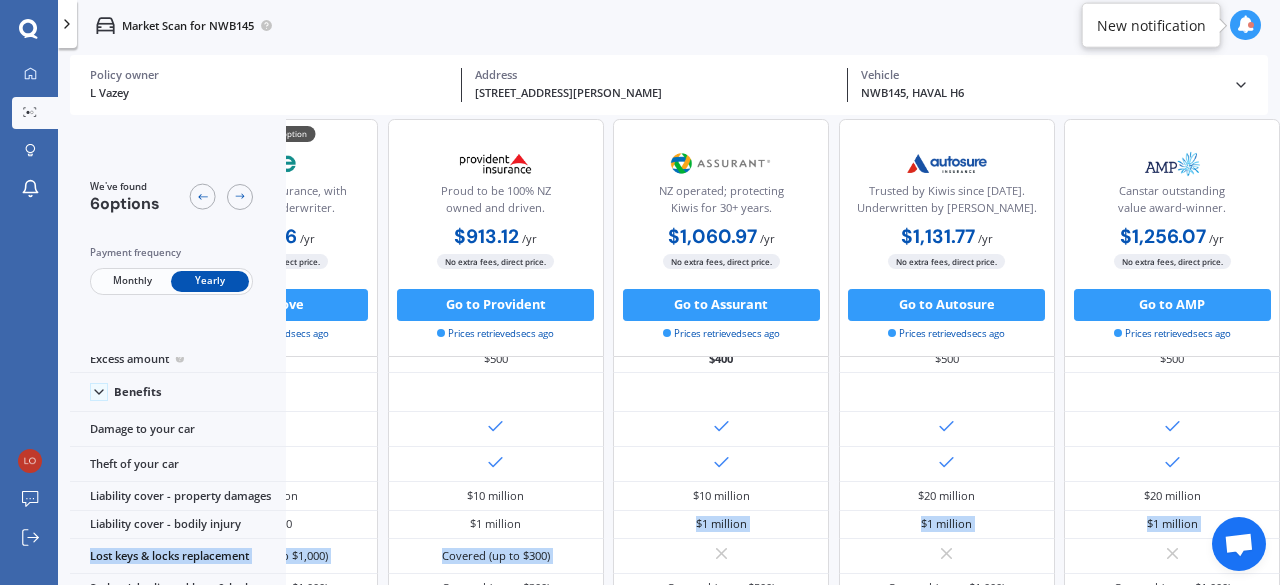 scroll, scrollTop: 66, scrollLeft: 448, axis: both 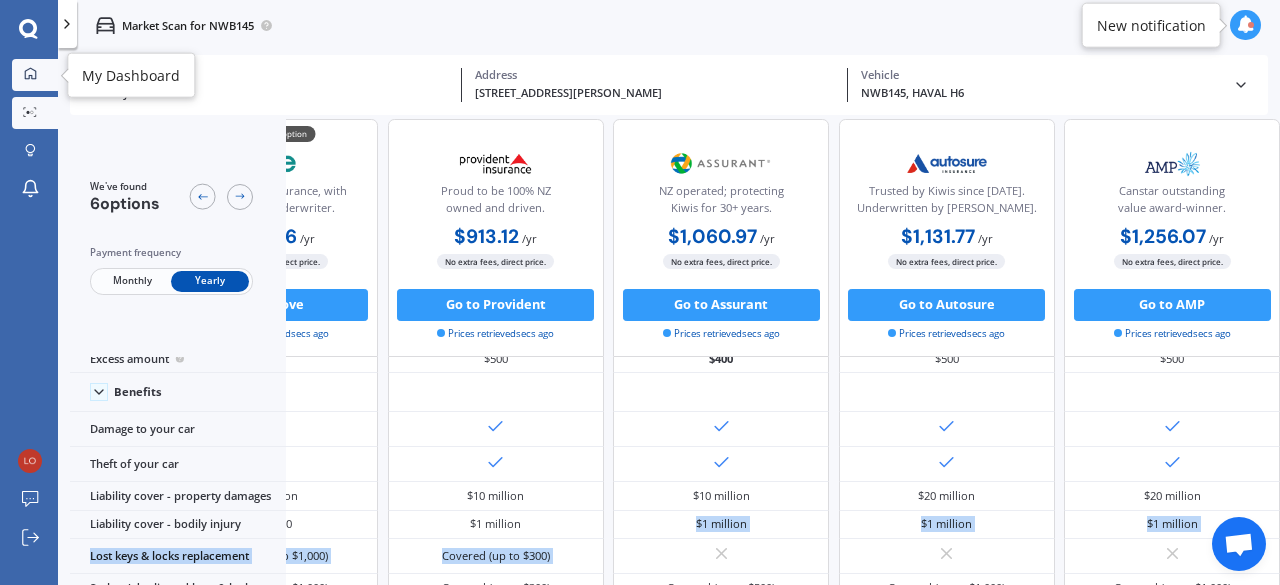 click 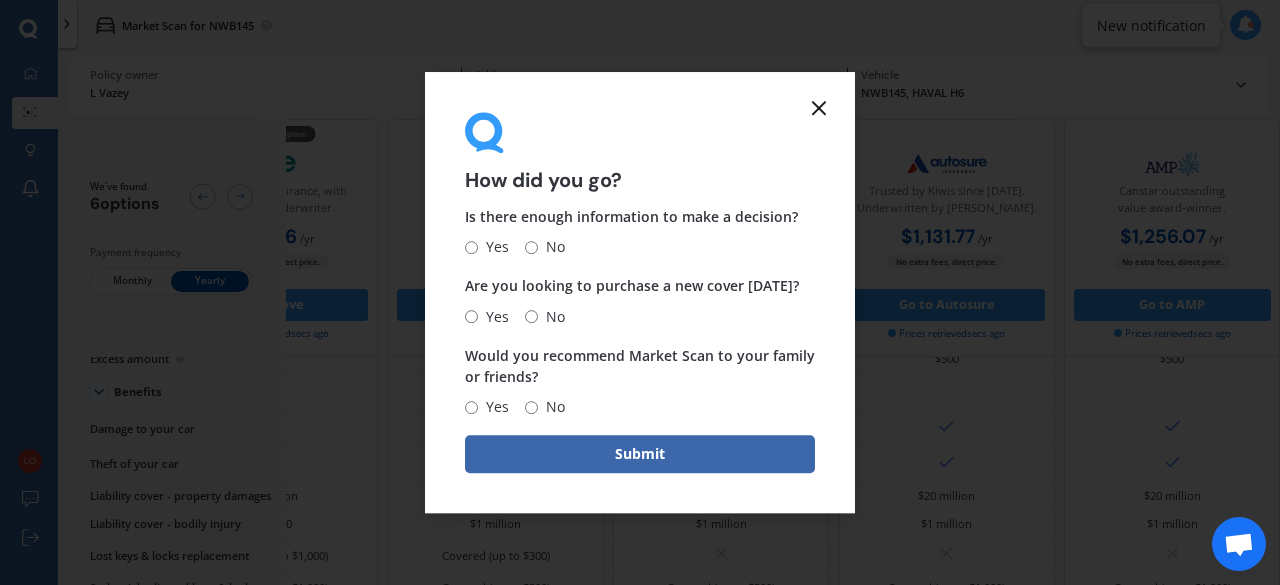 click 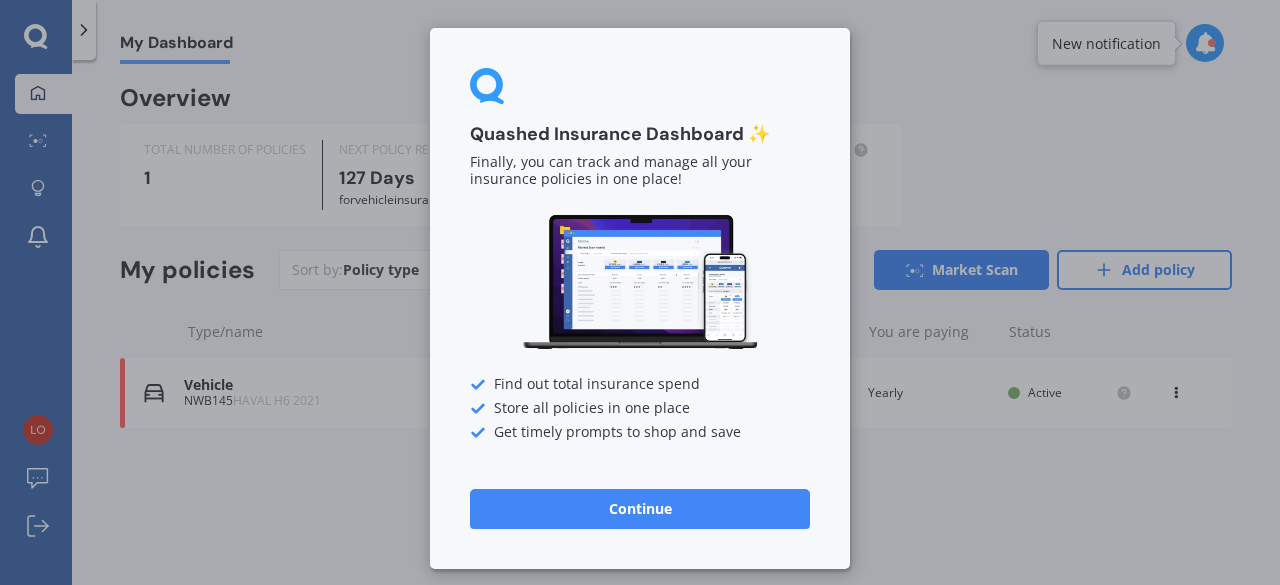 click on "Continue" at bounding box center [640, 509] 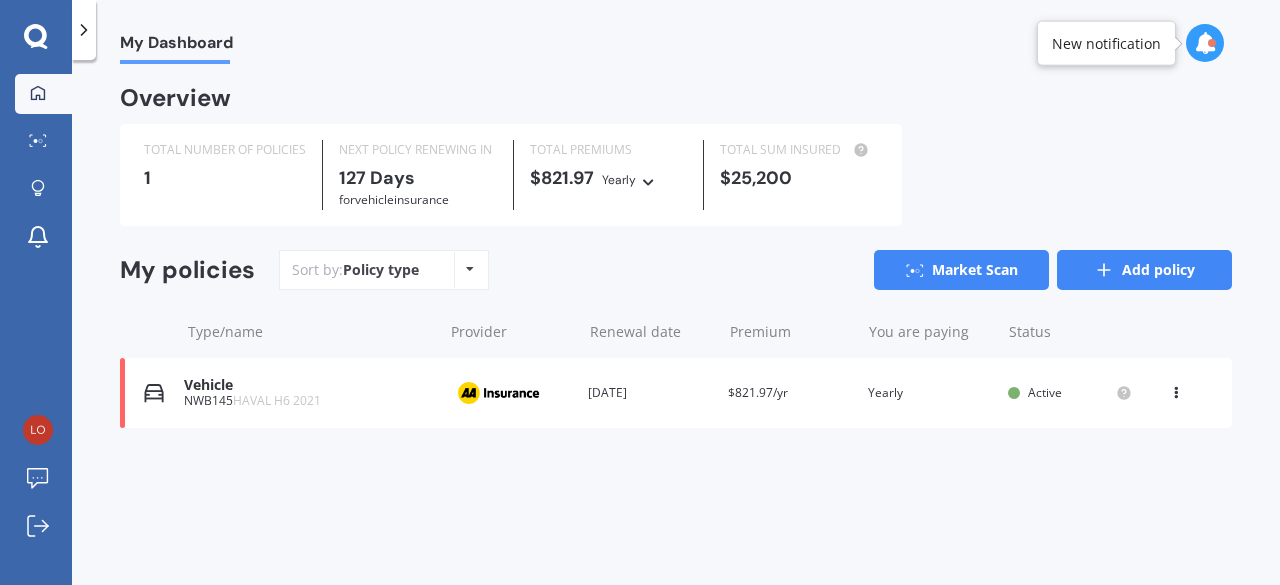 click on "Add policy" at bounding box center (1144, 270) 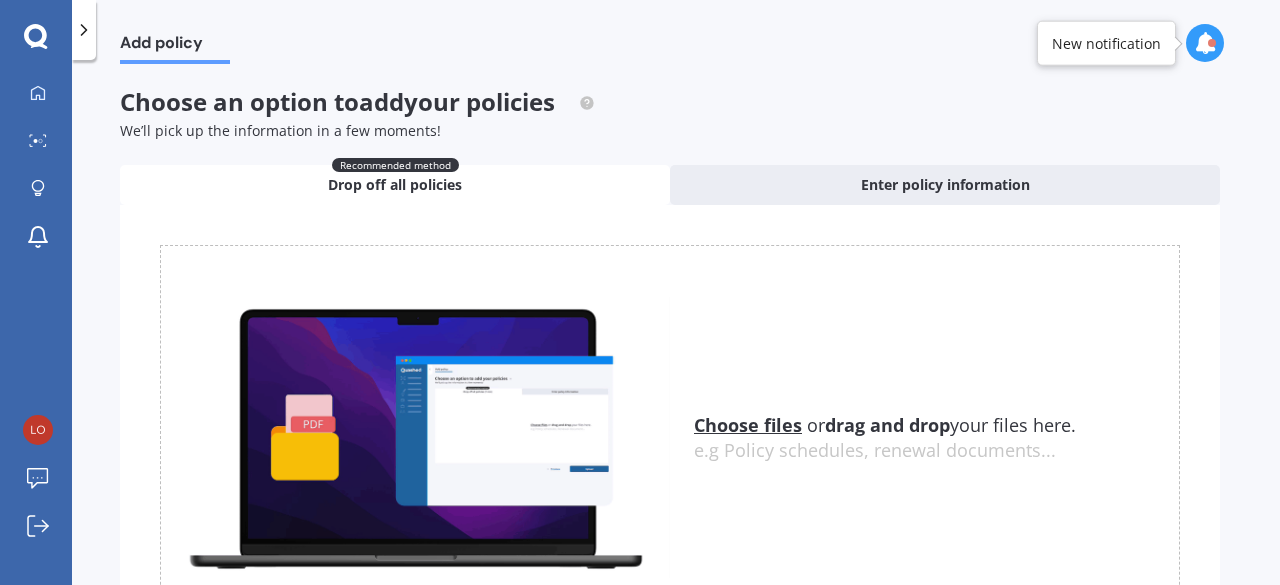 click on "Choose files" at bounding box center [748, 425] 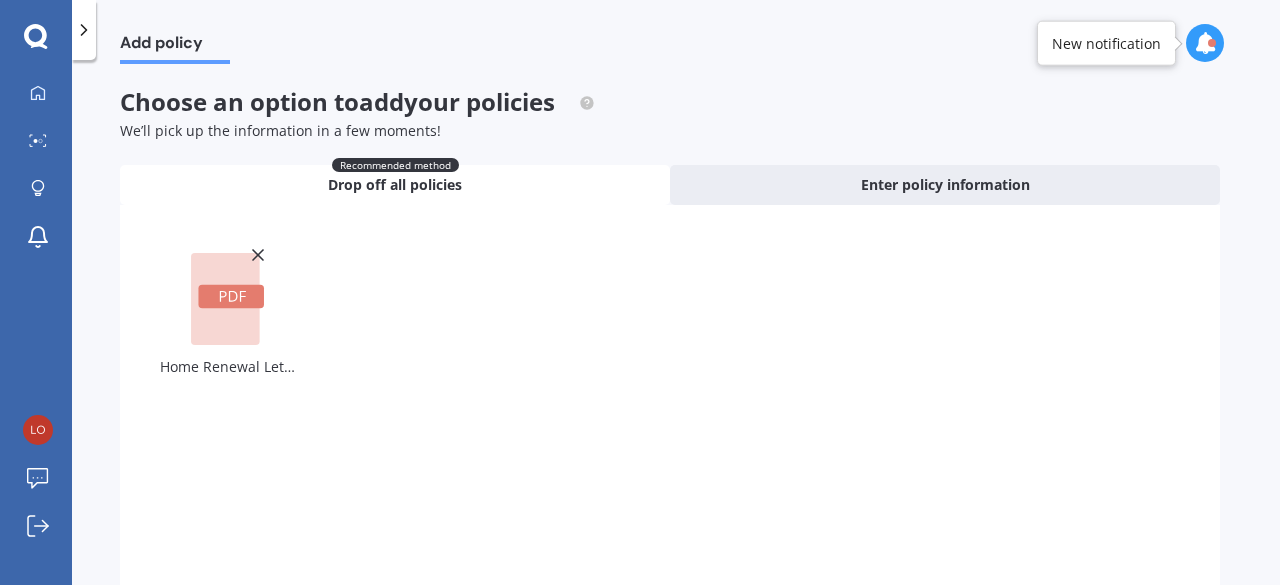 scroll, scrollTop: 182, scrollLeft: 0, axis: vertical 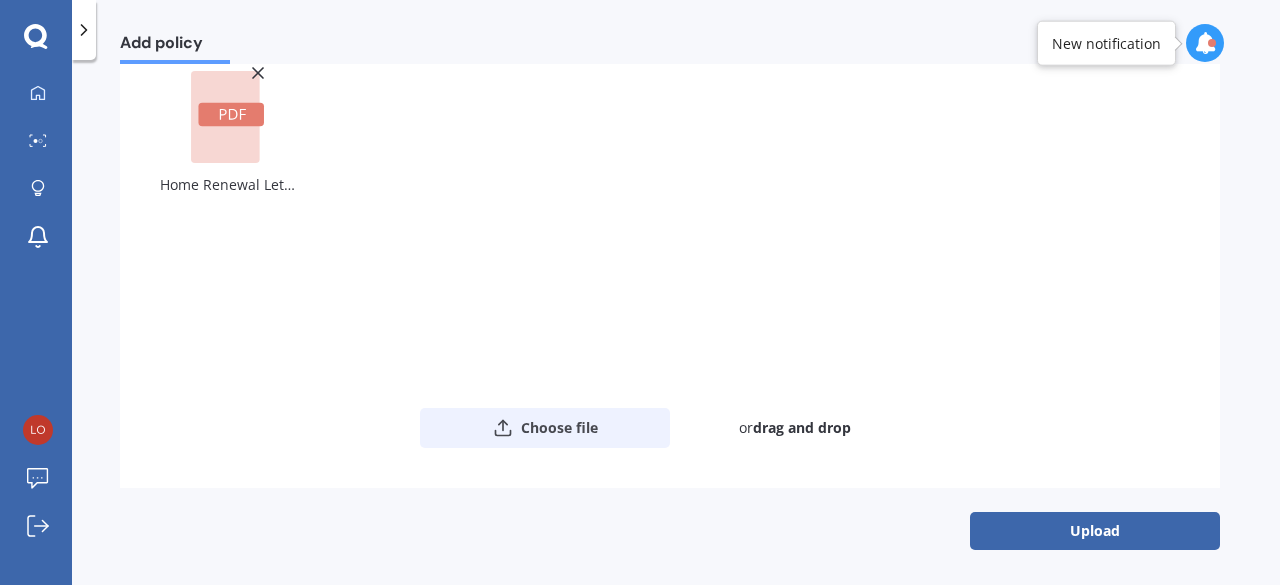 click on "Choose file" at bounding box center [545, 428] 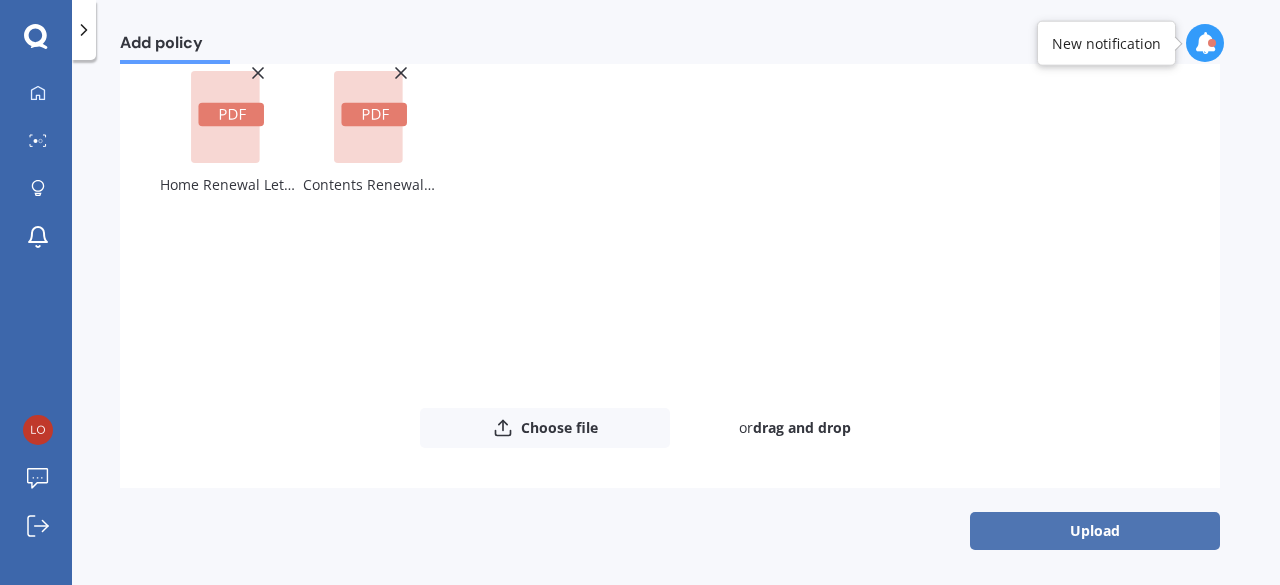 click on "Upload" at bounding box center (1095, 531) 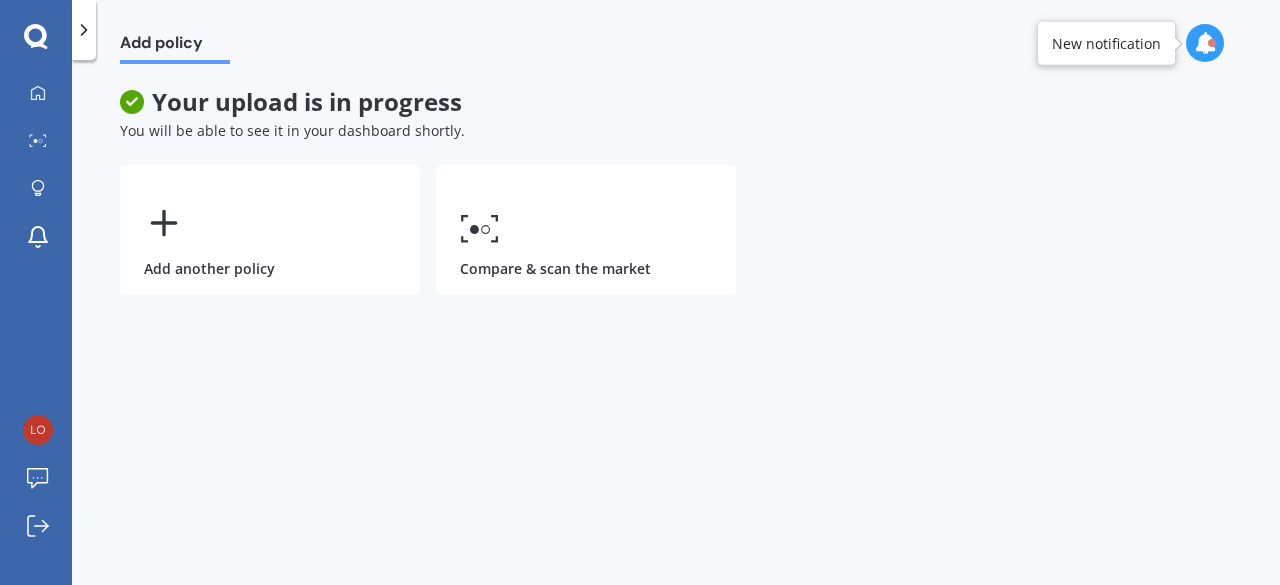 scroll, scrollTop: 0, scrollLeft: 0, axis: both 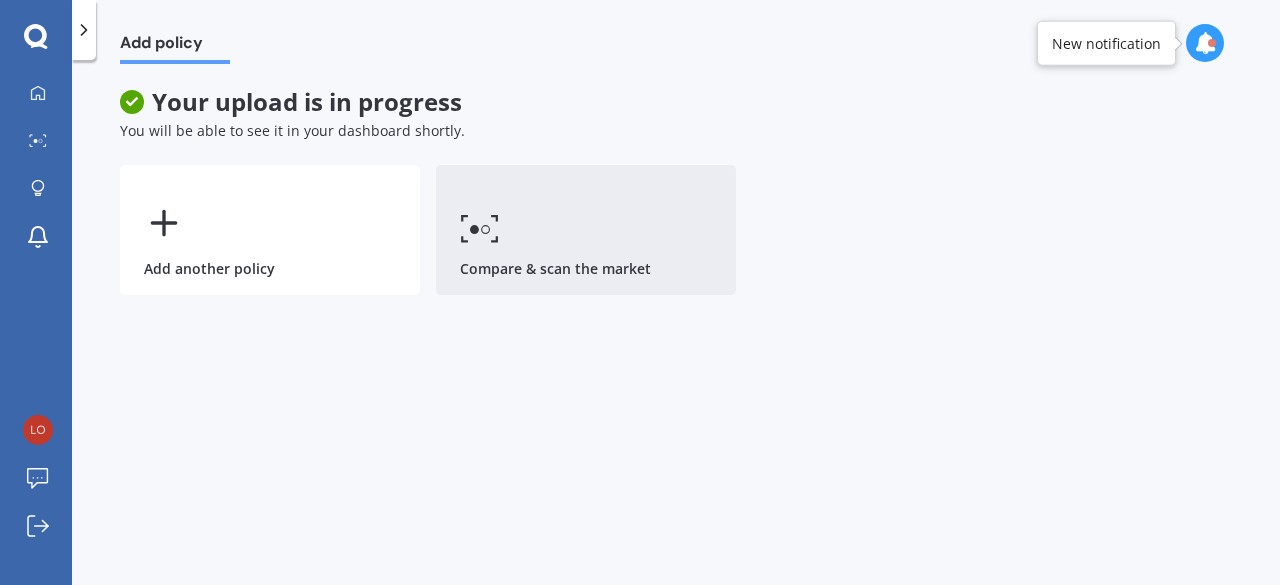 click on "Compare & scan the market" at bounding box center [586, 230] 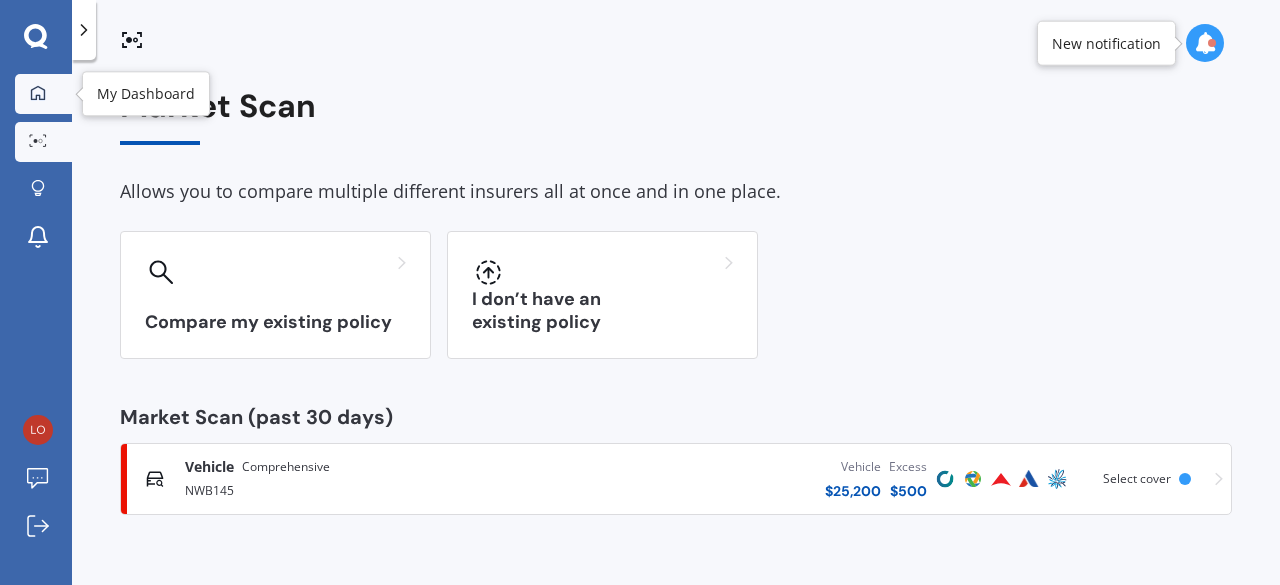 click on "My Dashboard" at bounding box center (43, 94) 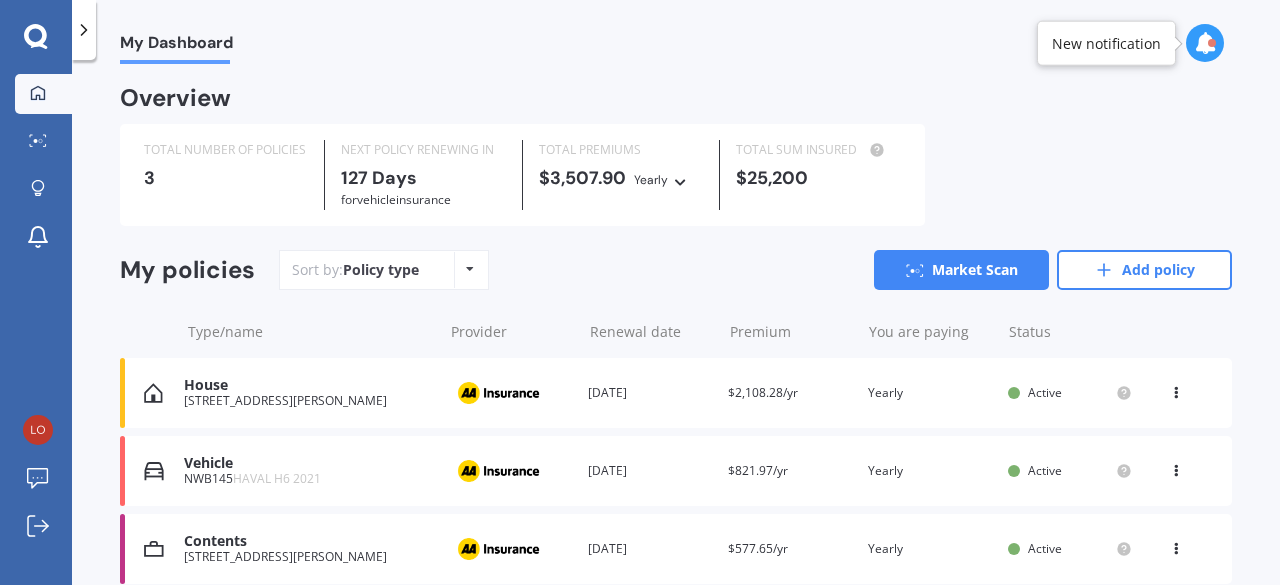 scroll, scrollTop: 83, scrollLeft: 0, axis: vertical 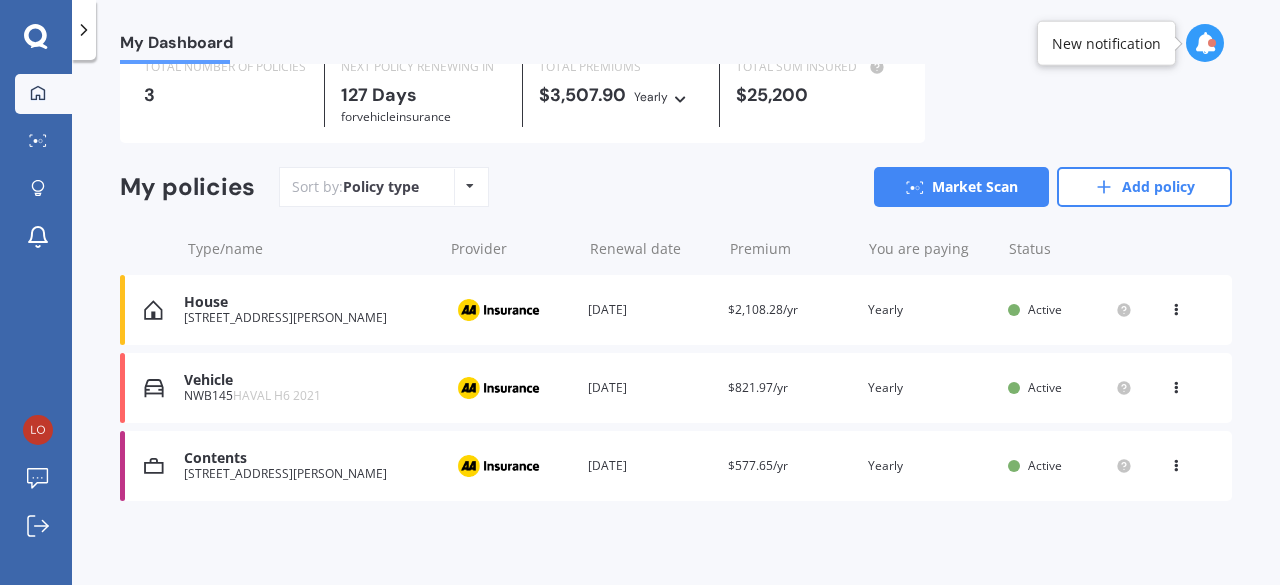 click at bounding box center (1176, 306) 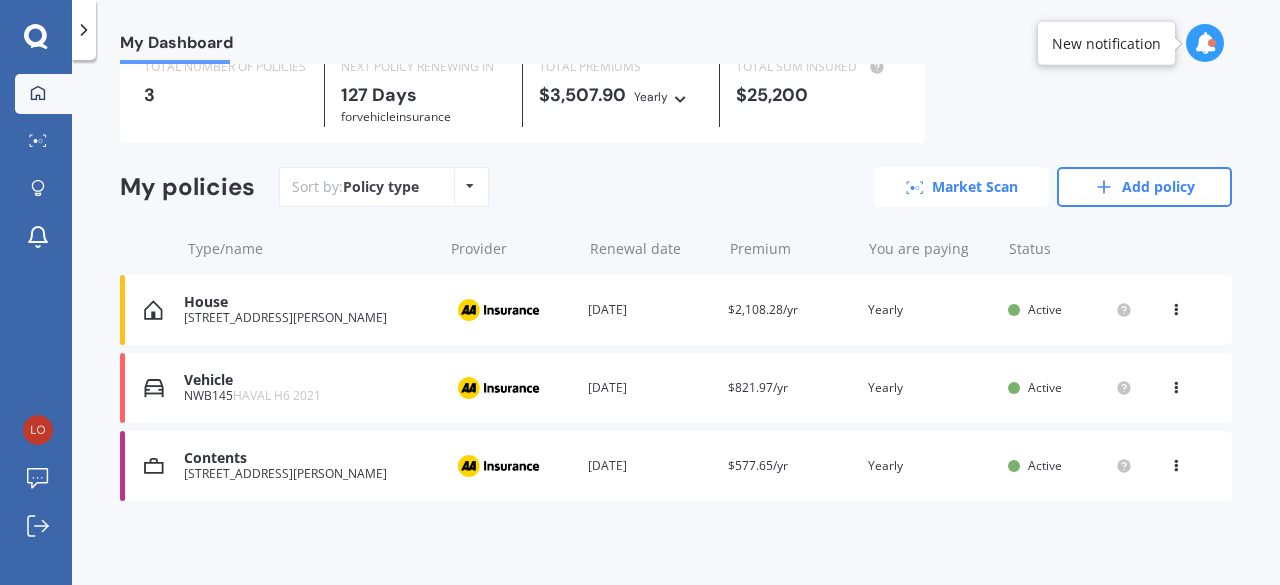 click 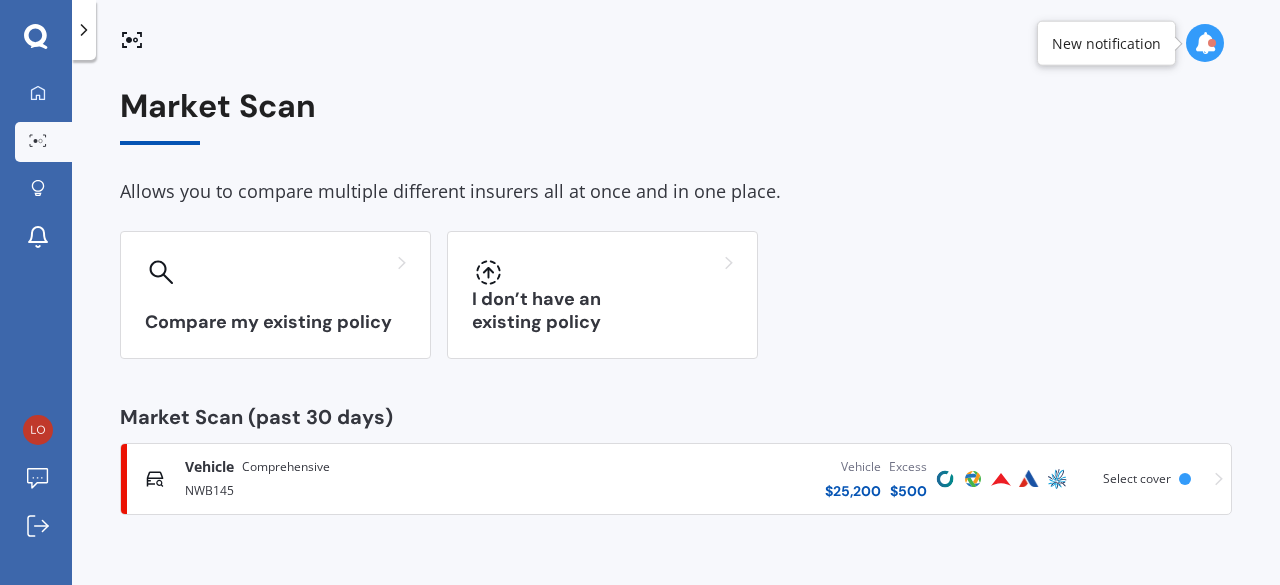 scroll, scrollTop: 0, scrollLeft: 0, axis: both 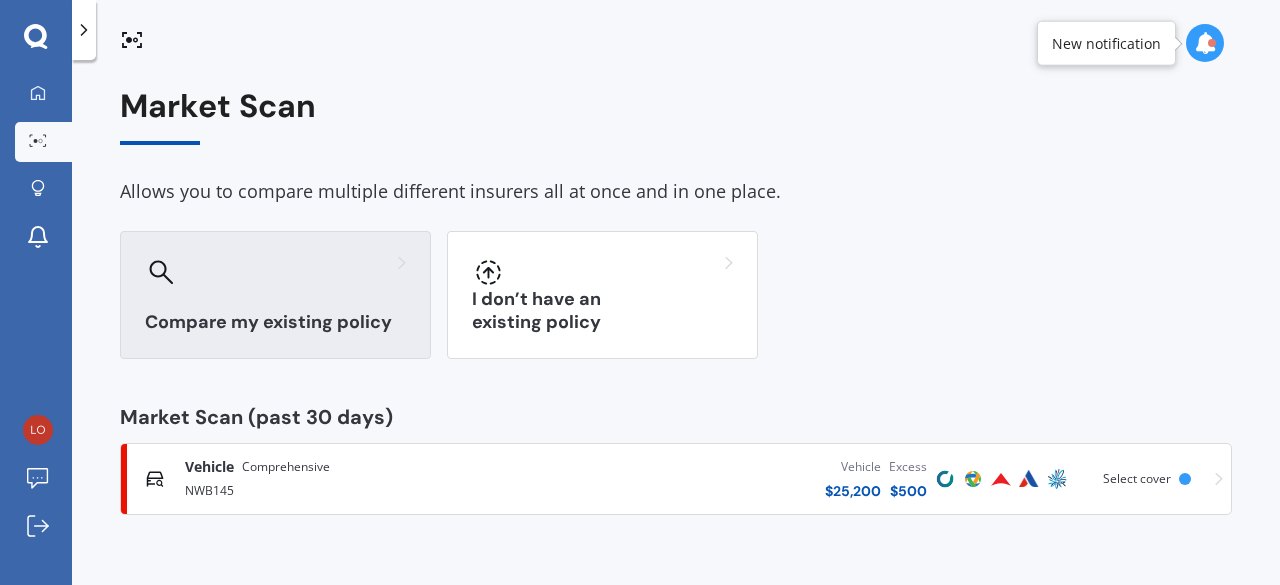 click on "Compare my existing policy" at bounding box center (275, 295) 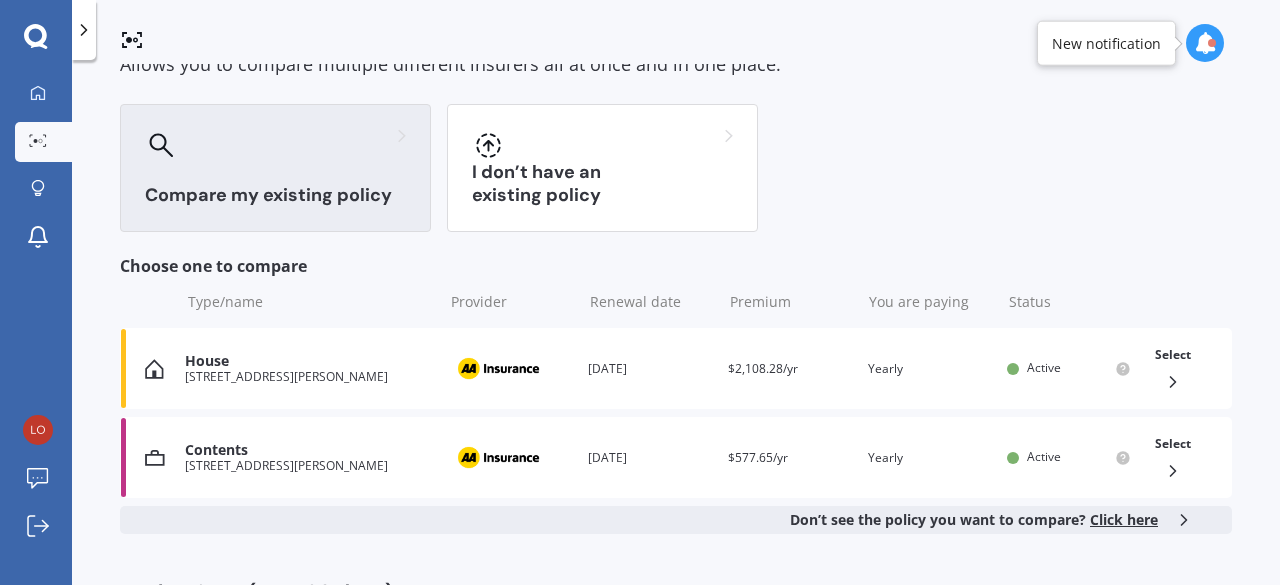 scroll, scrollTop: 128, scrollLeft: 0, axis: vertical 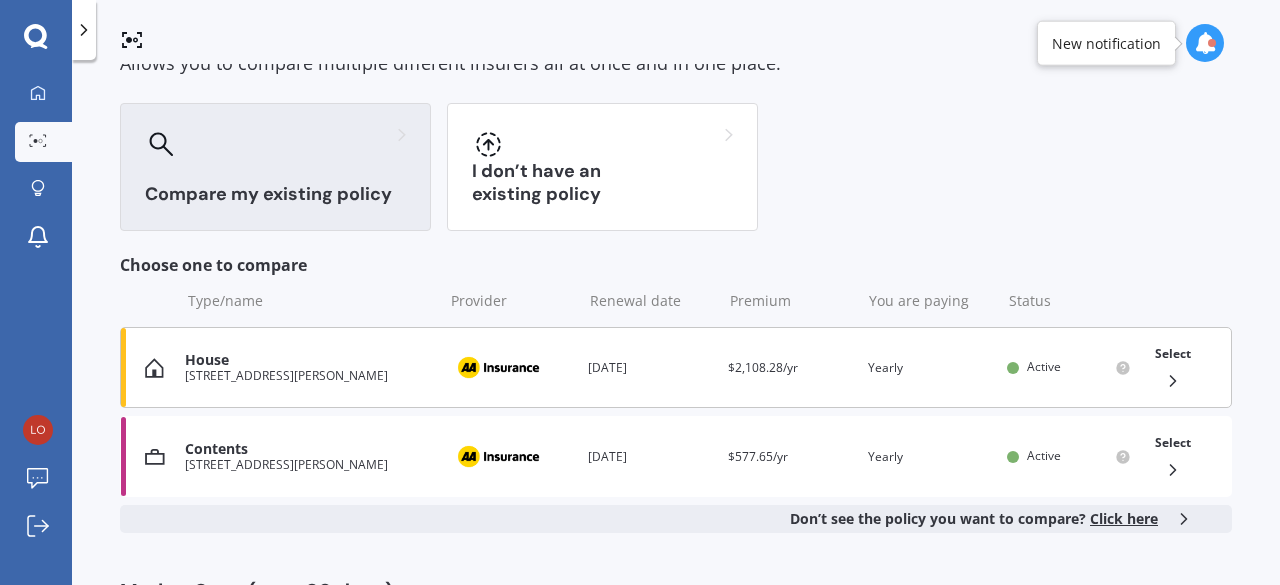 click 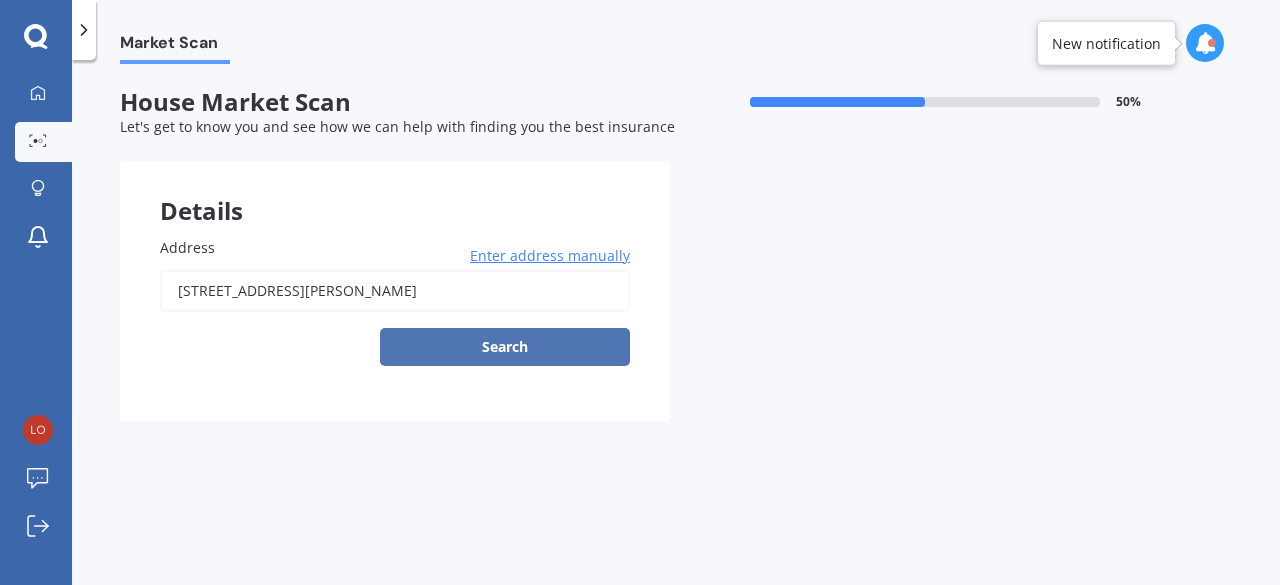 click on "Search" at bounding box center (505, 347) 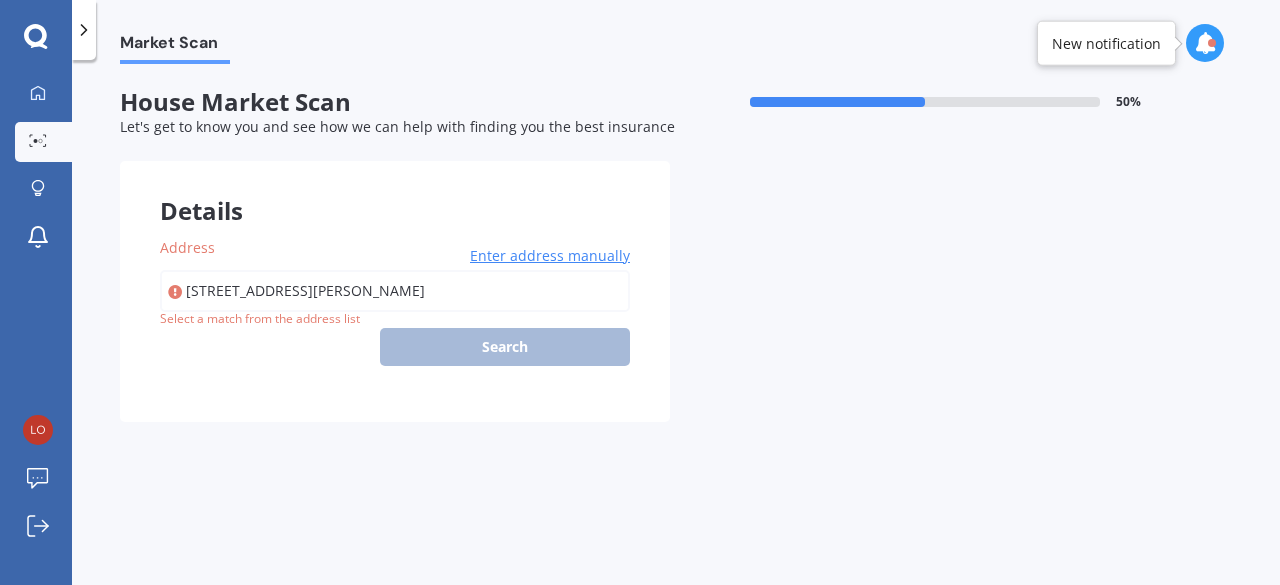 type on "[STREET_ADDRESS][PERSON_NAME]" 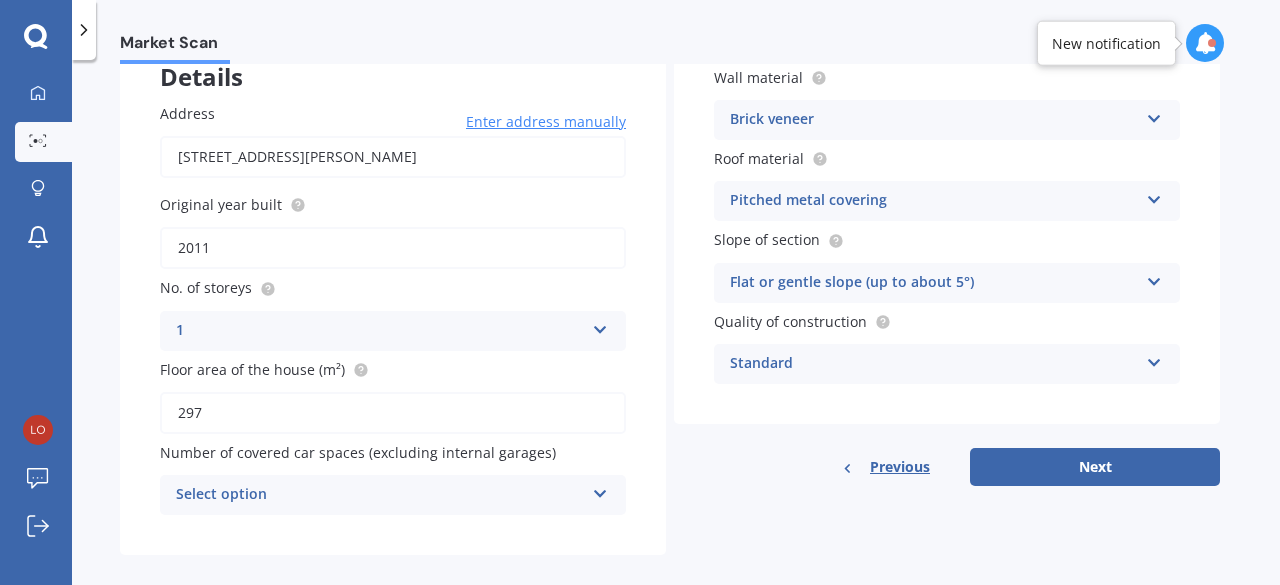 scroll, scrollTop: 157, scrollLeft: 0, axis: vertical 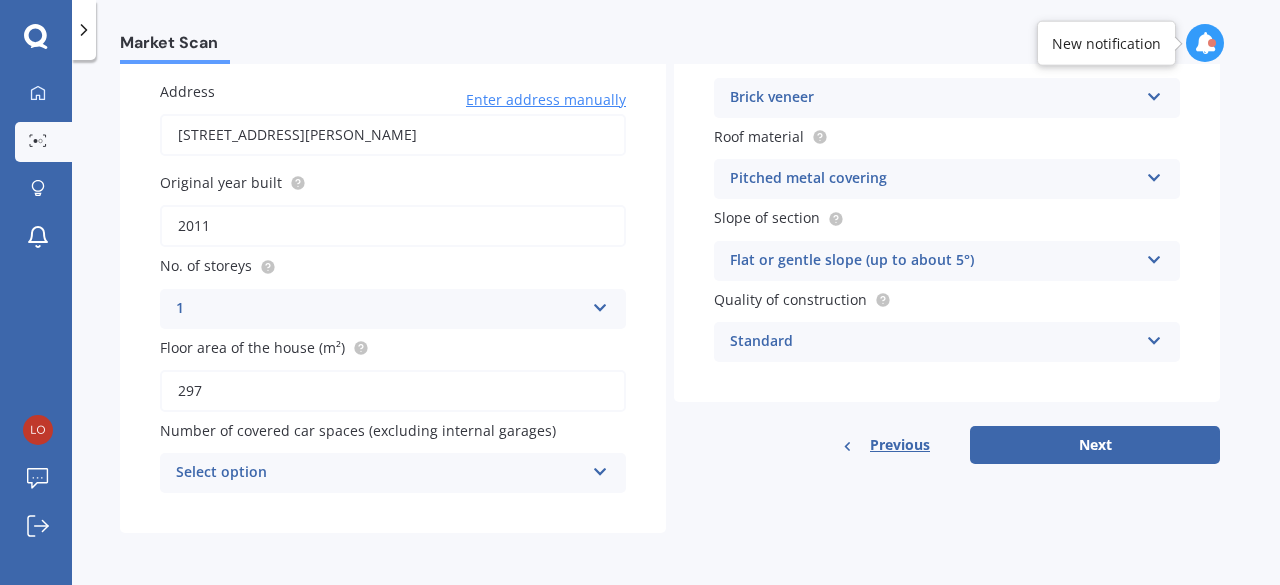 click on "Select option 0 1 2 3 4 5+" at bounding box center (393, 473) 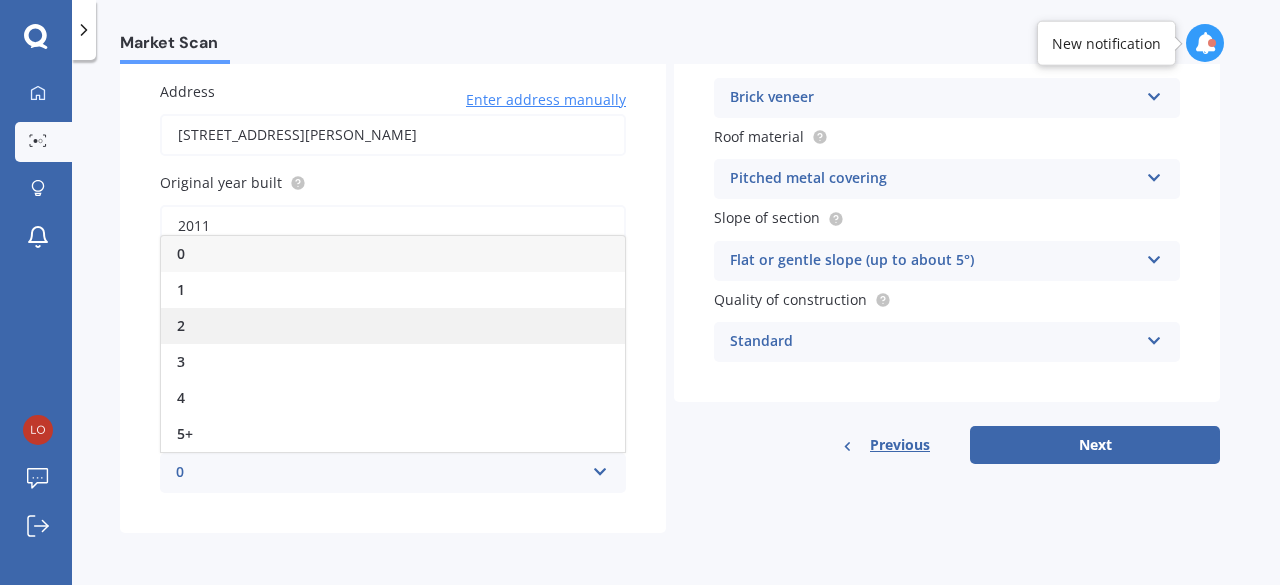 click on "2" at bounding box center [393, 326] 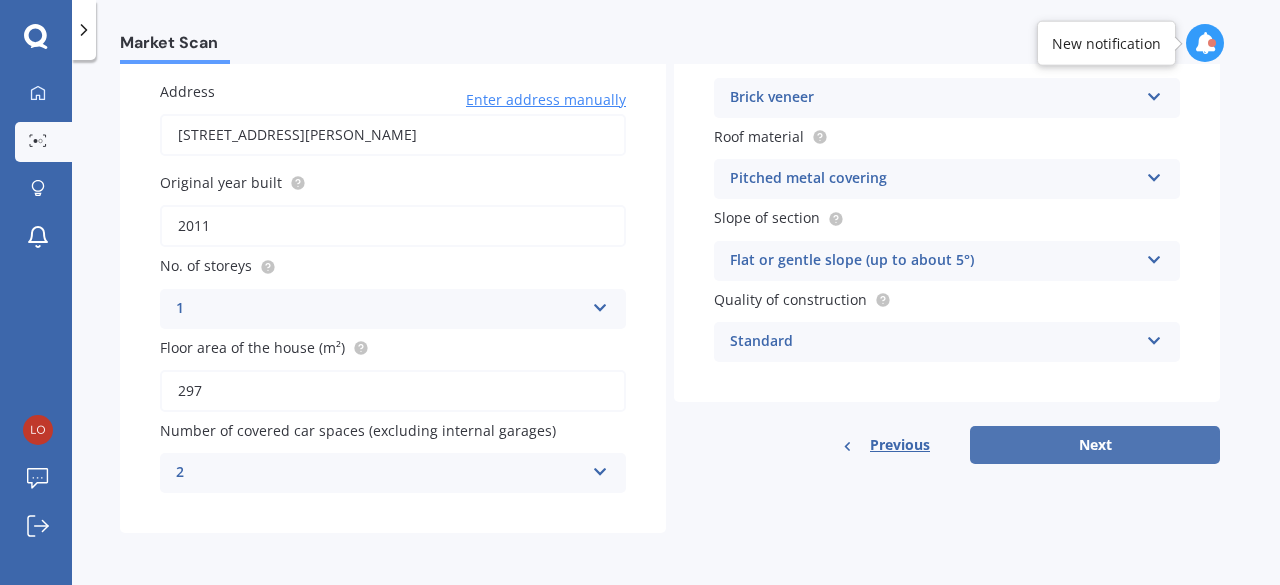 click on "Next" at bounding box center [1095, 445] 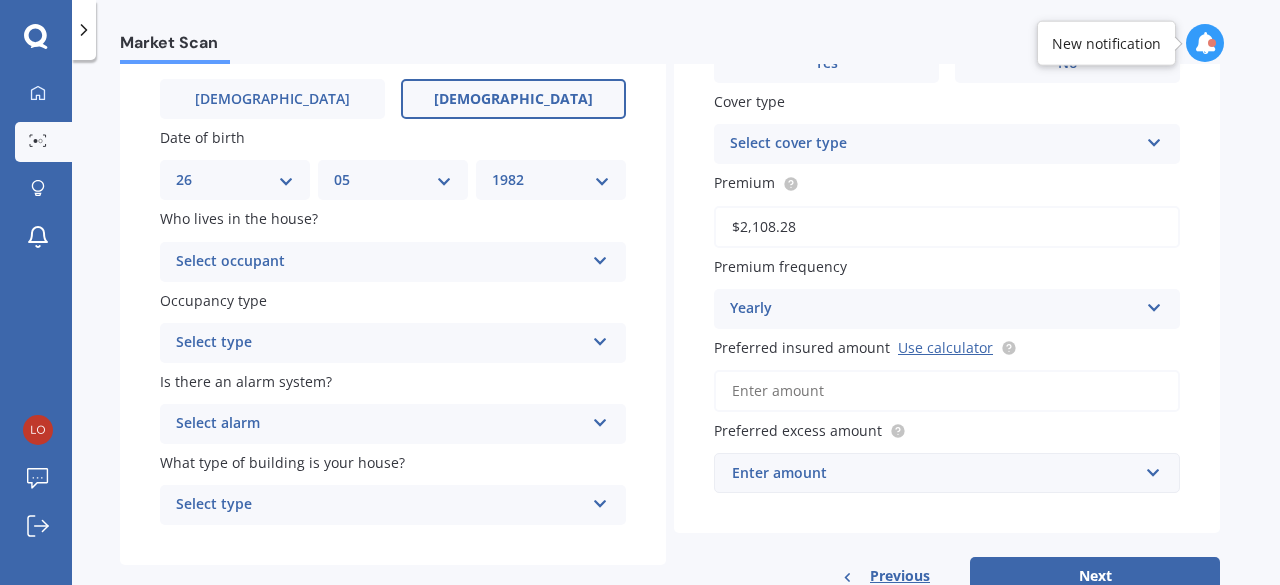 scroll, scrollTop: 192, scrollLeft: 0, axis: vertical 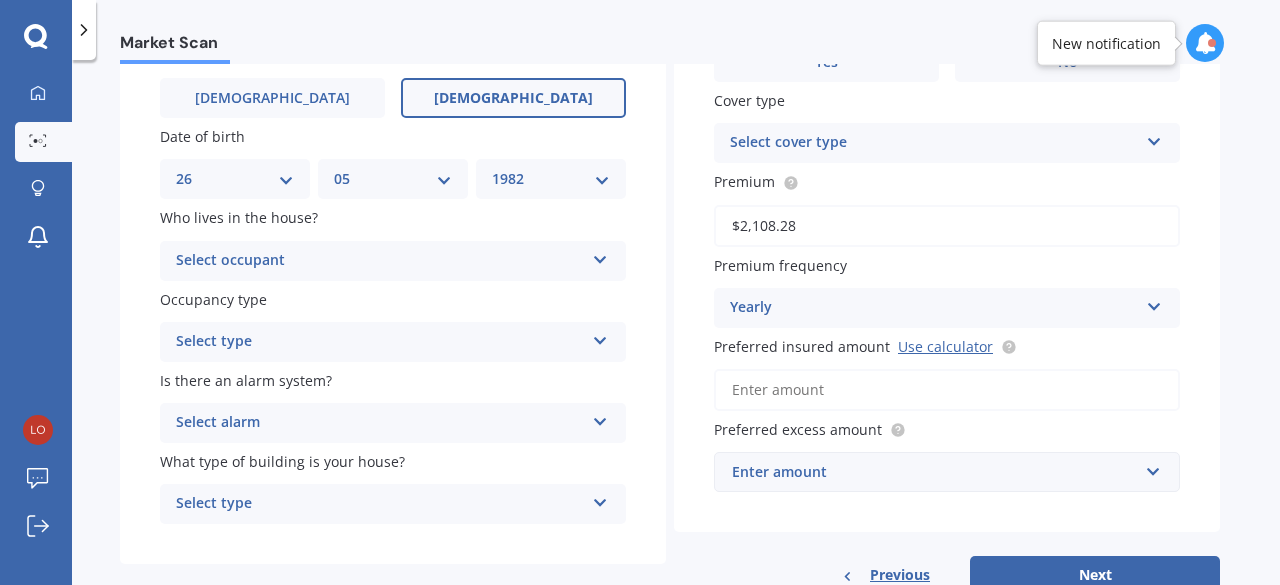 click at bounding box center (600, 256) 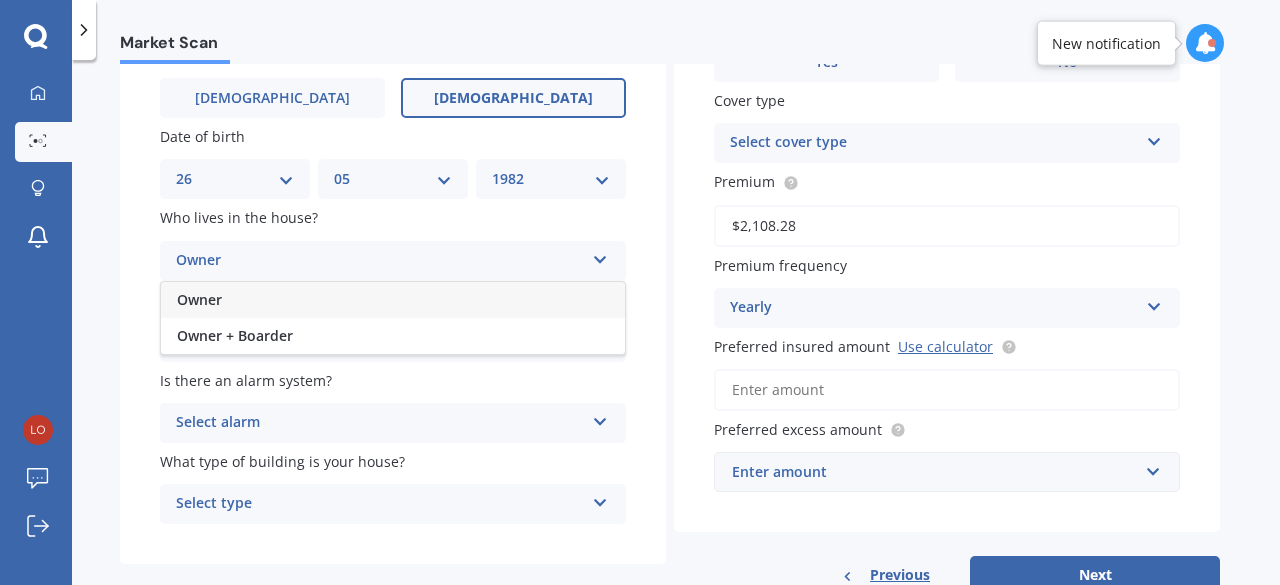 click on "Owner" at bounding box center (393, 300) 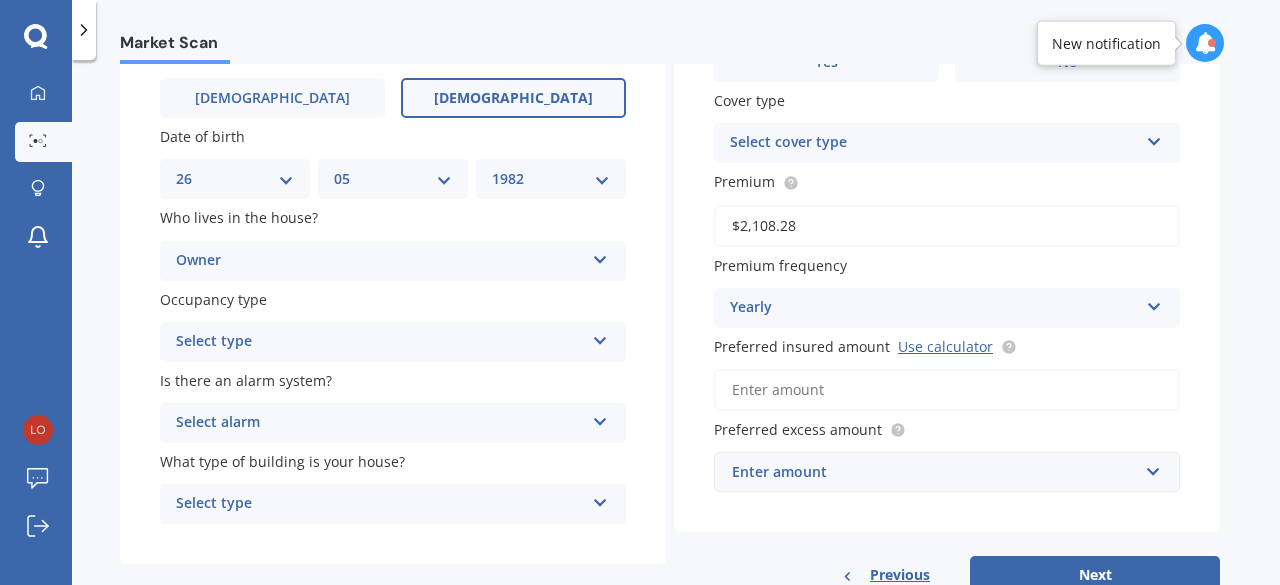 click on "Select type" at bounding box center (380, 342) 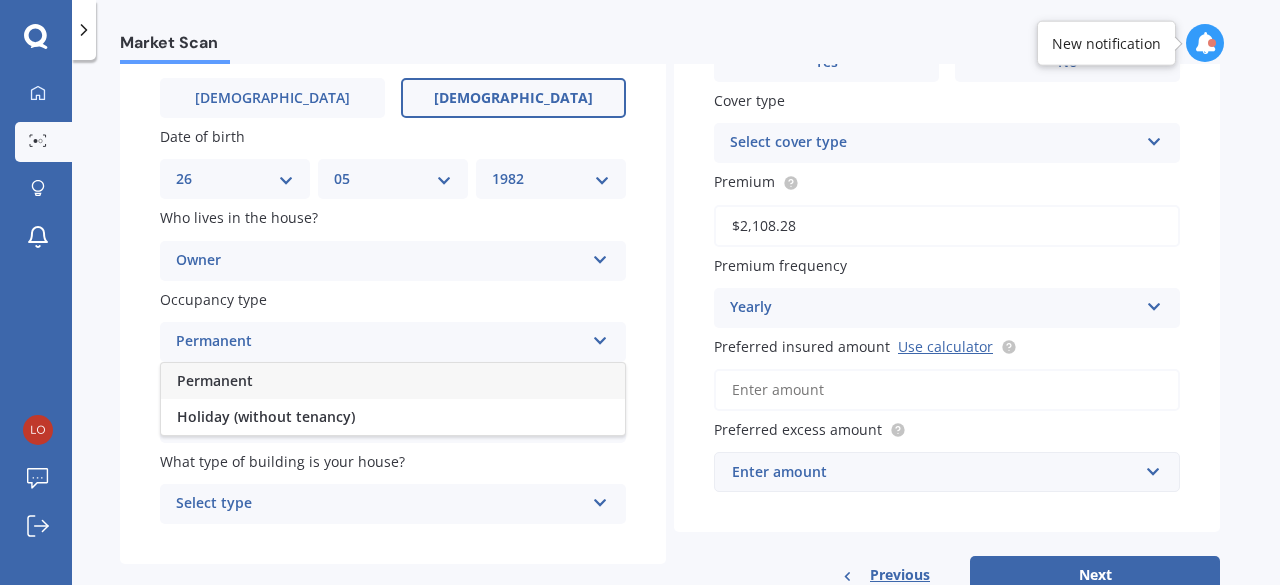 click on "Permanent" at bounding box center [393, 381] 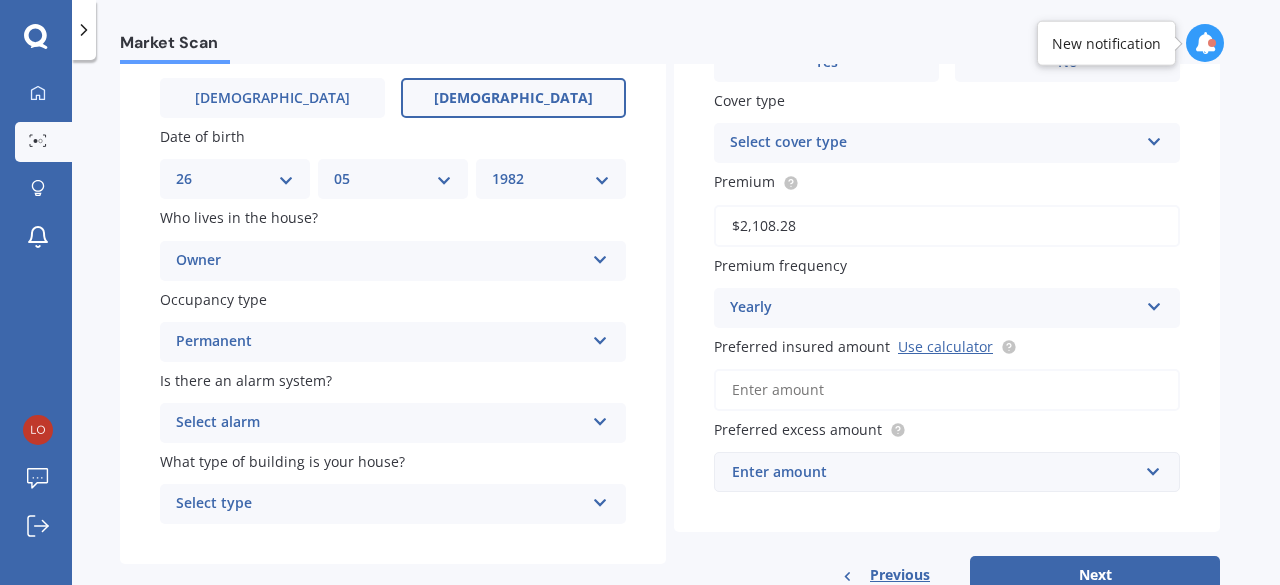 click on "Select alarm" at bounding box center [380, 423] 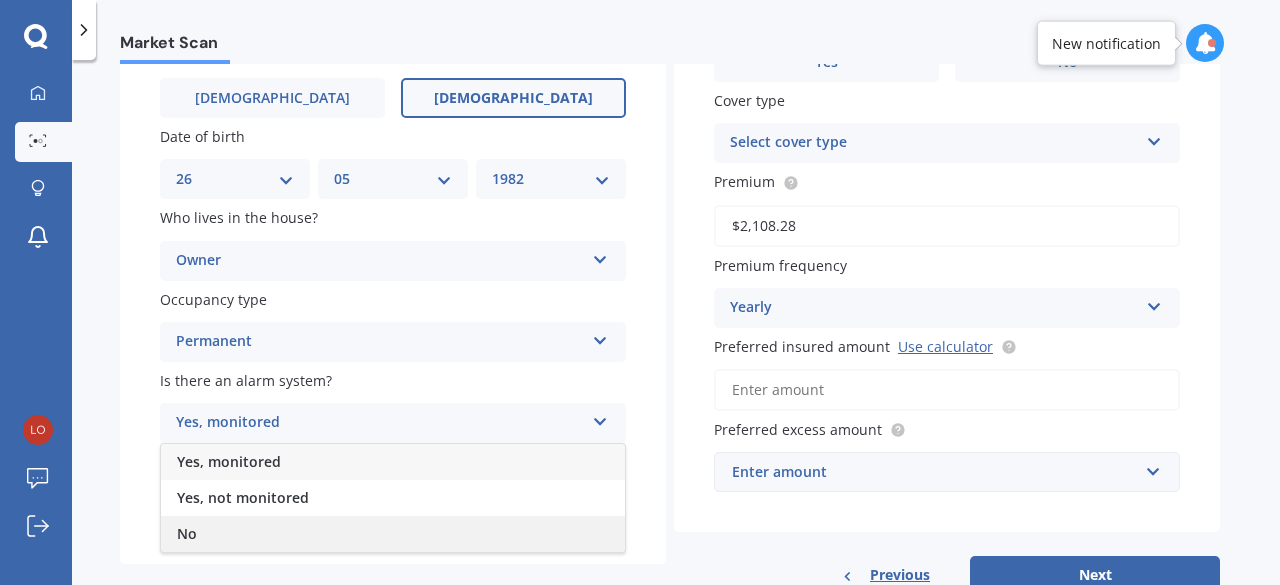 click on "No" at bounding box center (393, 534) 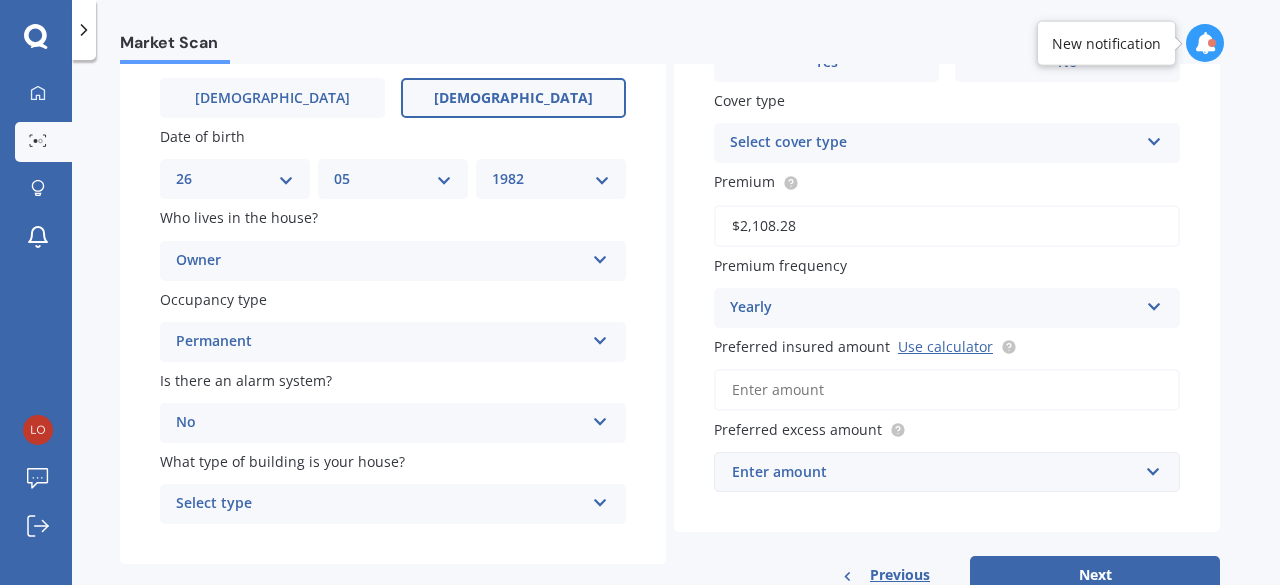 click on "Select type" at bounding box center [380, 504] 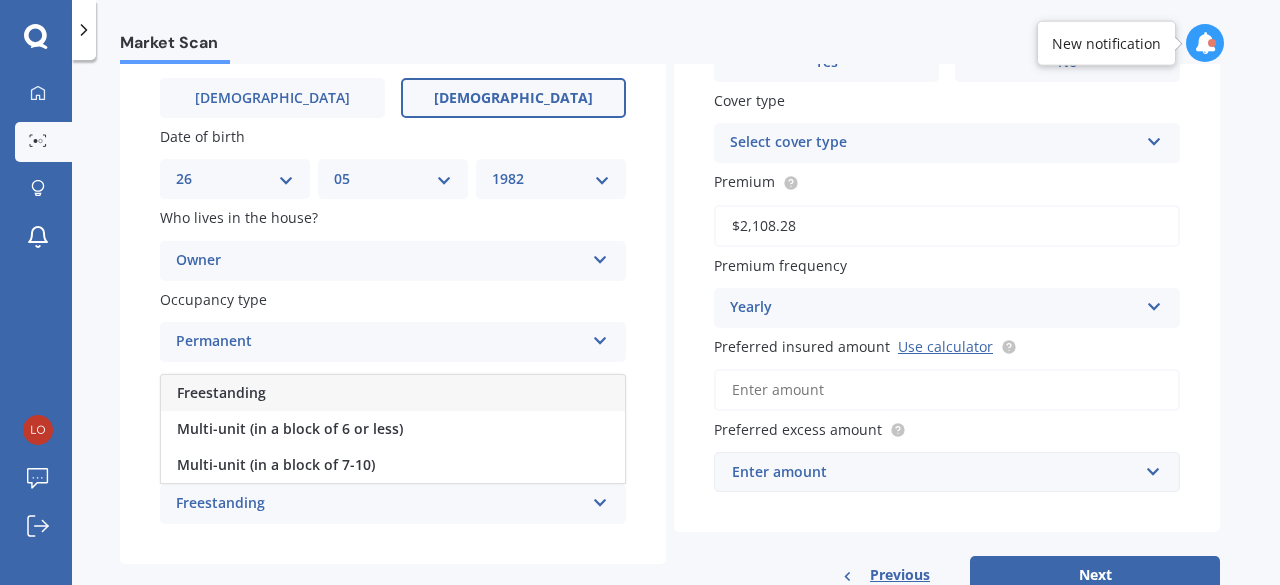 click on "Freestanding" at bounding box center [393, 393] 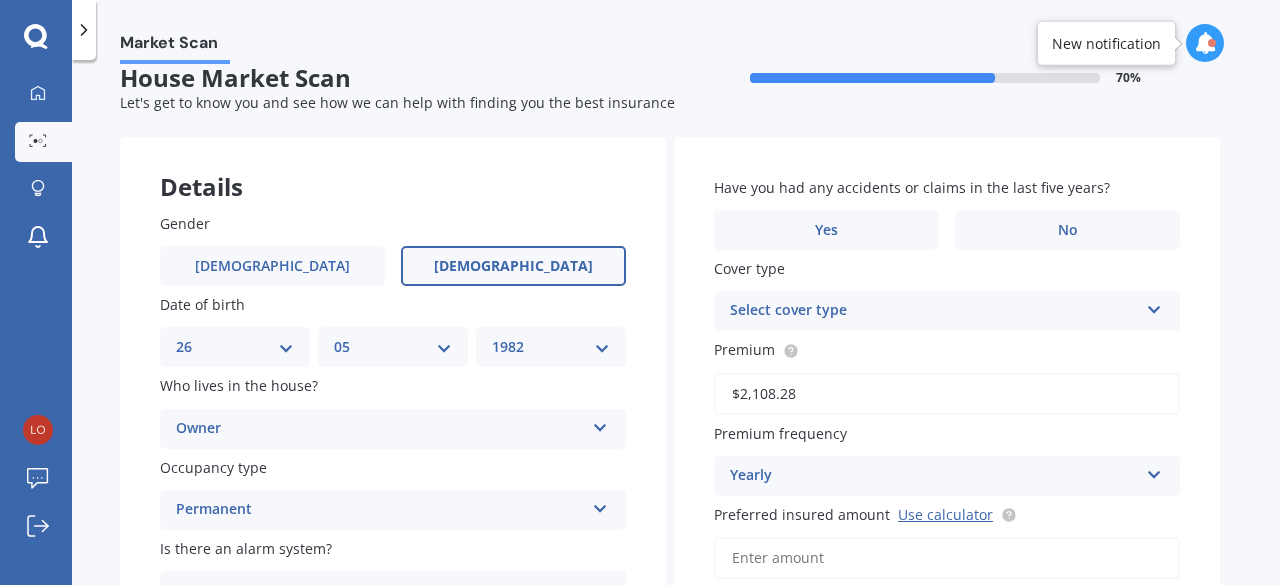 scroll, scrollTop: 0, scrollLeft: 0, axis: both 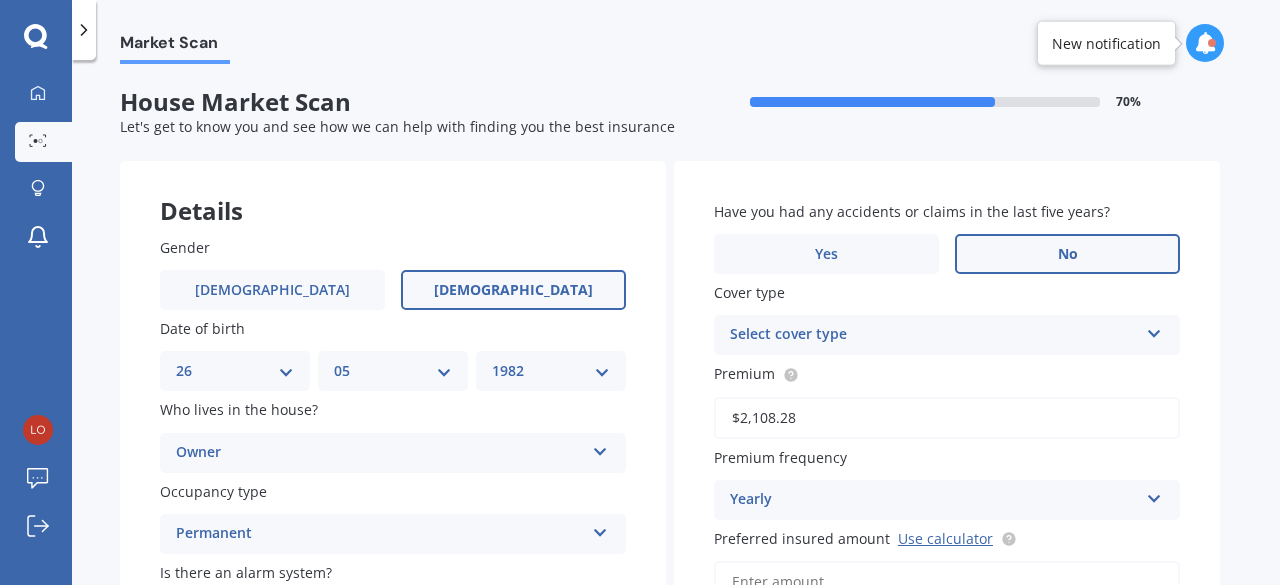 click on "No" at bounding box center (1067, 254) 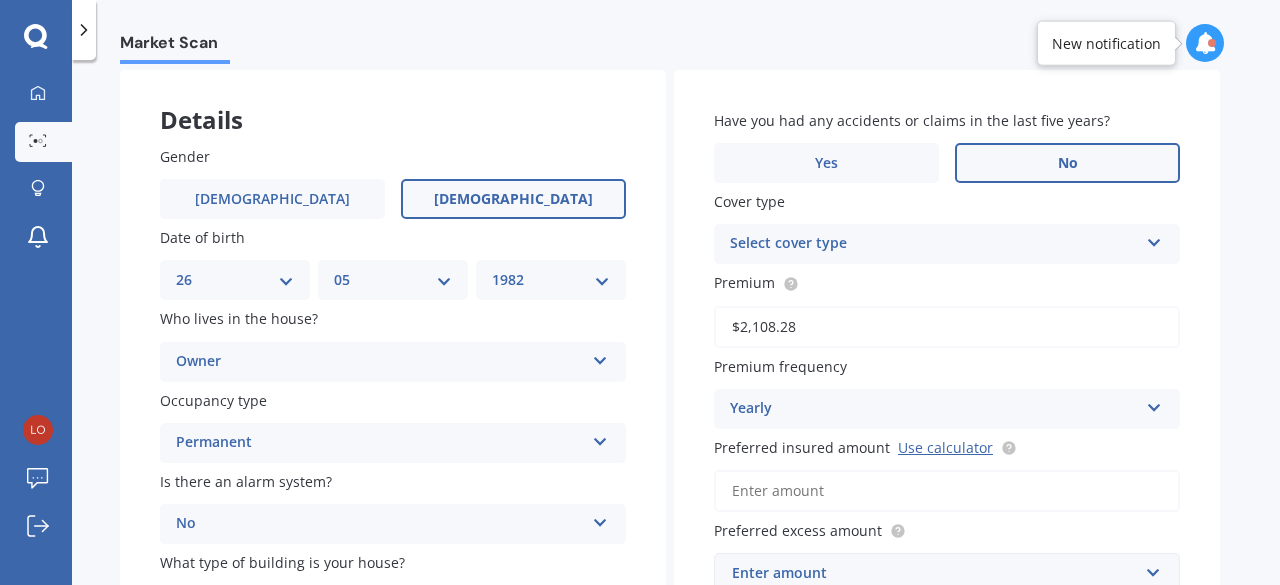 click on "Select cover type" at bounding box center (934, 244) 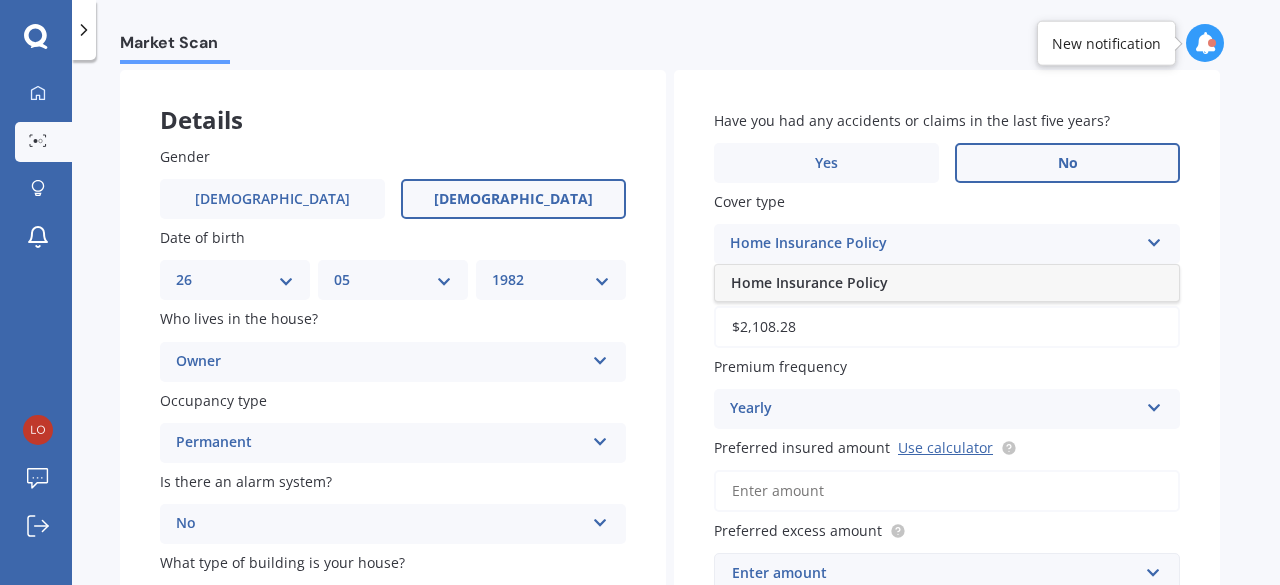 click on "Home Insurance Policy" at bounding box center [947, 283] 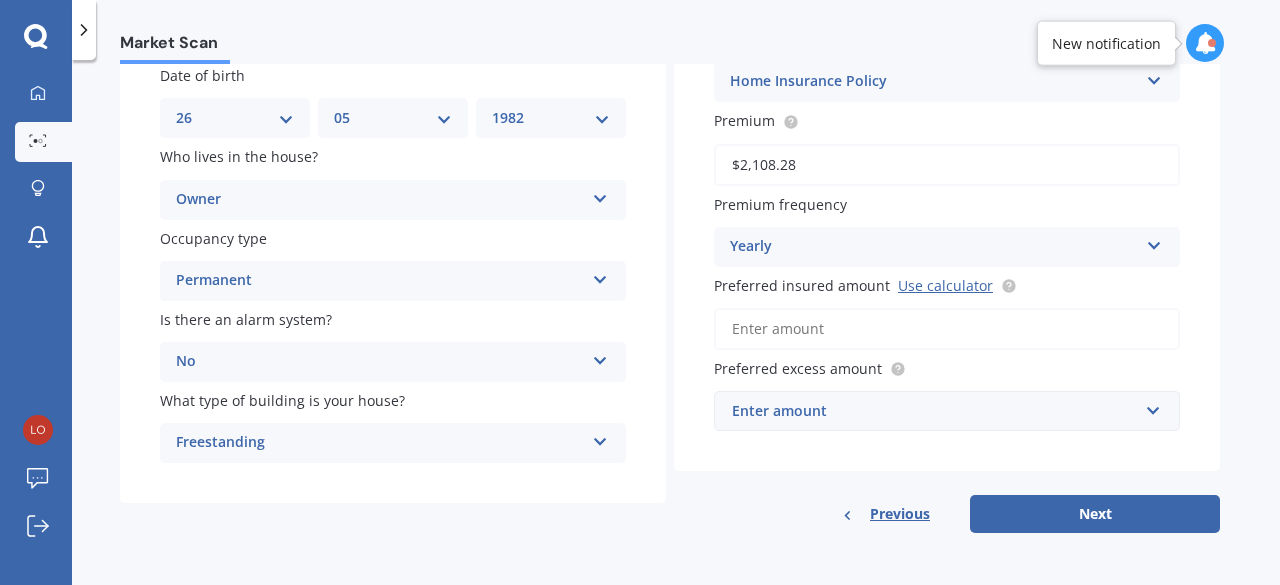 scroll, scrollTop: 254, scrollLeft: 0, axis: vertical 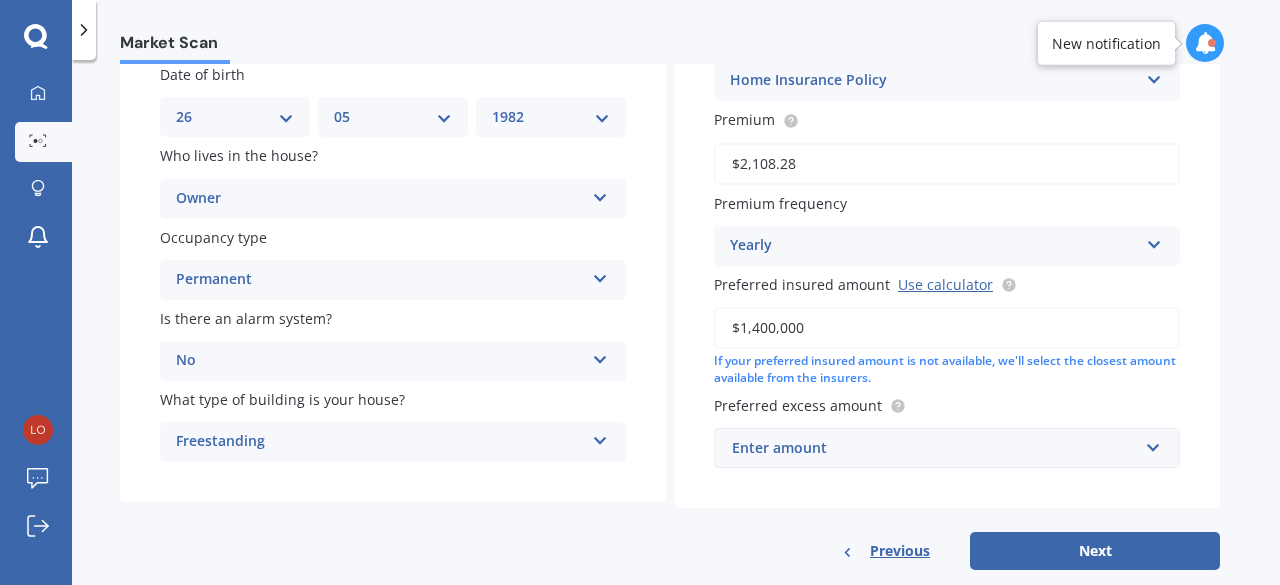 type on "$1,400,000" 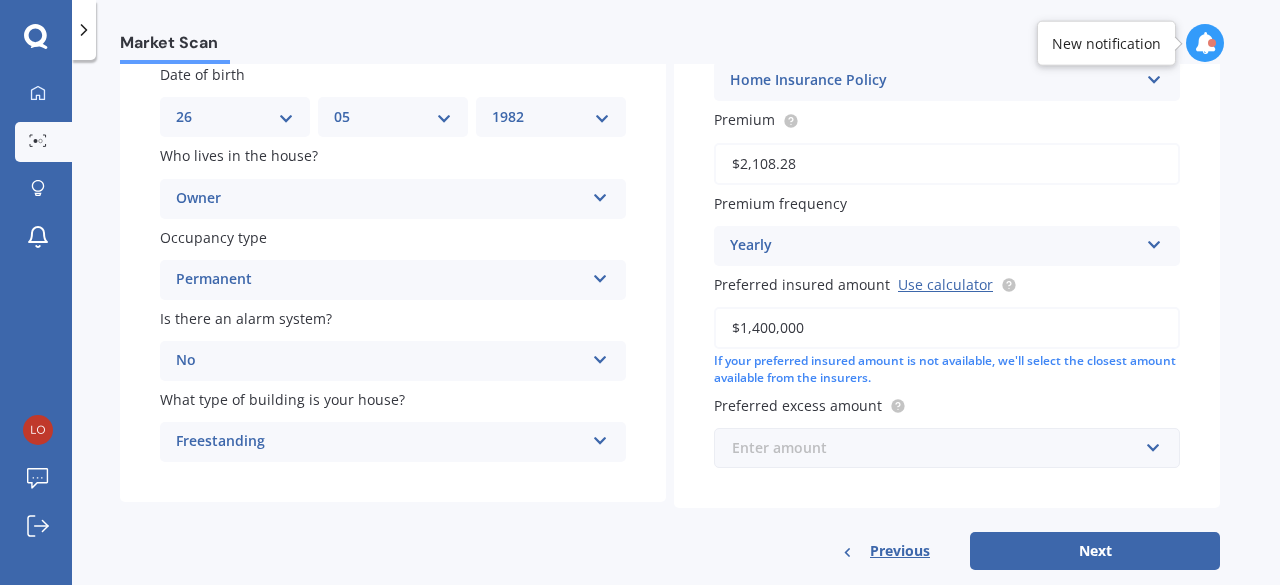 click at bounding box center [940, 448] 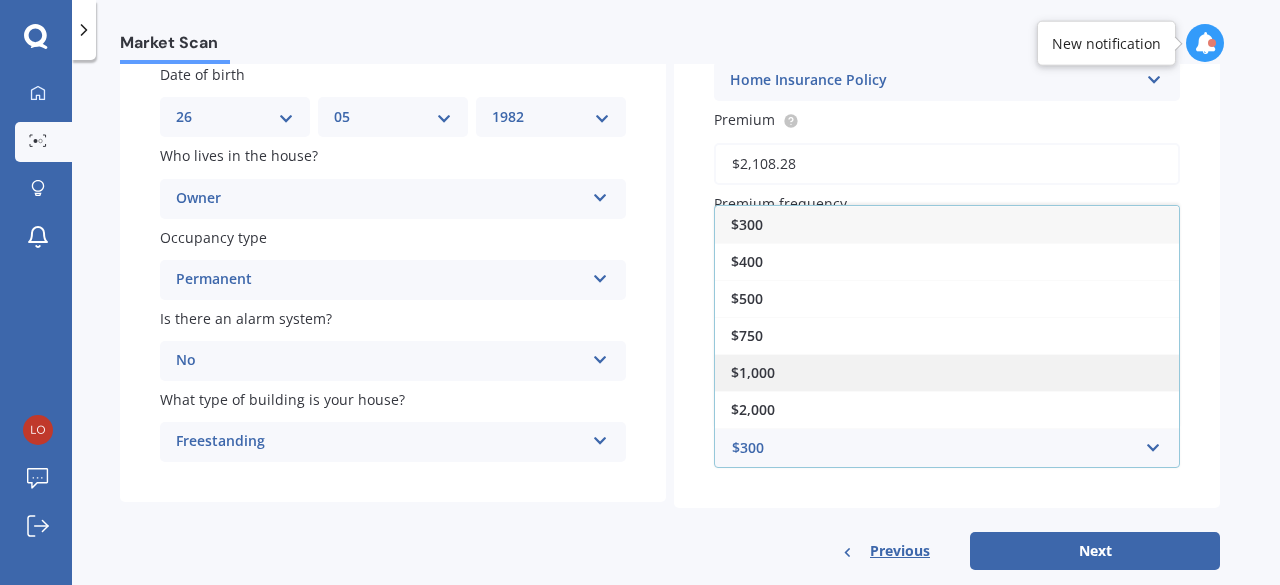 click on "$1,000" at bounding box center (947, 372) 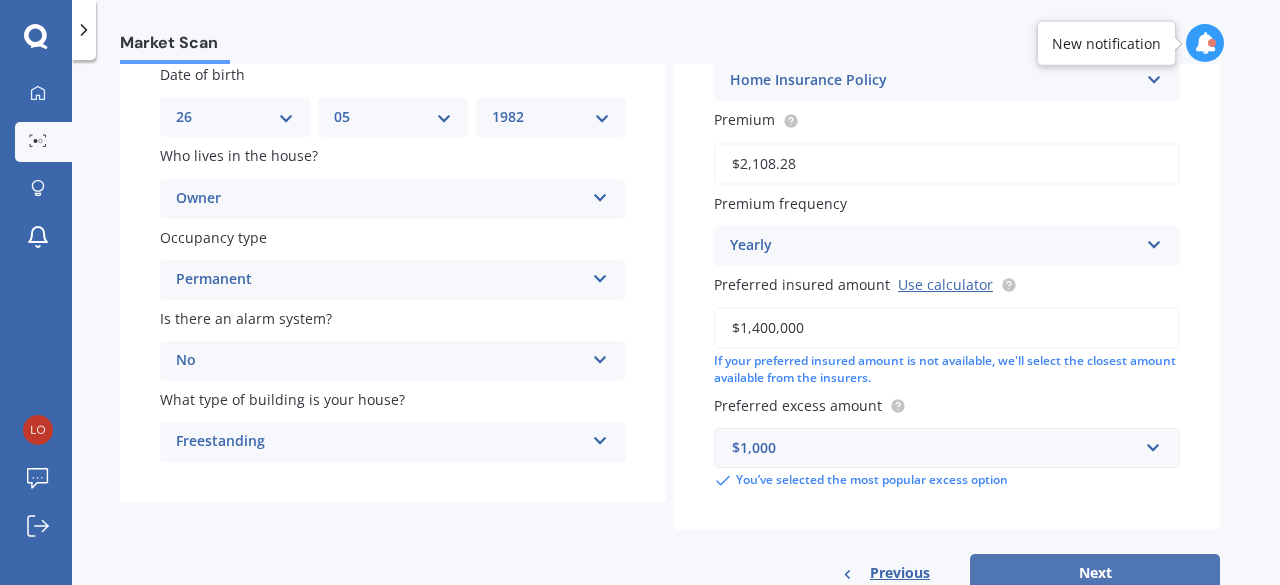 click on "Next" at bounding box center [1095, 573] 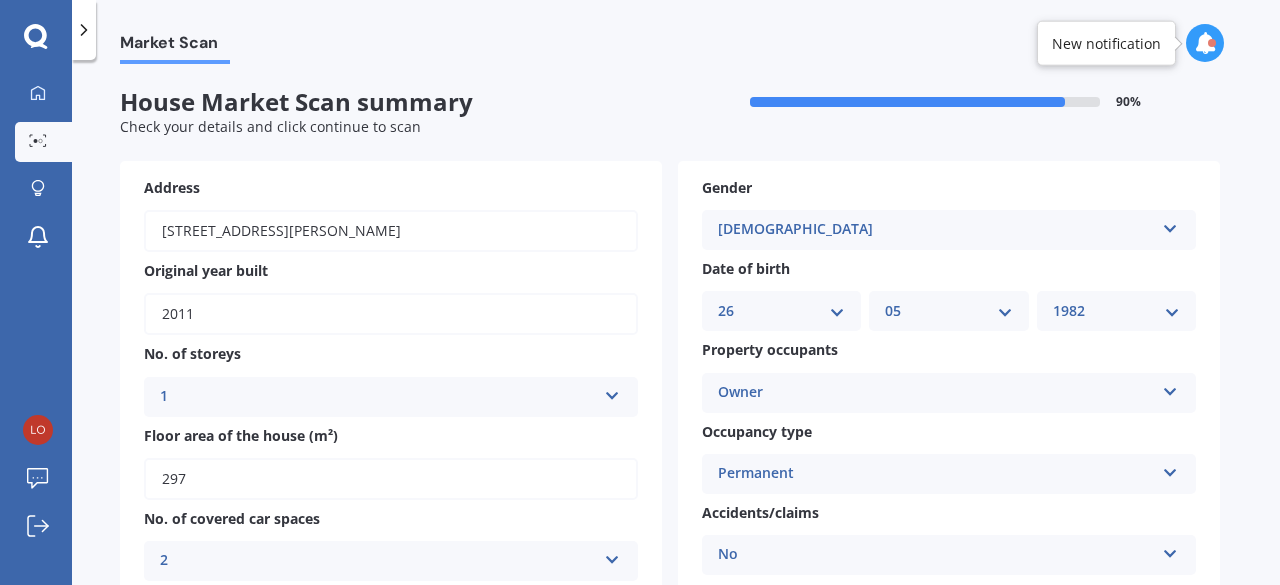 scroll, scrollTop: 858, scrollLeft: 0, axis: vertical 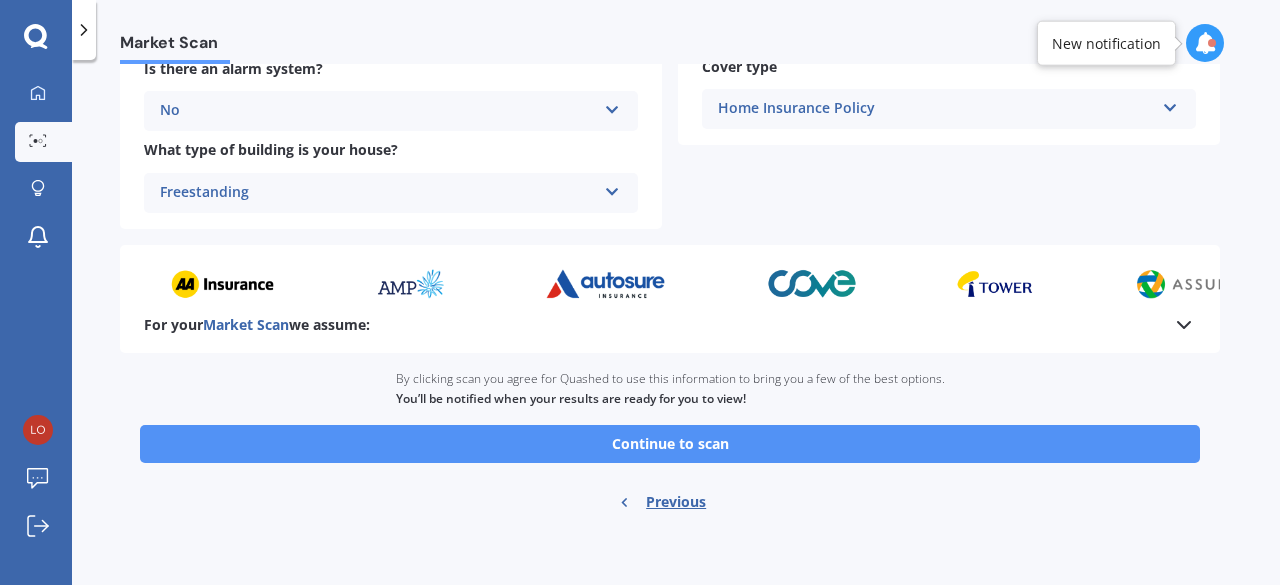 click on "Continue to scan" at bounding box center (670, 444) 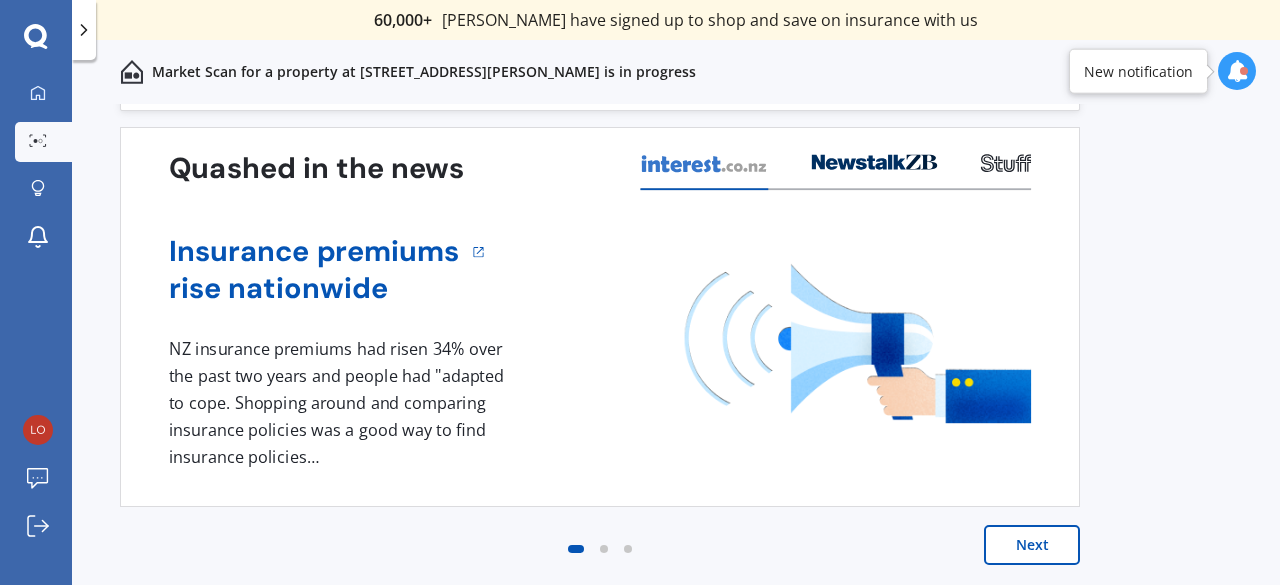 scroll, scrollTop: 0, scrollLeft: 0, axis: both 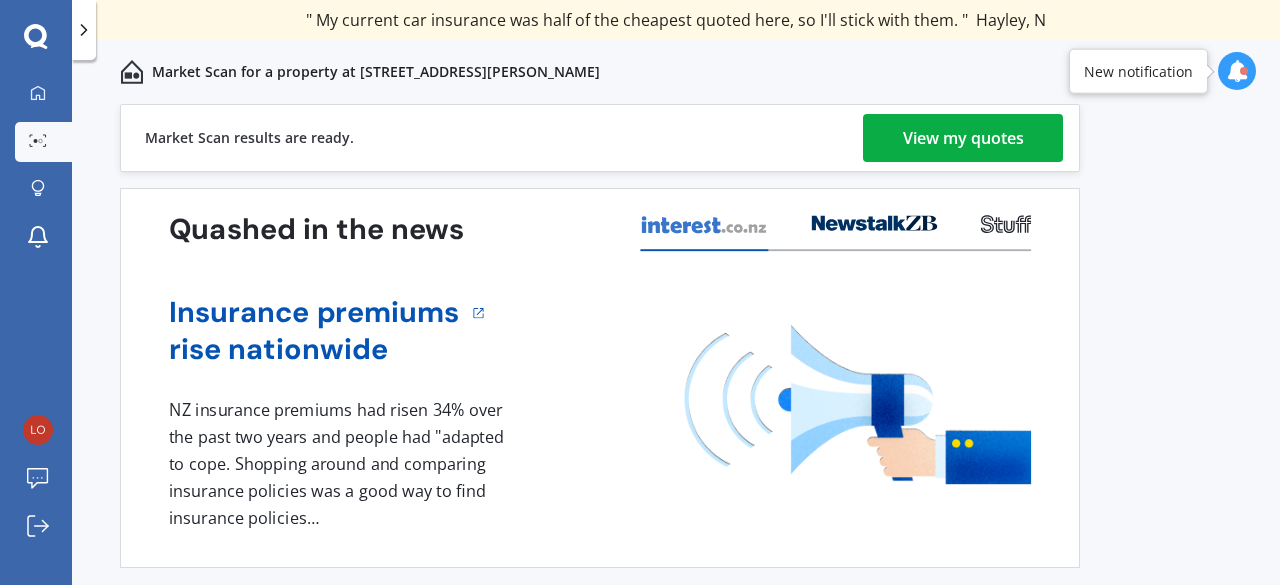 click on "View my quotes" at bounding box center (963, 138) 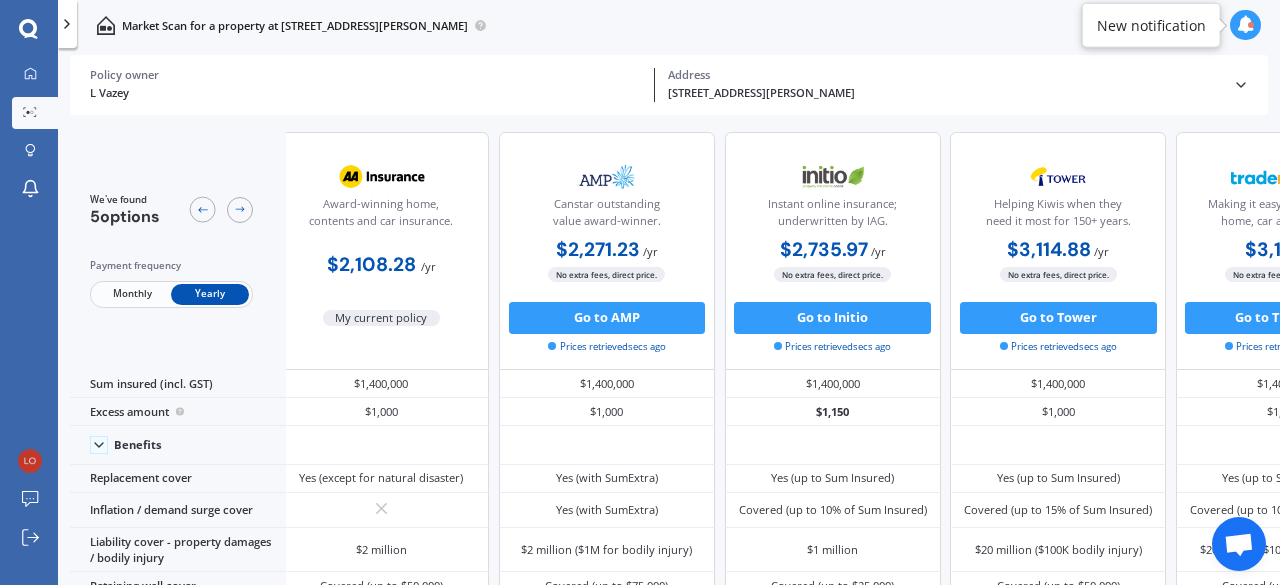 scroll, scrollTop: 0, scrollLeft: 0, axis: both 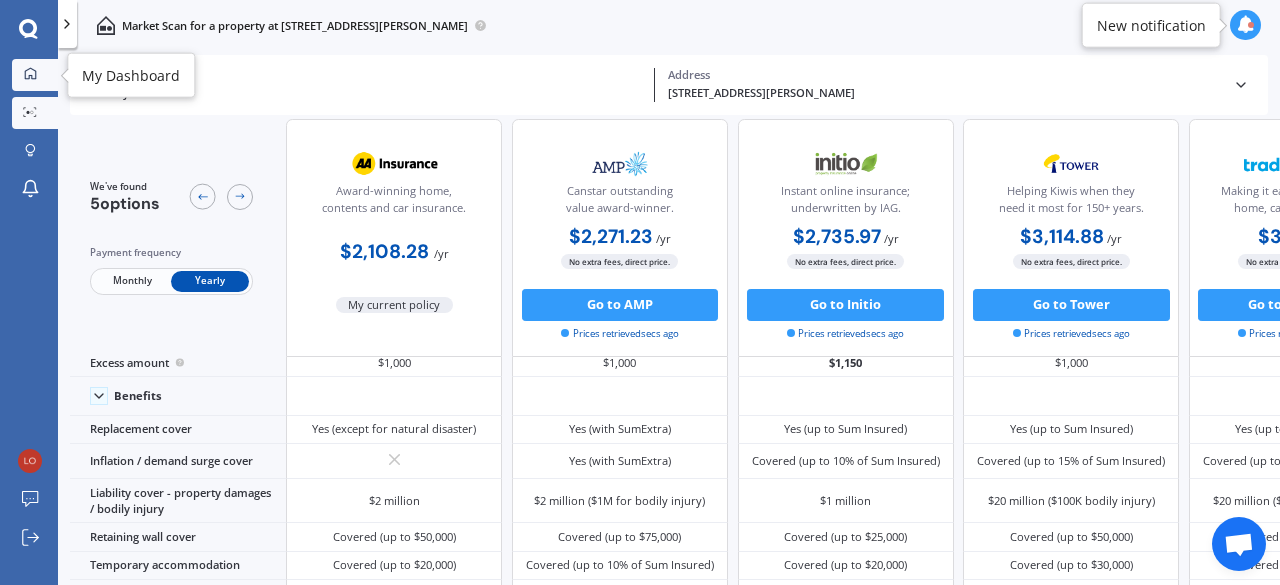 click on "My Dashboard" at bounding box center [35, 75] 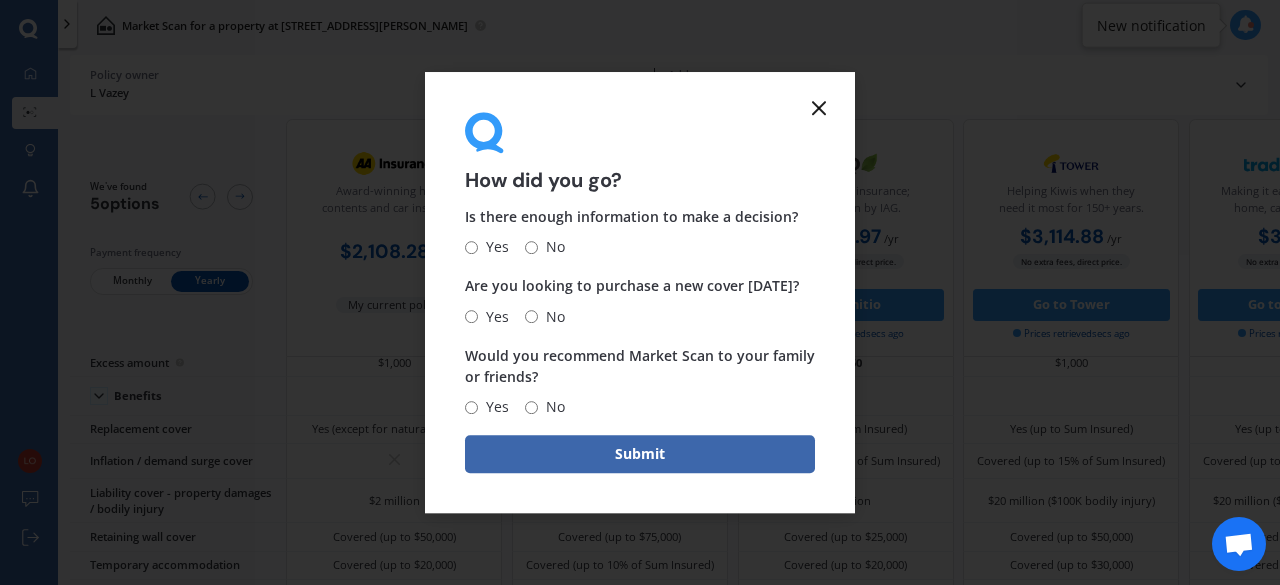 click 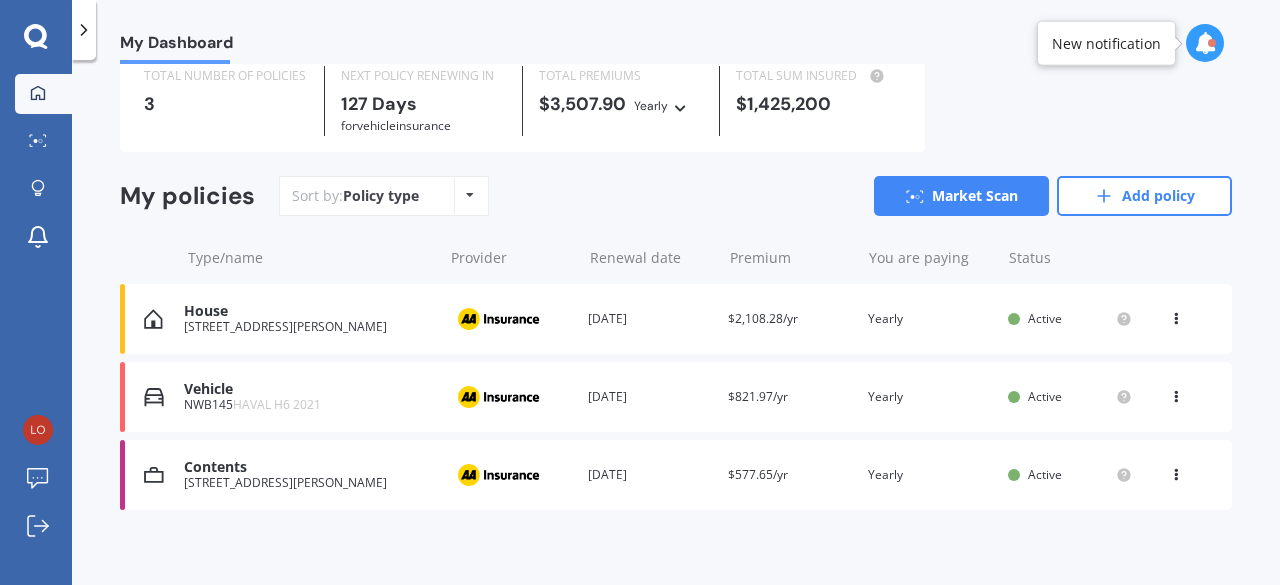 scroll, scrollTop: 75, scrollLeft: 0, axis: vertical 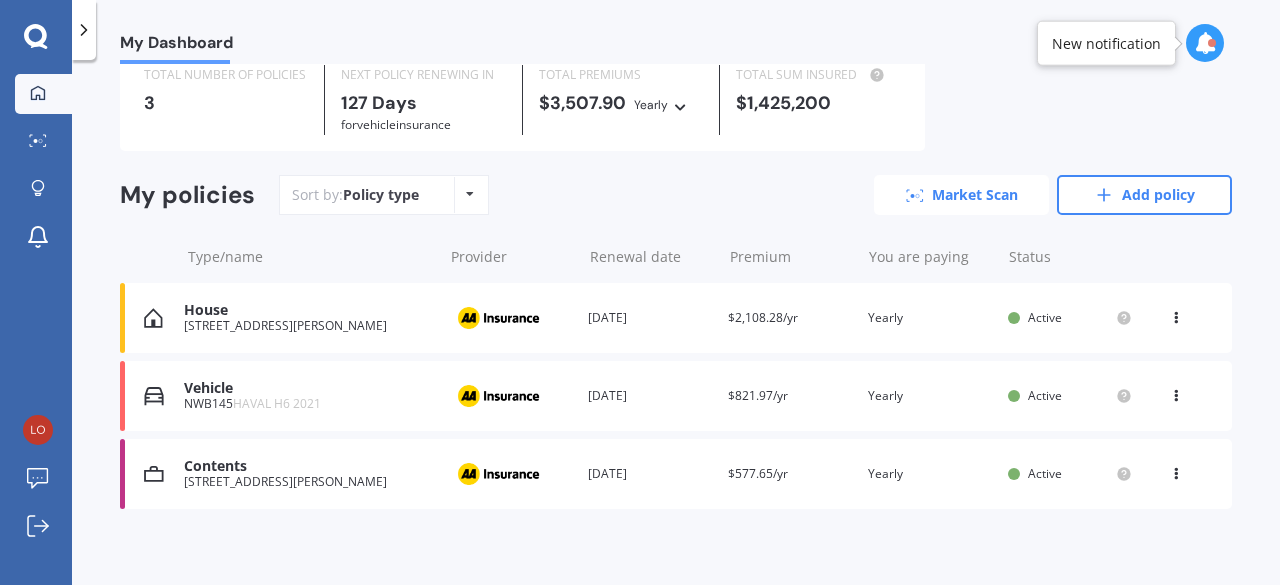 click on "Market Scan" at bounding box center [961, 195] 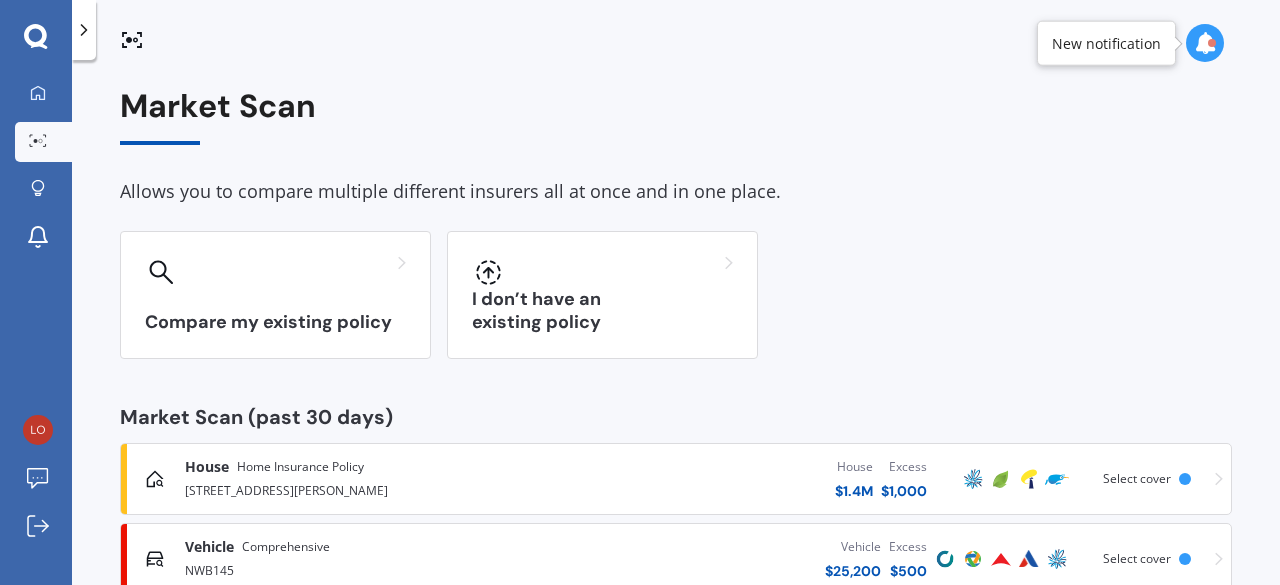 scroll, scrollTop: 54, scrollLeft: 0, axis: vertical 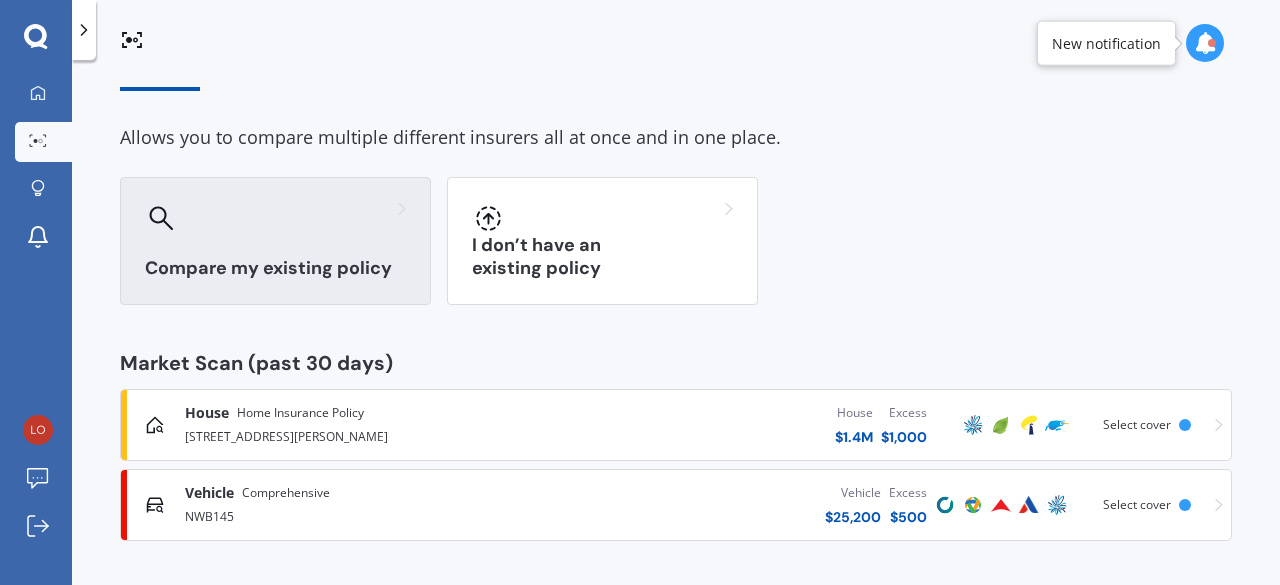 click on "Compare my existing policy" at bounding box center (275, 268) 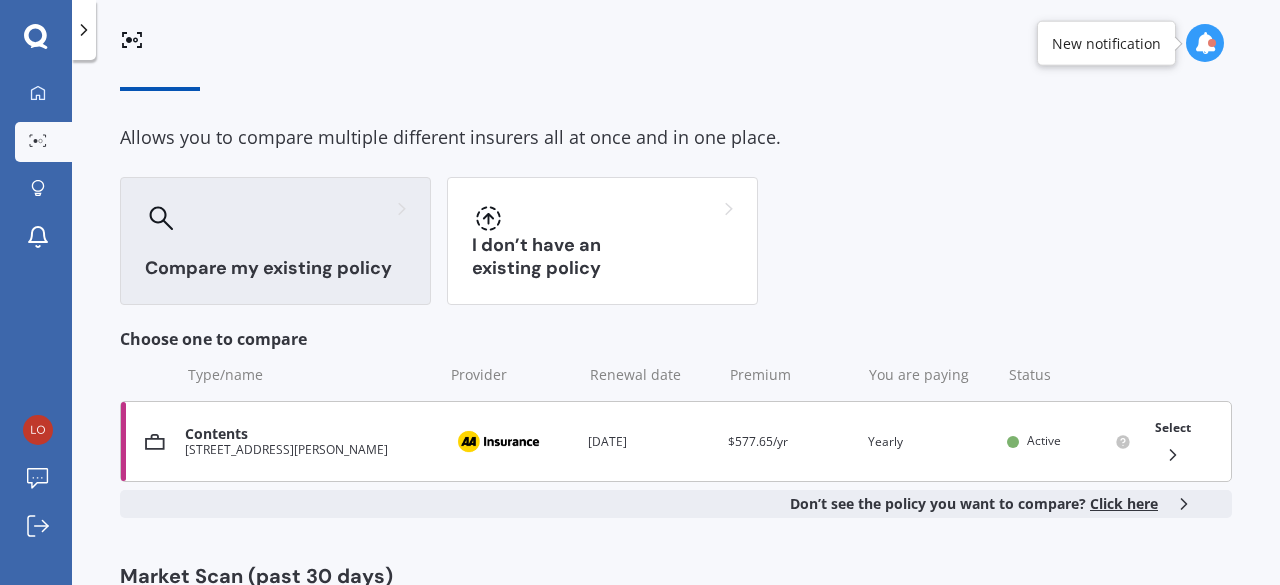 click 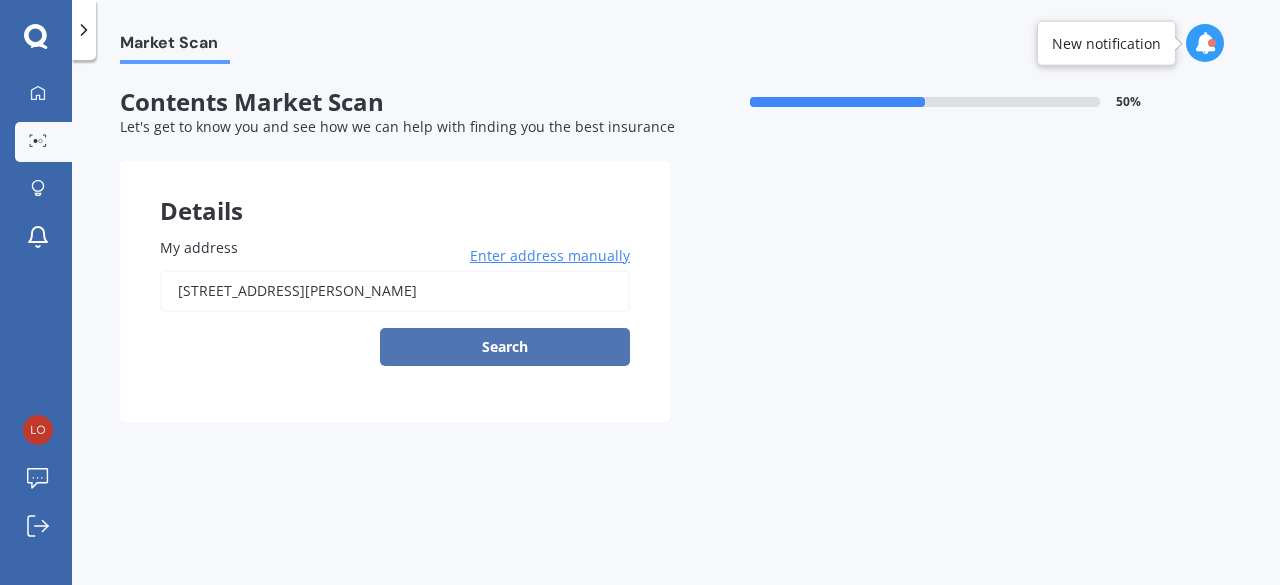 click on "Search" at bounding box center [505, 347] 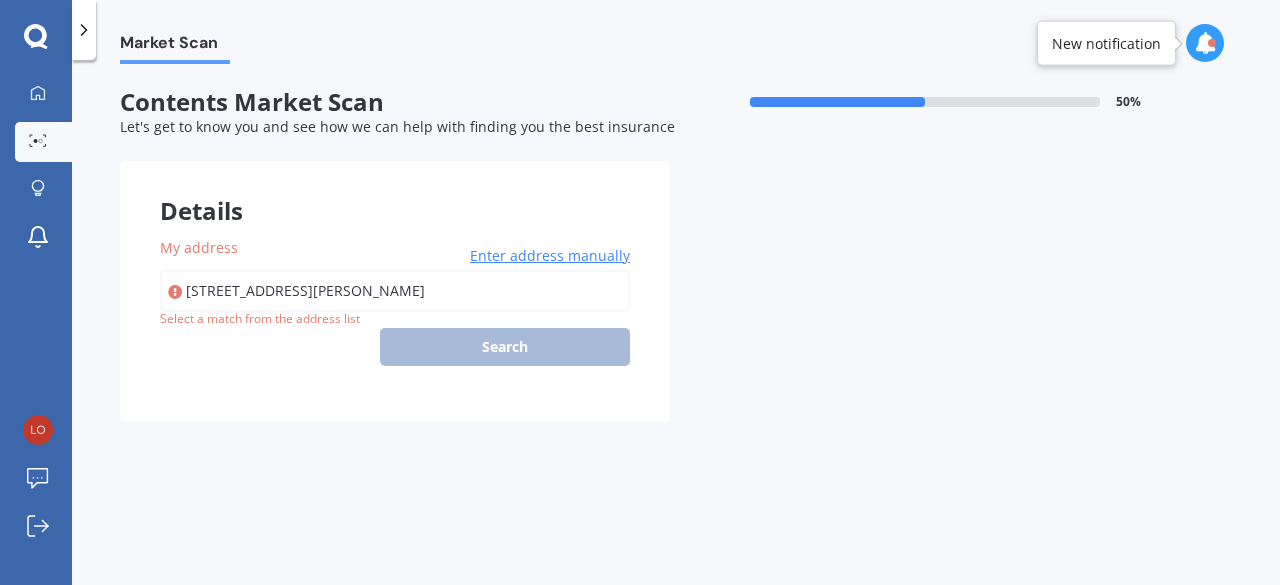 click on "[STREET_ADDRESS][PERSON_NAME]" at bounding box center (395, 291) 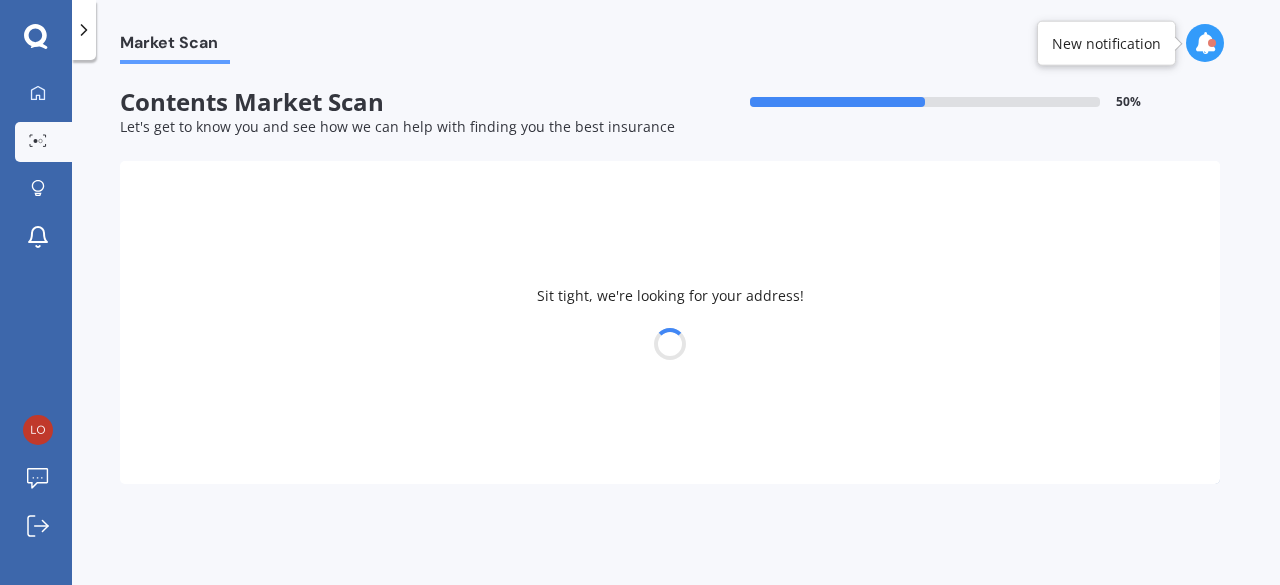 select on "26" 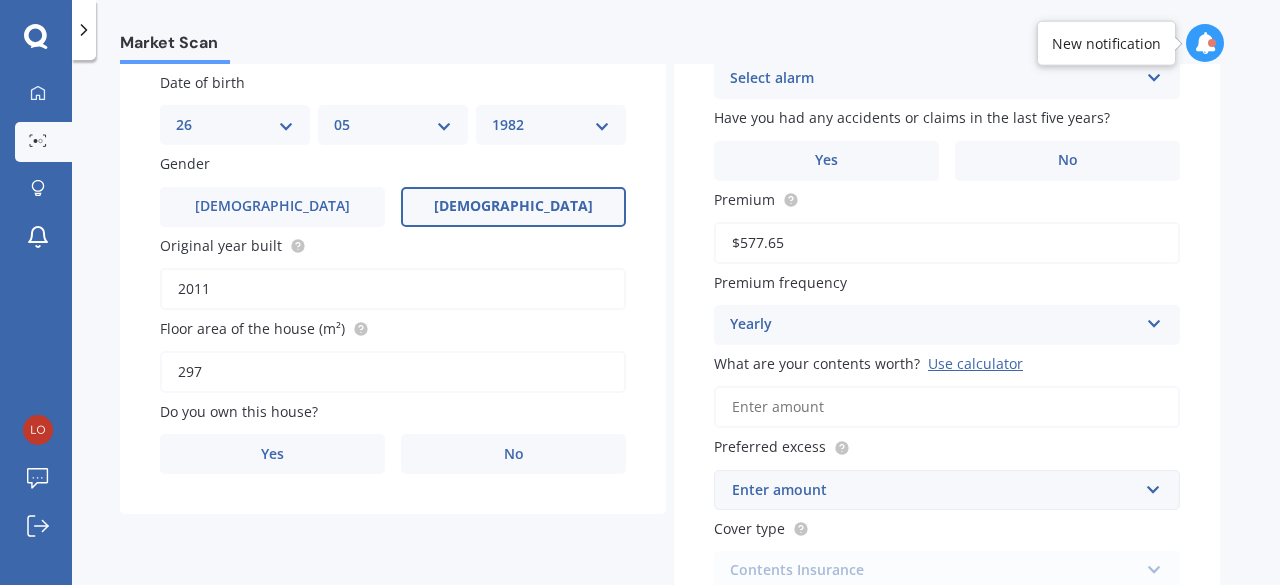 scroll, scrollTop: 257, scrollLeft: 0, axis: vertical 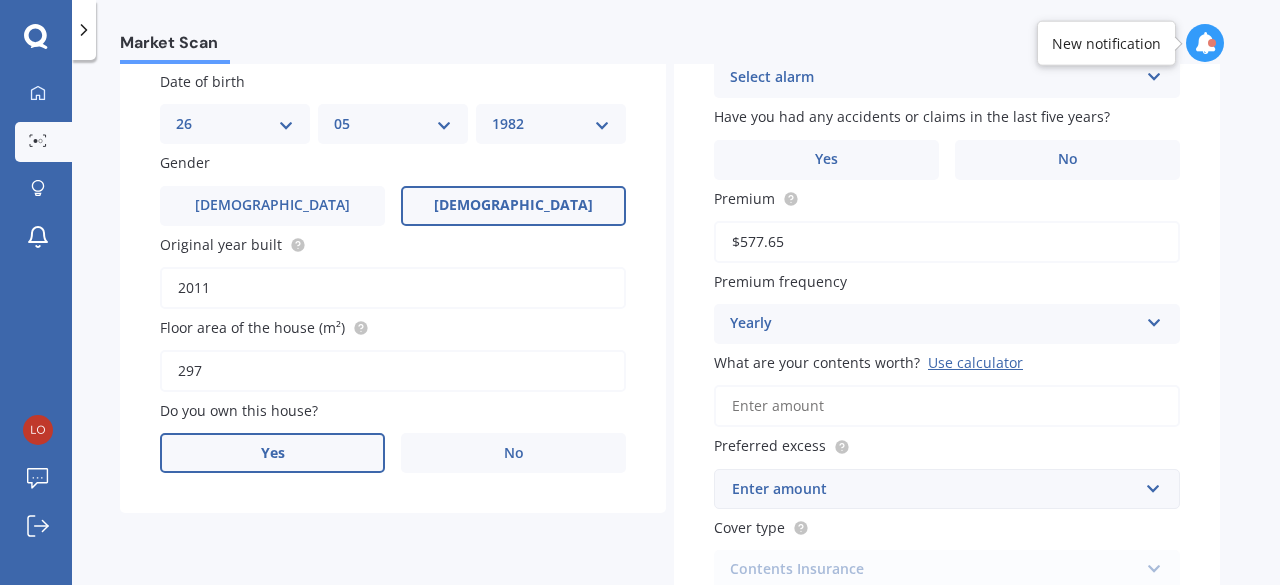 click on "Yes" at bounding box center (272, 453) 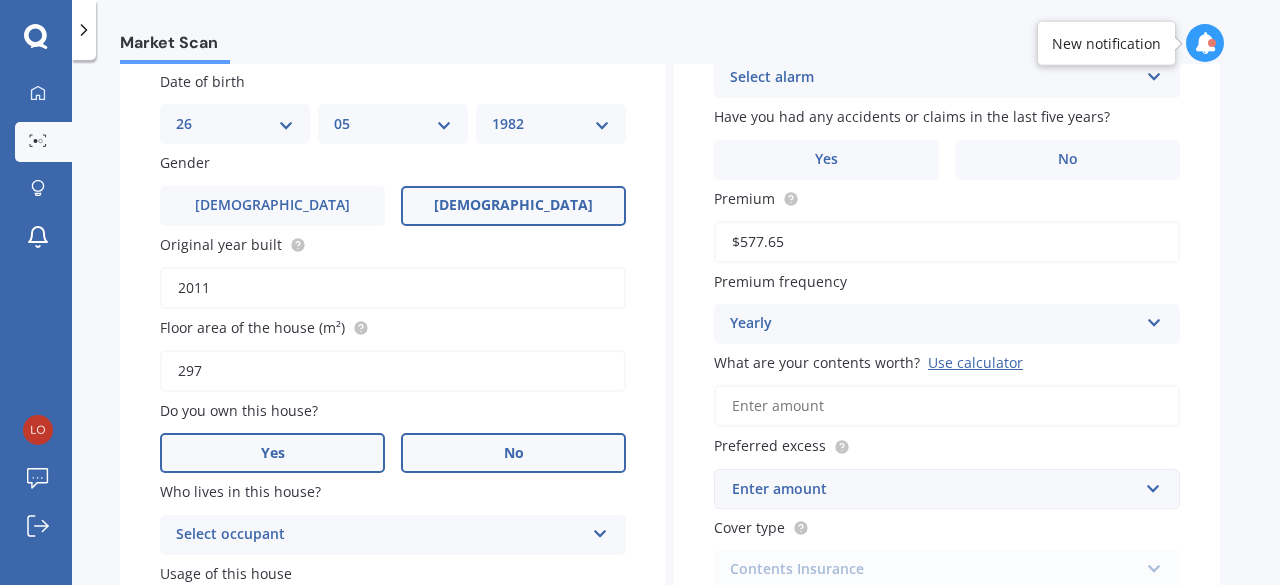 scroll, scrollTop: 418, scrollLeft: 0, axis: vertical 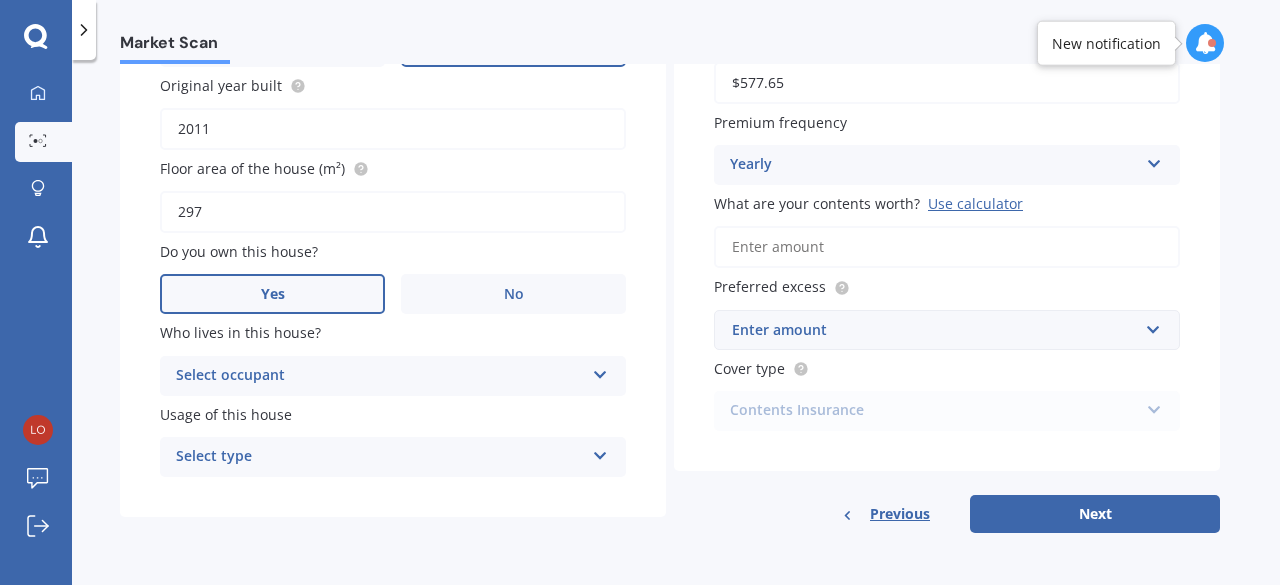 click at bounding box center [600, 371] 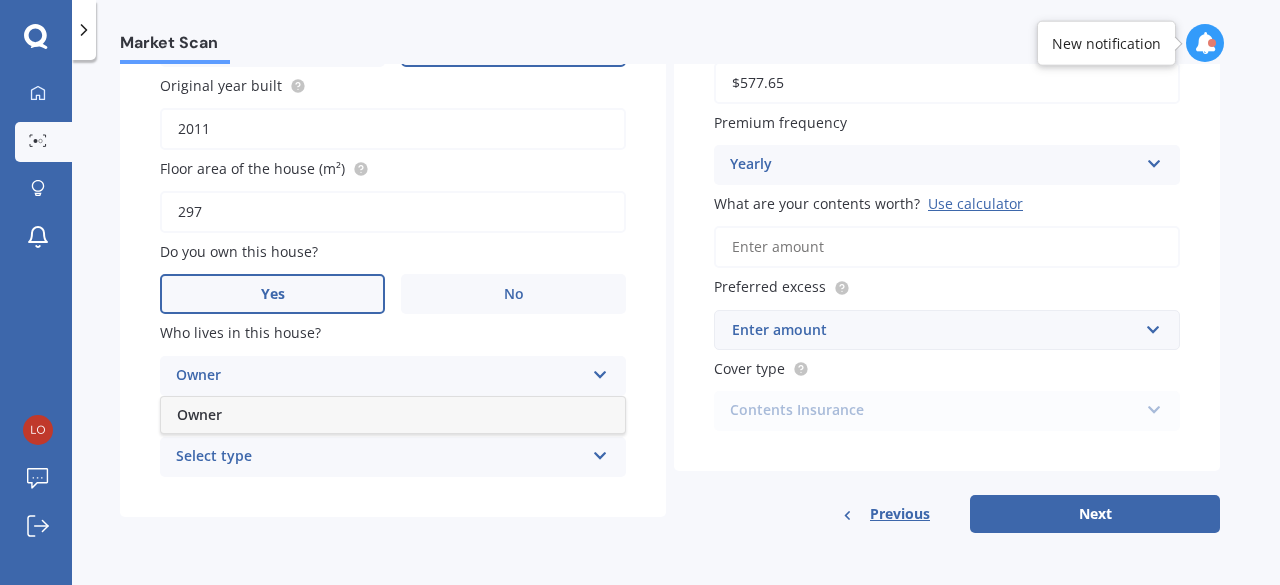 click on "Owner" at bounding box center (393, 415) 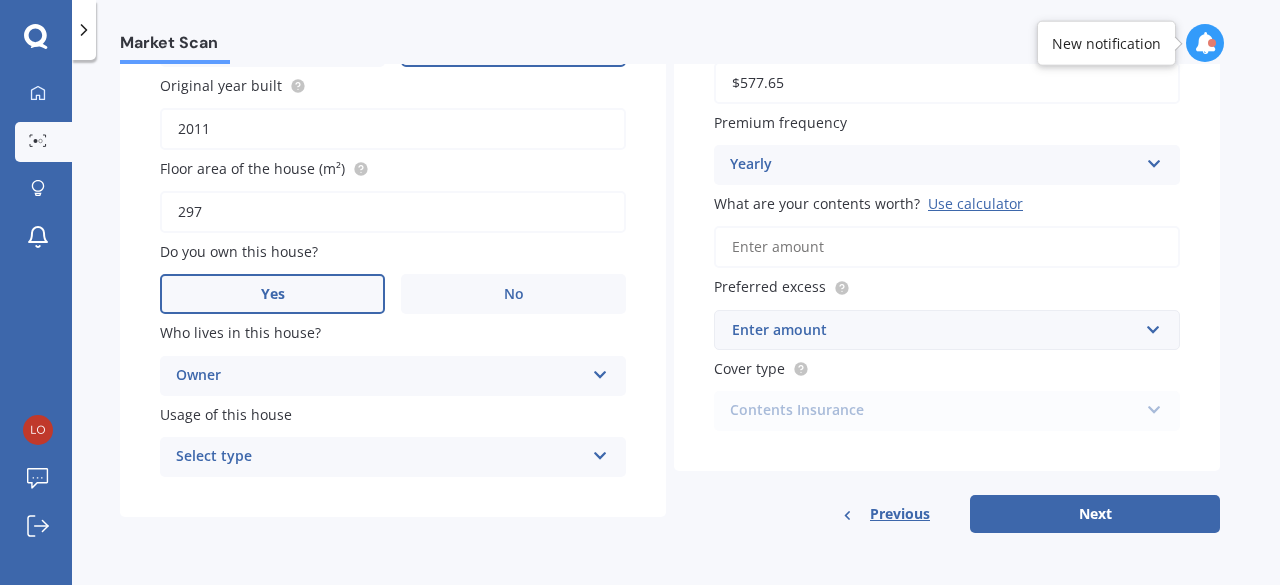 click on "Select type" at bounding box center [380, 457] 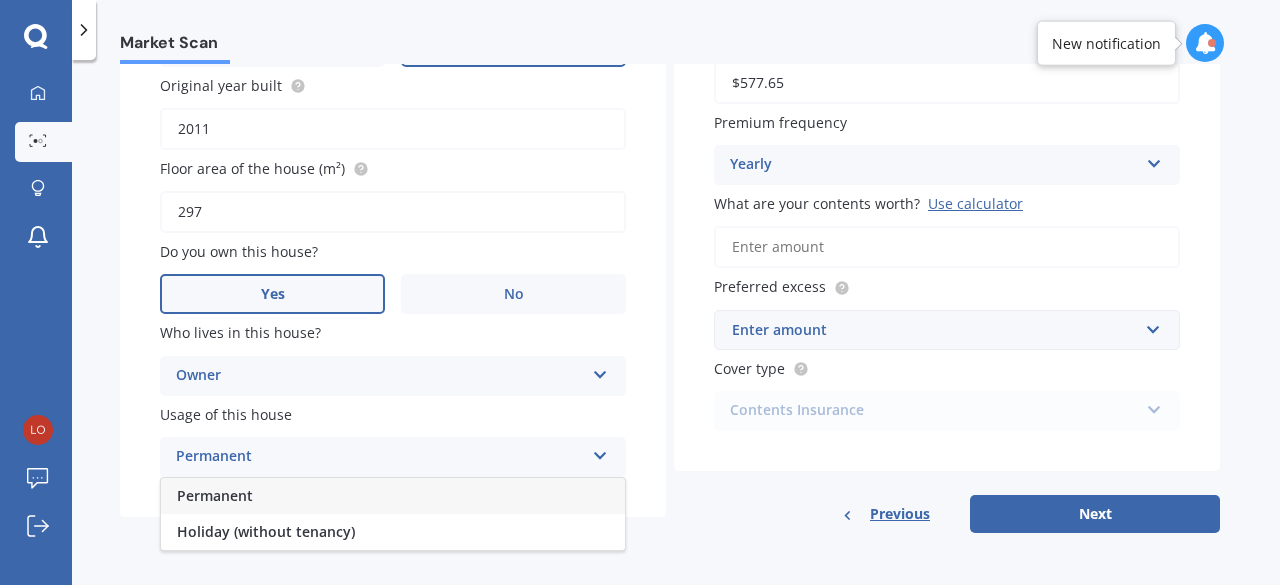click on "Permanent" at bounding box center [393, 496] 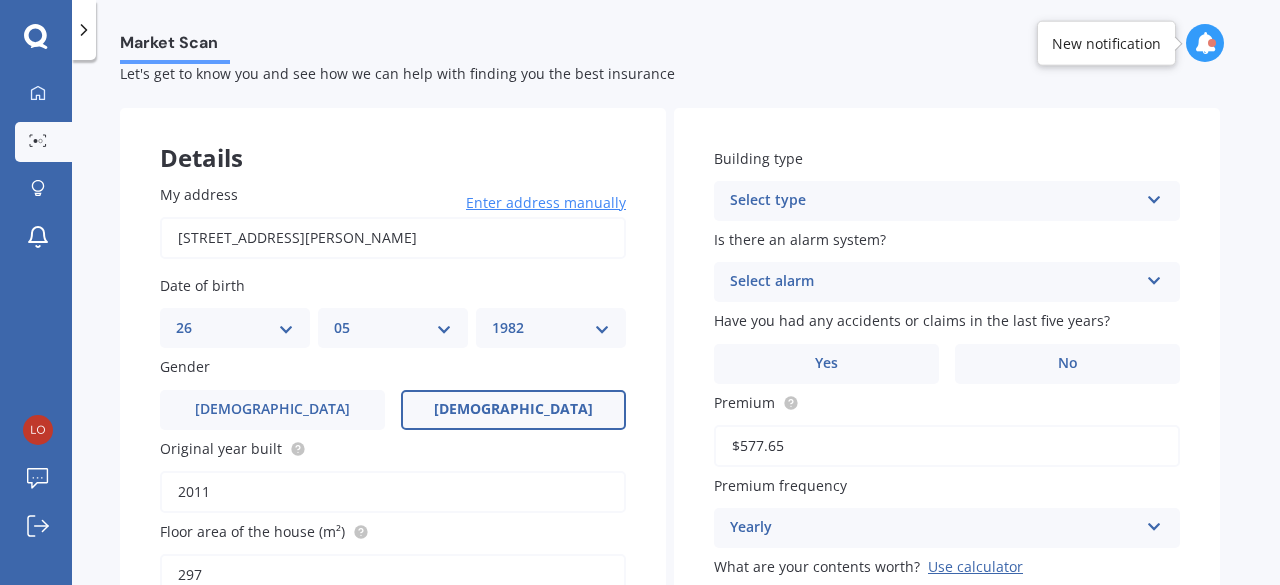 scroll, scrollTop: 52, scrollLeft: 0, axis: vertical 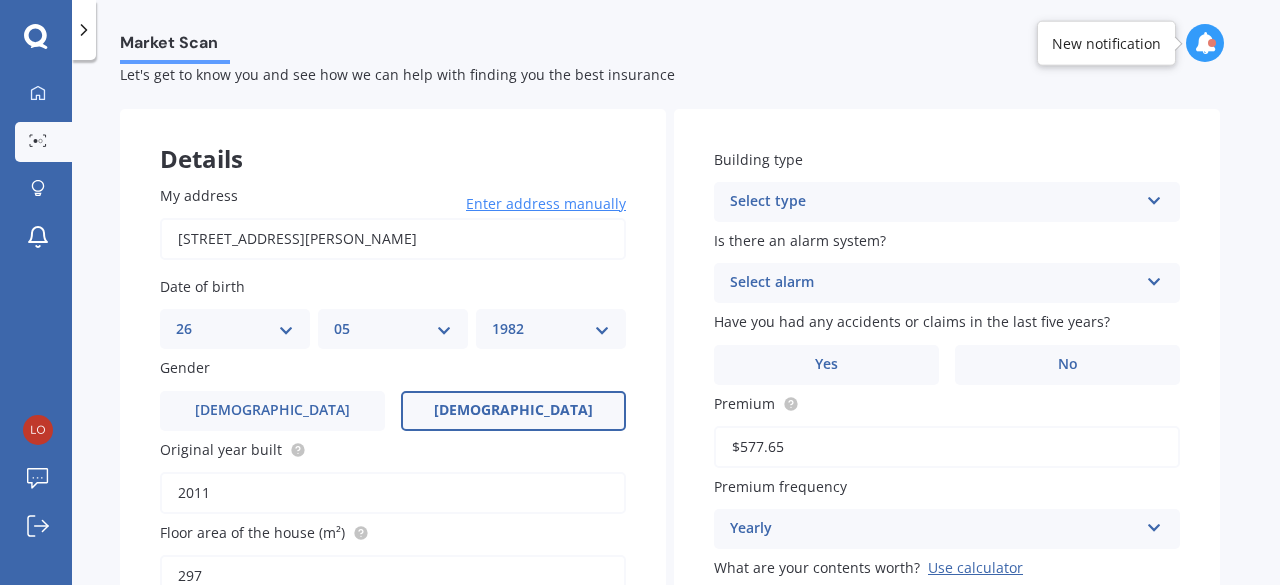 click on "Select type" at bounding box center [934, 202] 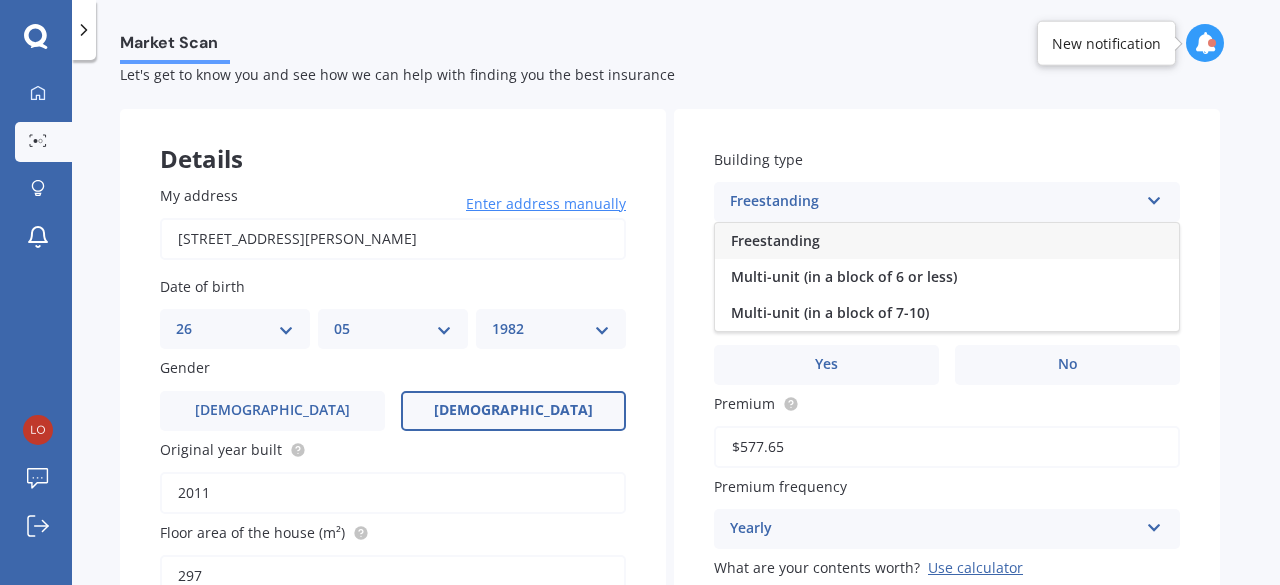 click on "Freestanding" at bounding box center [947, 241] 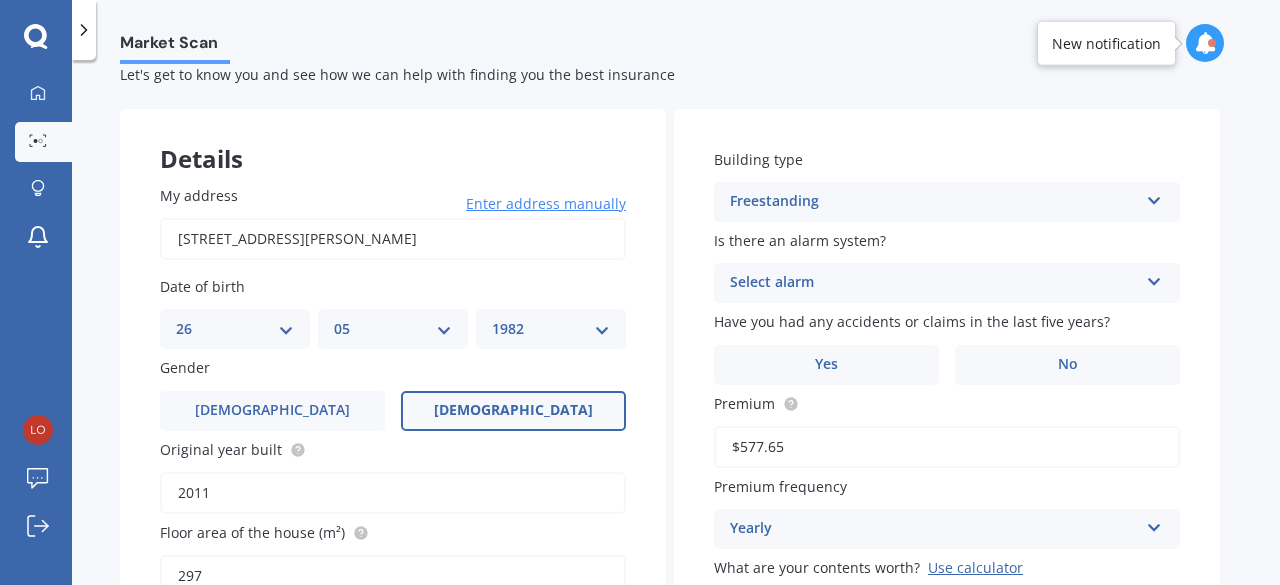 click on "Select alarm" at bounding box center (934, 283) 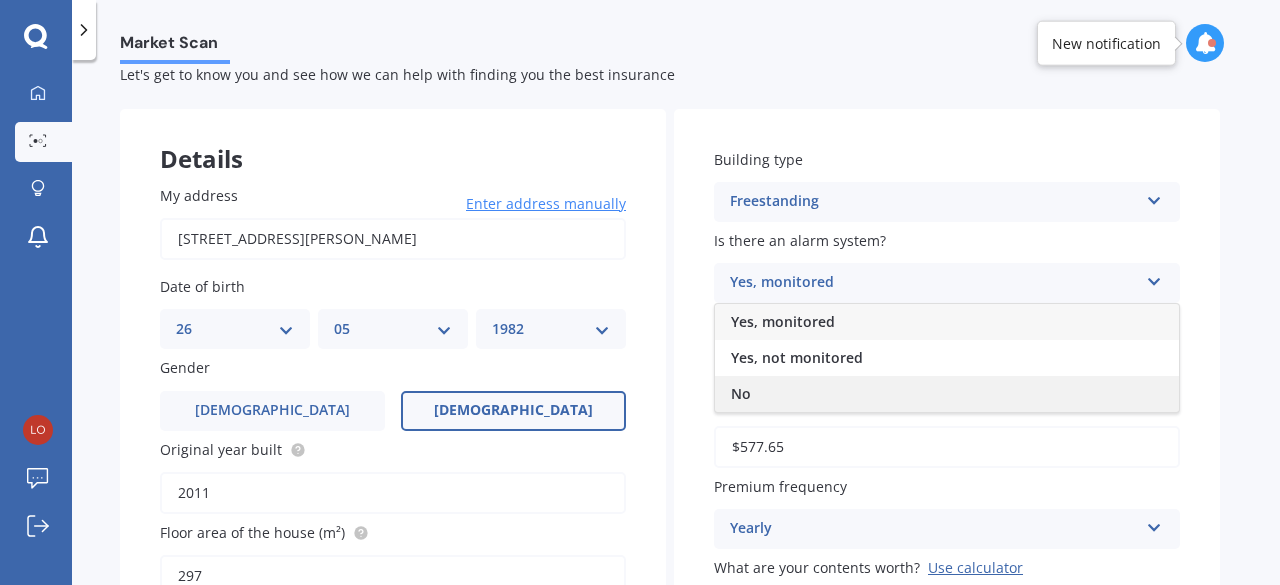click on "No" at bounding box center [947, 394] 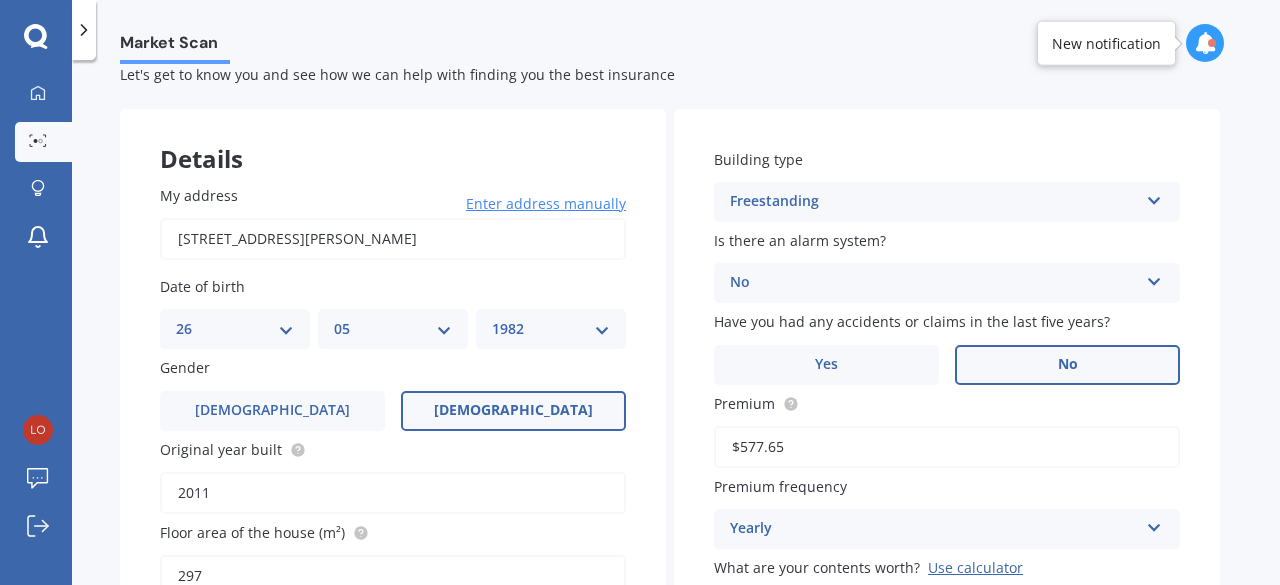 click on "No" at bounding box center [1067, 365] 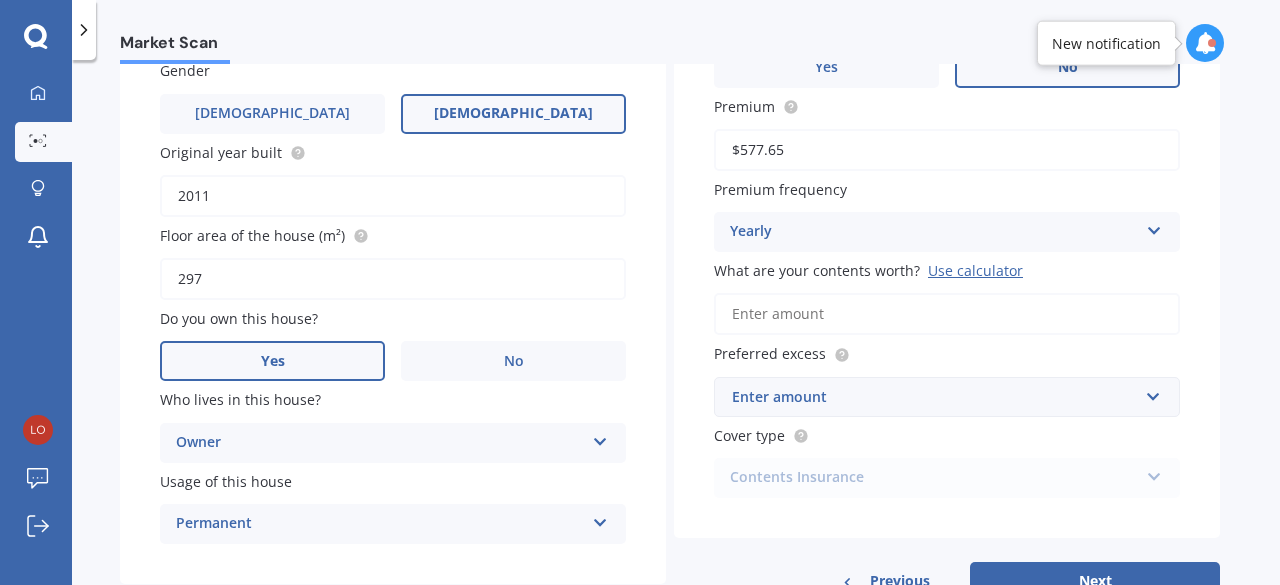 scroll, scrollTop: 350, scrollLeft: 0, axis: vertical 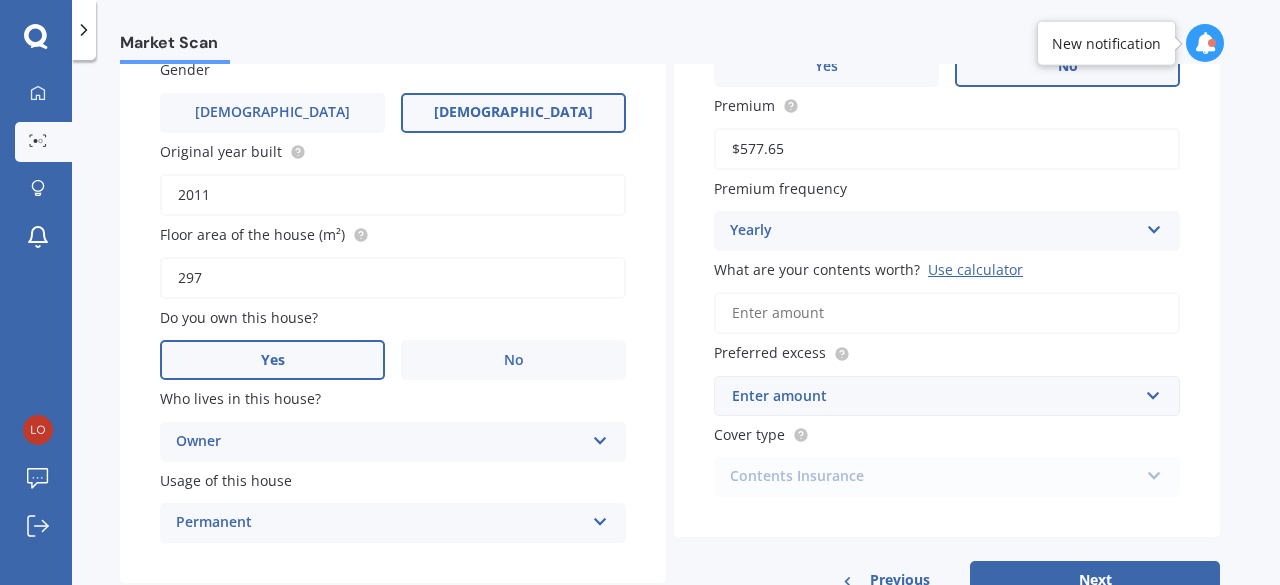 click on "What are your contents worth? Use calculator" at bounding box center (947, 313) 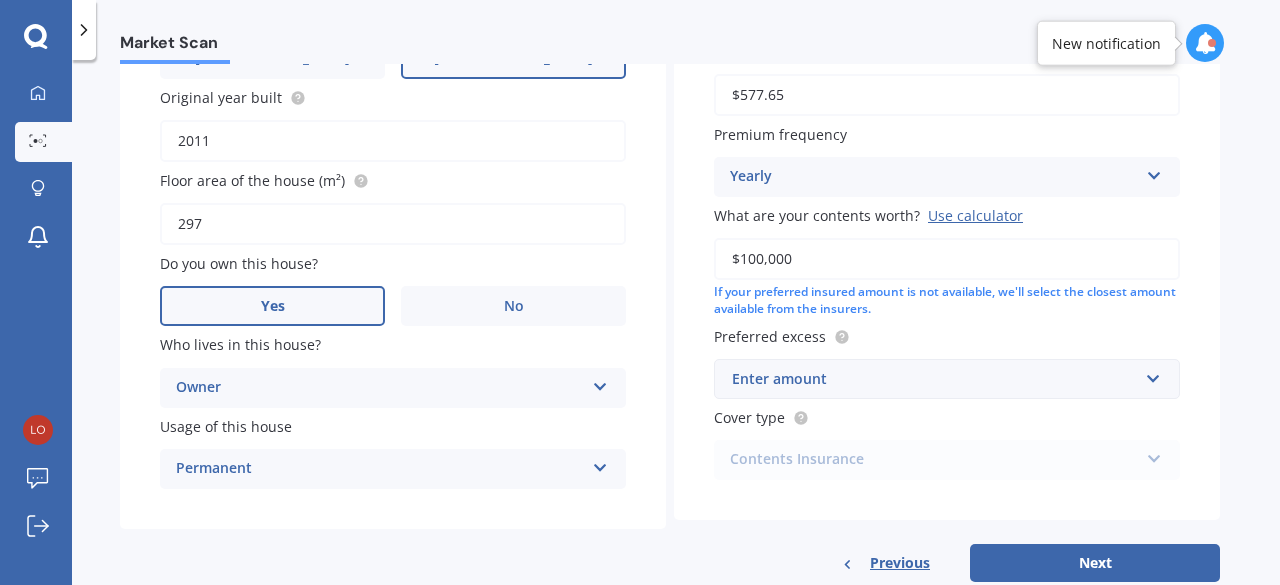 scroll, scrollTop: 410, scrollLeft: 0, axis: vertical 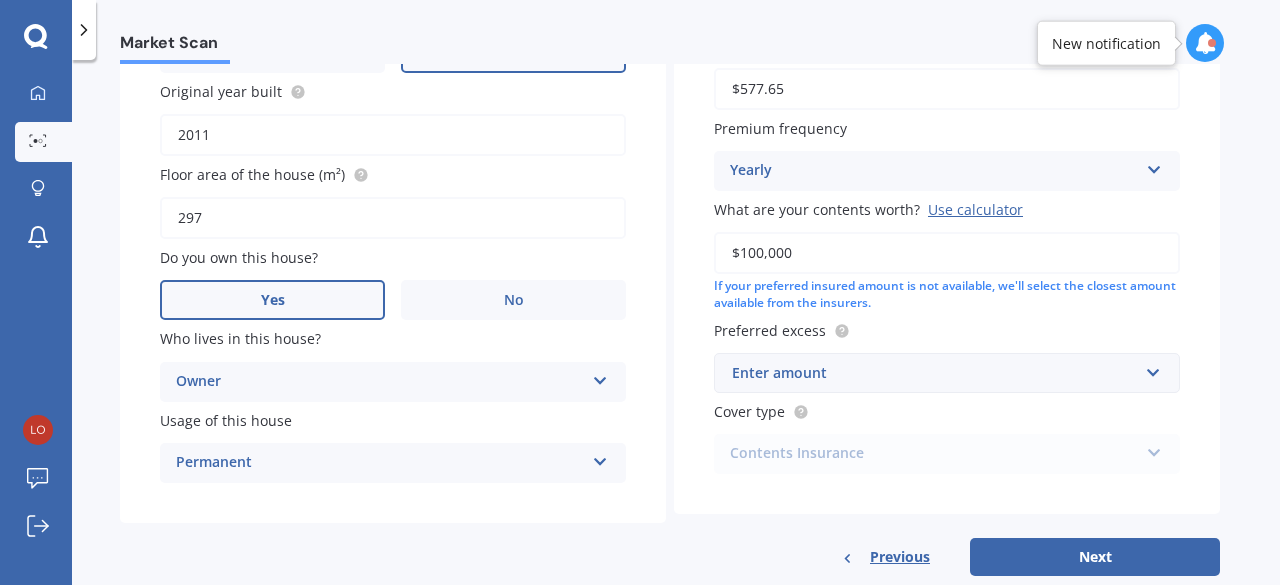 type on "$100,000" 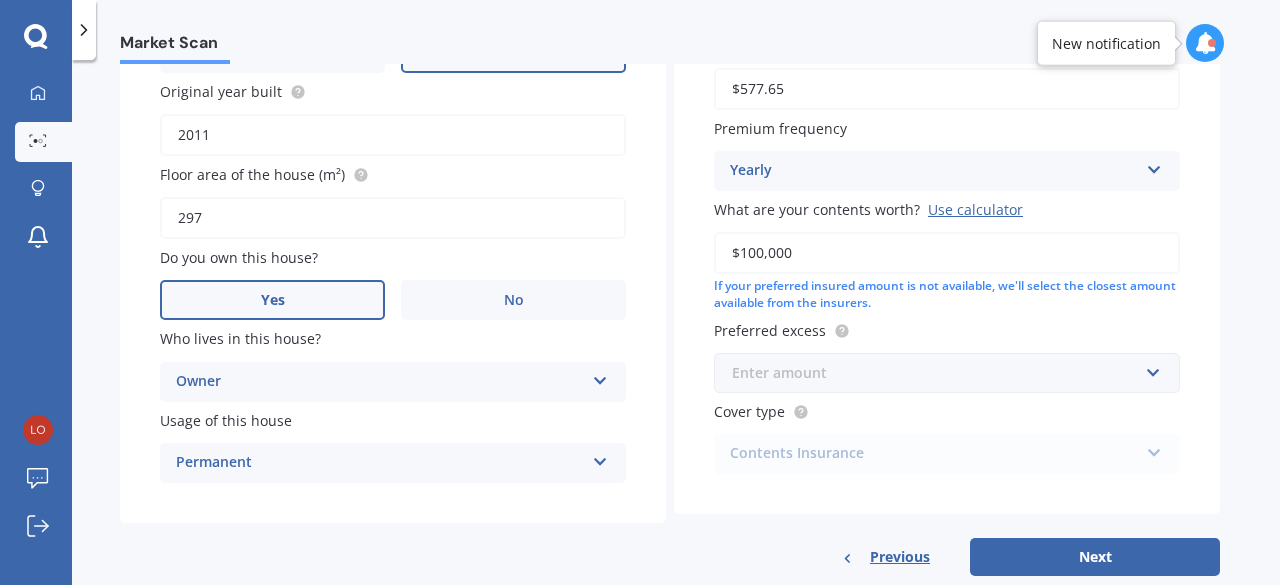 click at bounding box center (940, 373) 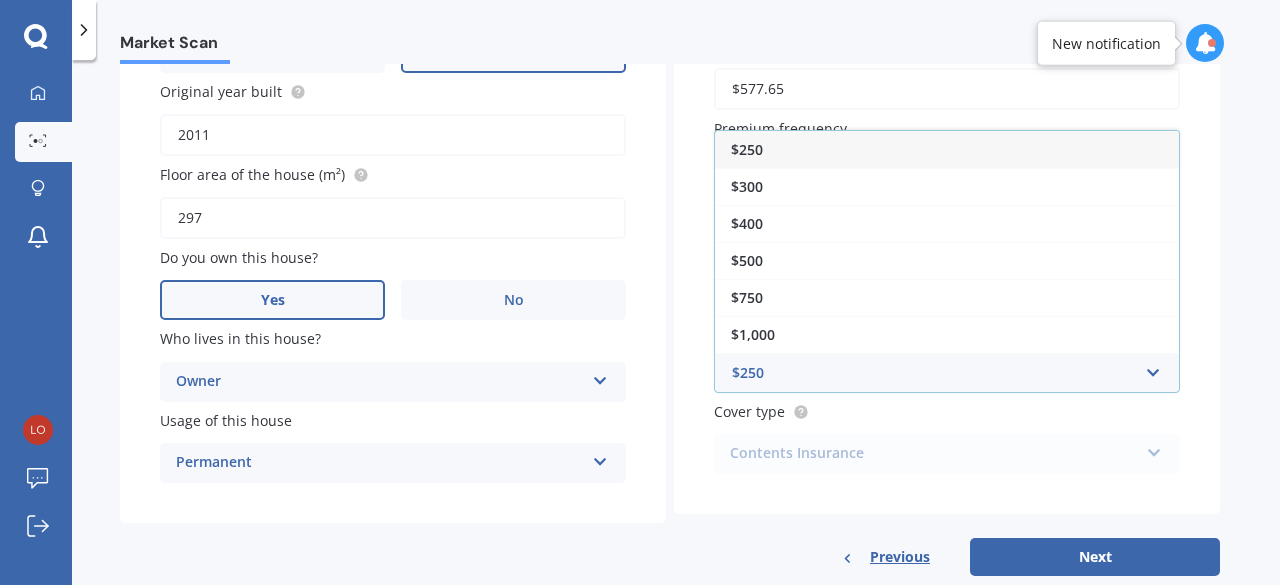 click on "$250" at bounding box center [947, 149] 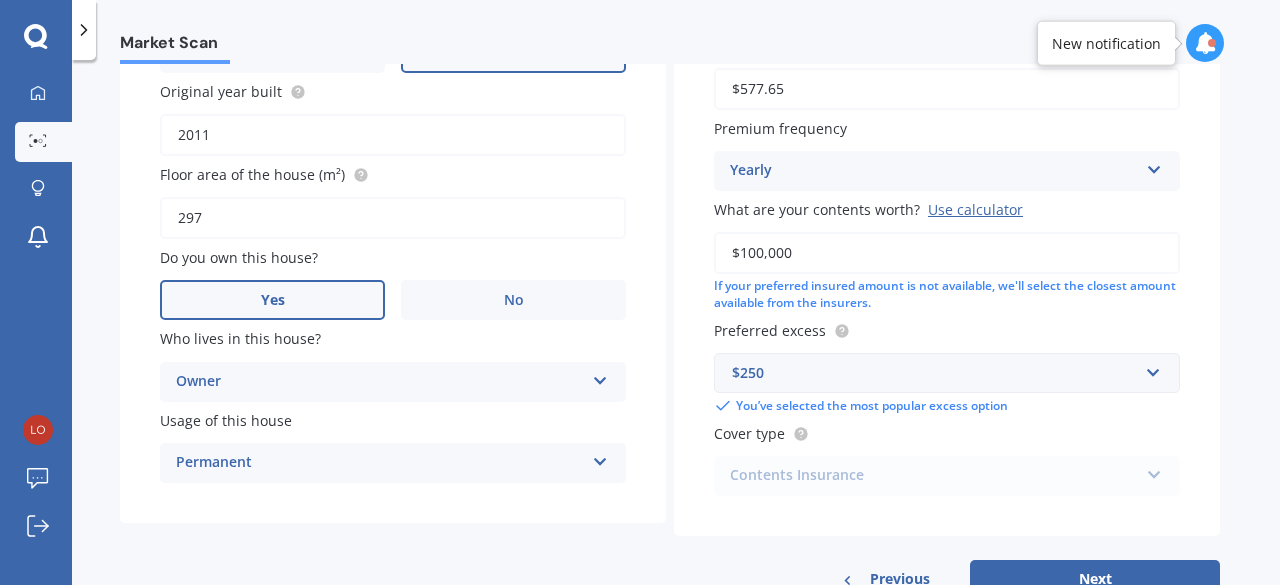 click on "Contents Insurance Contents Insurance Limited Contents" at bounding box center [947, 476] 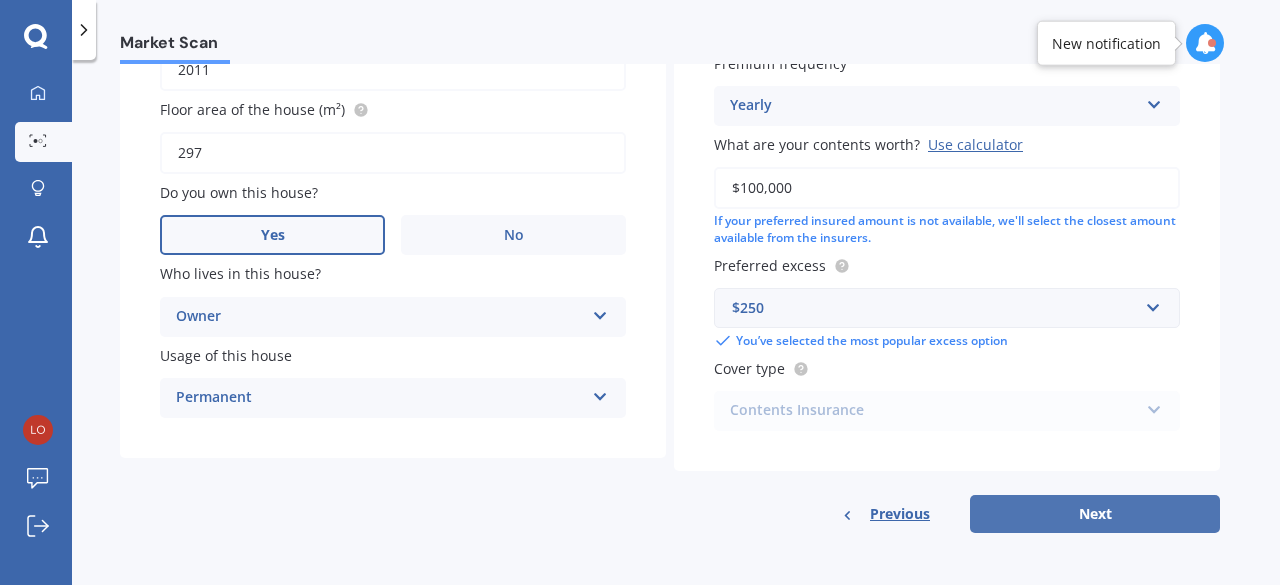 click on "Next" at bounding box center (1095, 514) 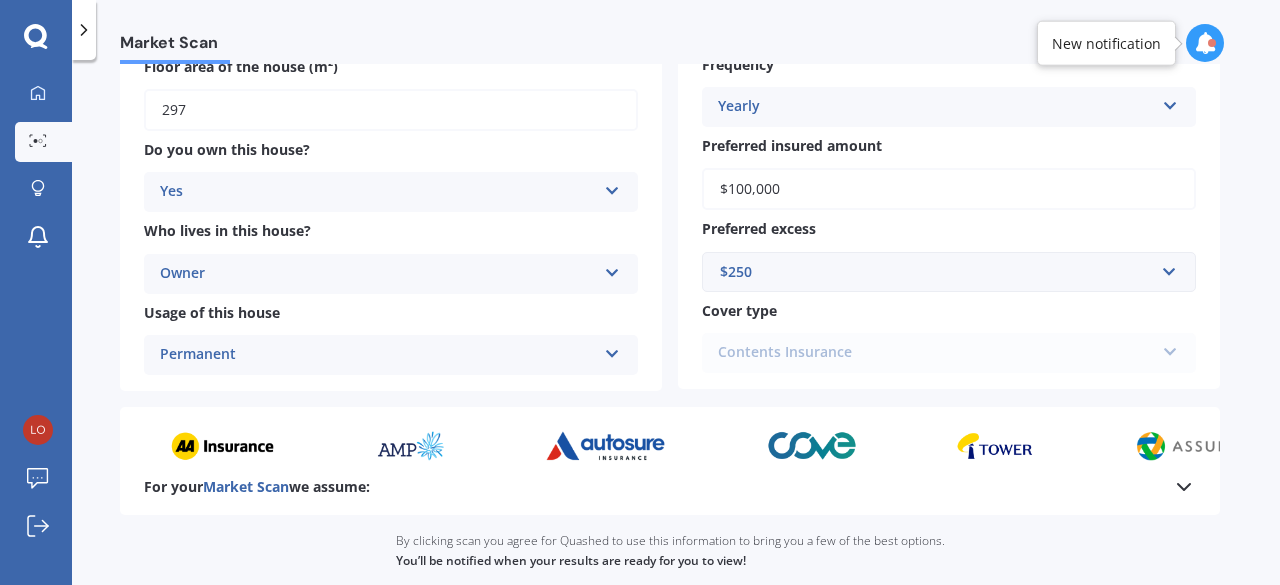 scroll, scrollTop: 614, scrollLeft: 0, axis: vertical 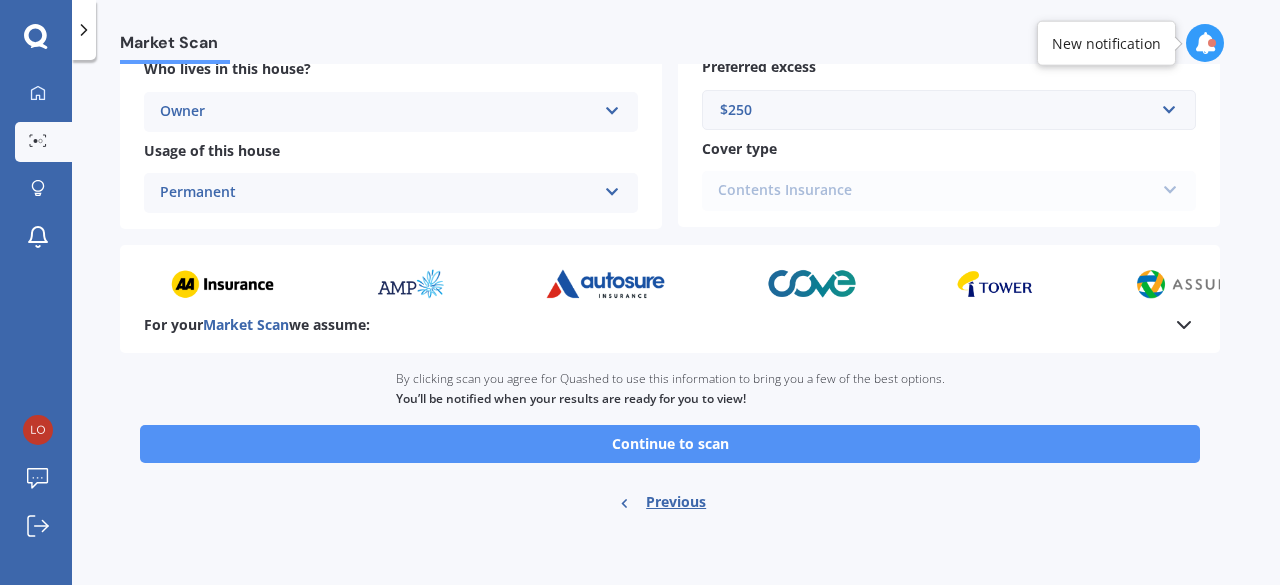 click on "Continue to scan" at bounding box center (670, 444) 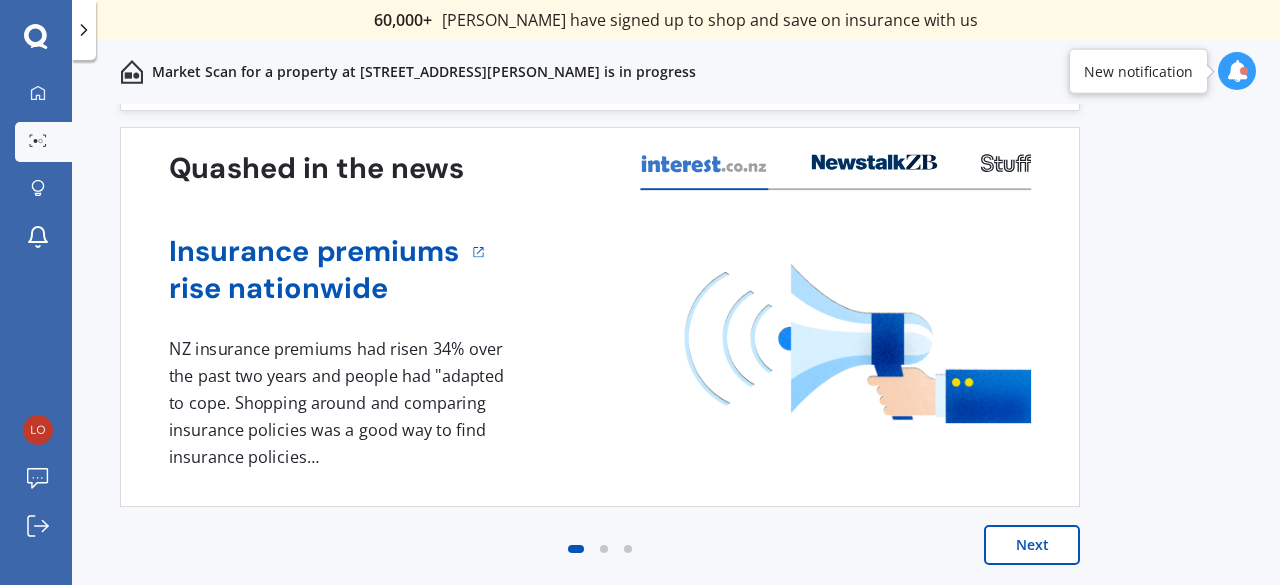 scroll, scrollTop: 0, scrollLeft: 0, axis: both 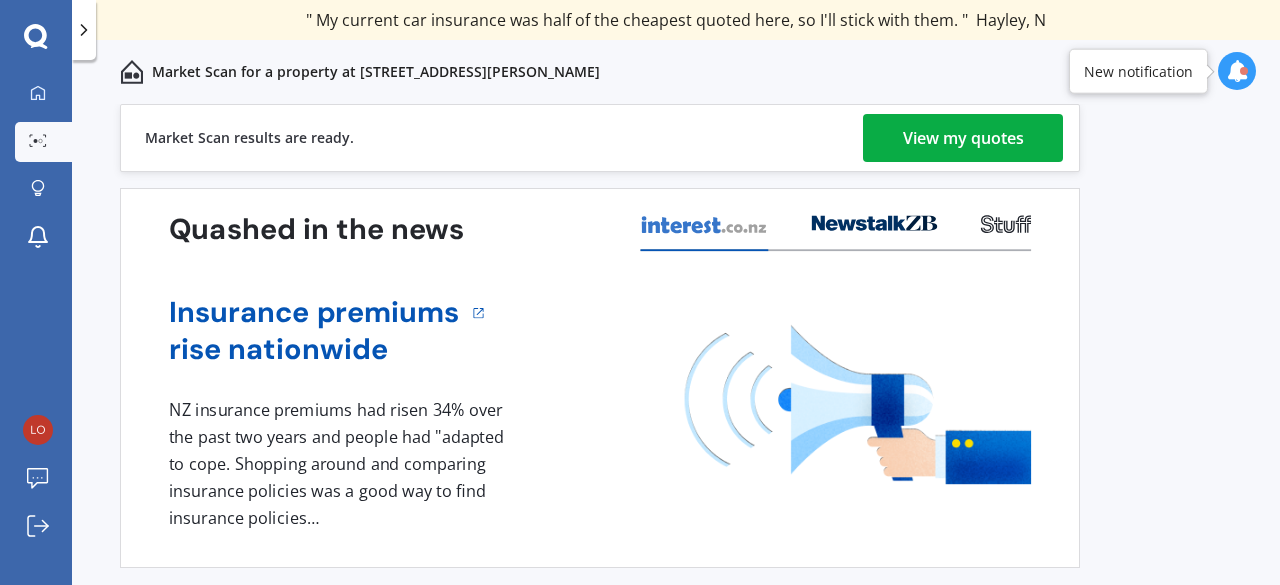 click on "View my quotes" at bounding box center (963, 138) 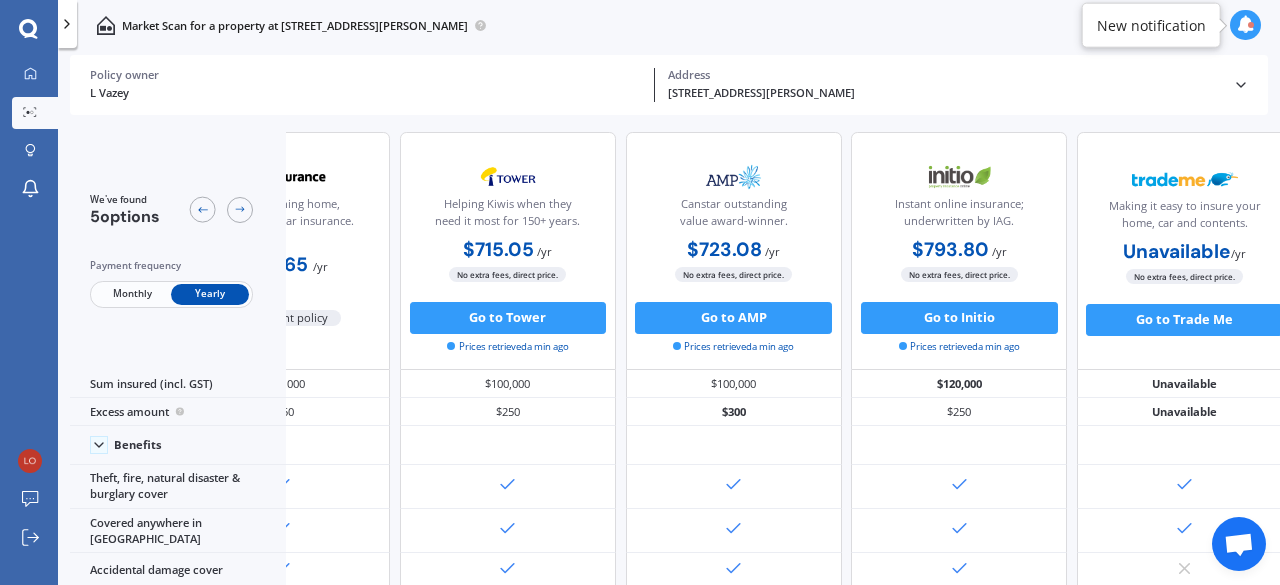 scroll, scrollTop: 0, scrollLeft: 165, axis: horizontal 